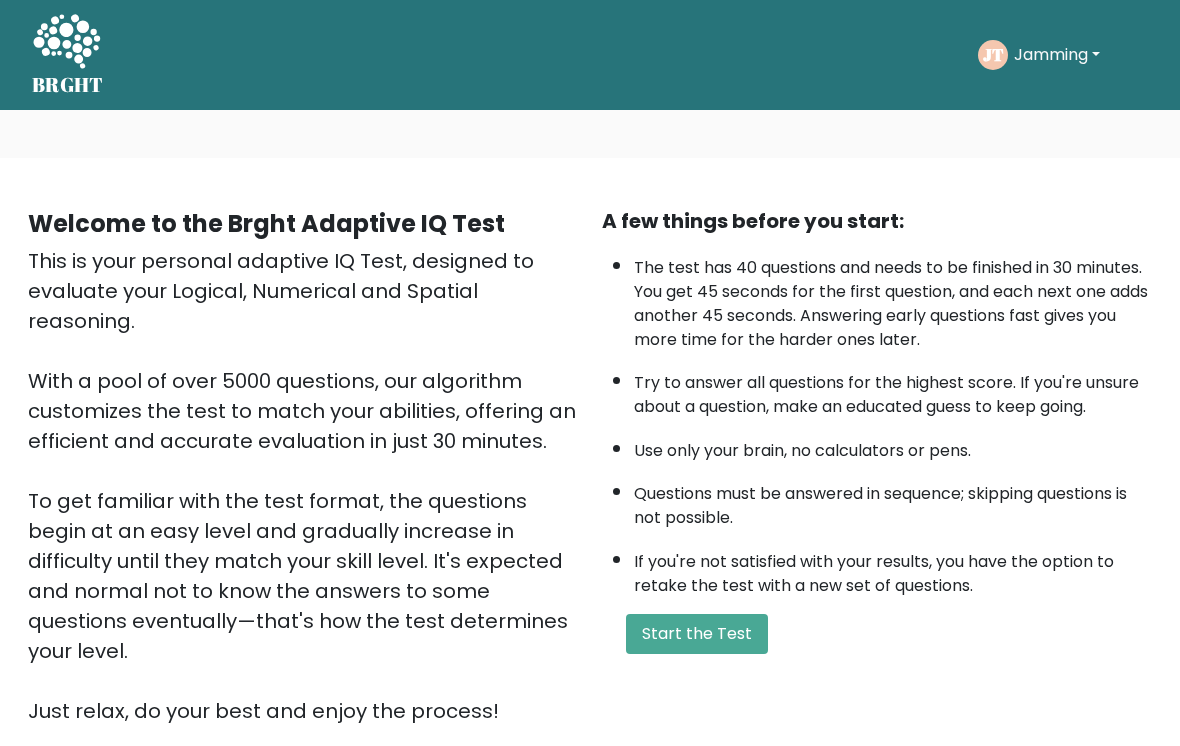 scroll, scrollTop: 0, scrollLeft: 0, axis: both 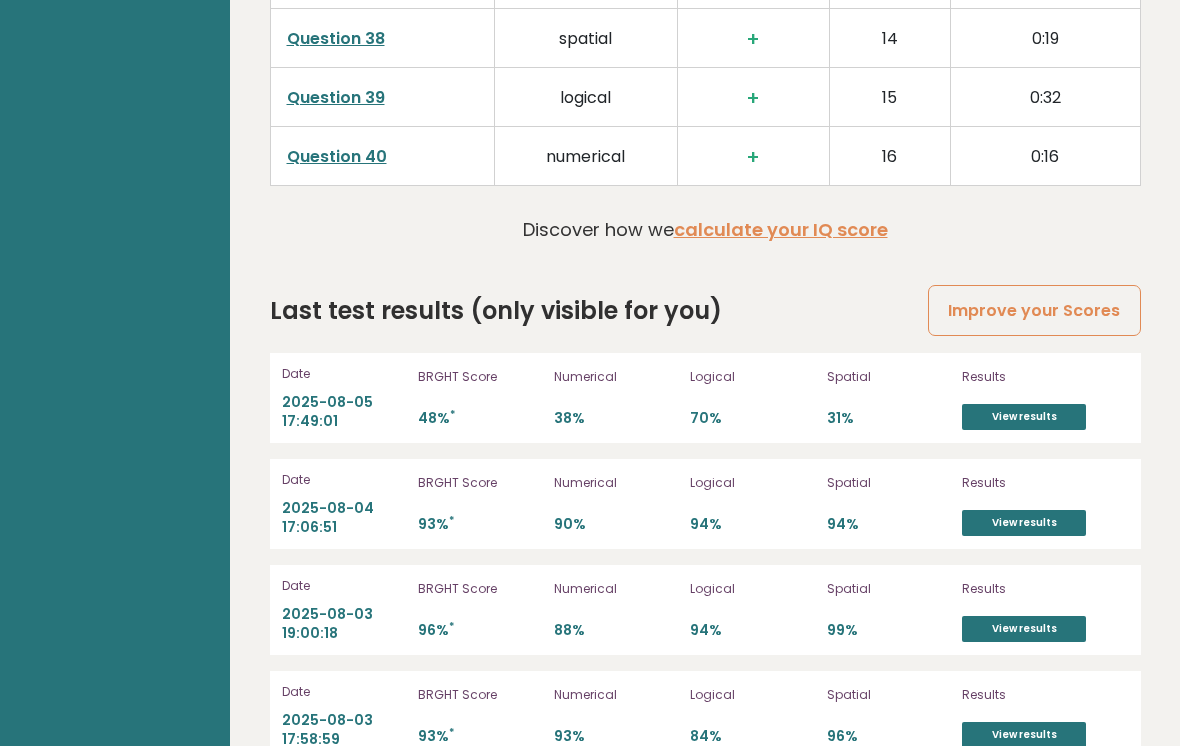 click on "Numerical
38%" at bounding box center [616, 398] 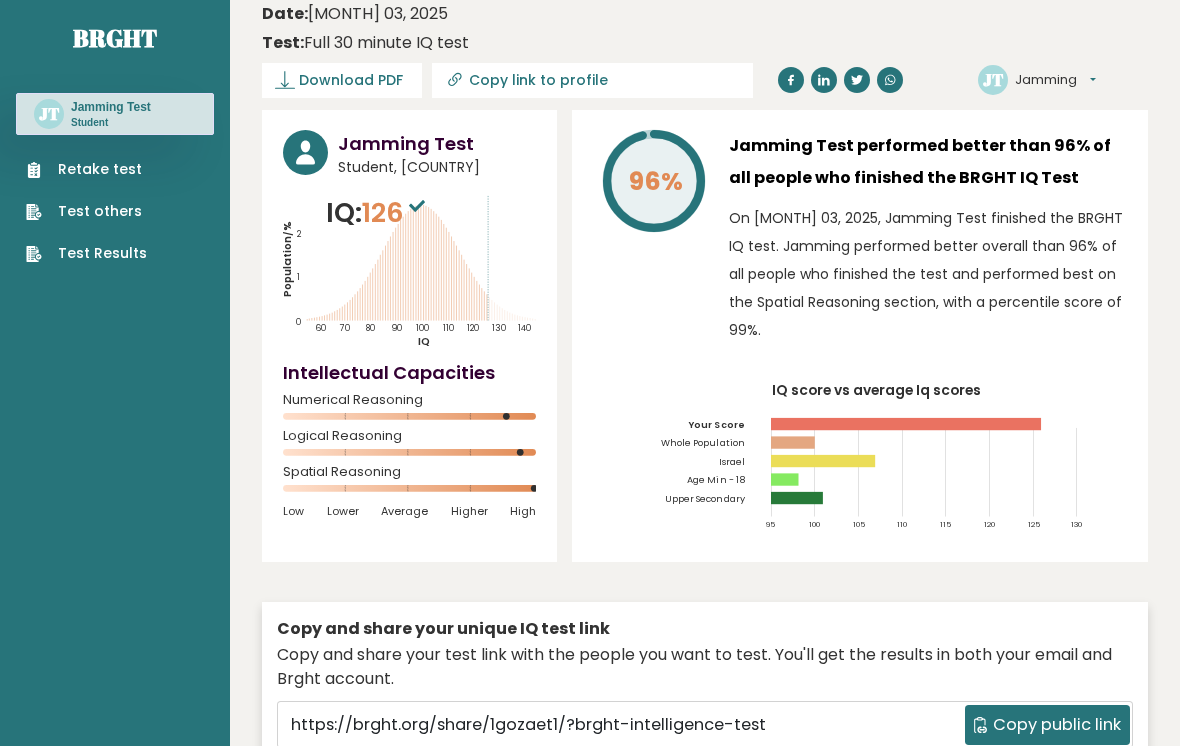 scroll, scrollTop: 0, scrollLeft: 0, axis: both 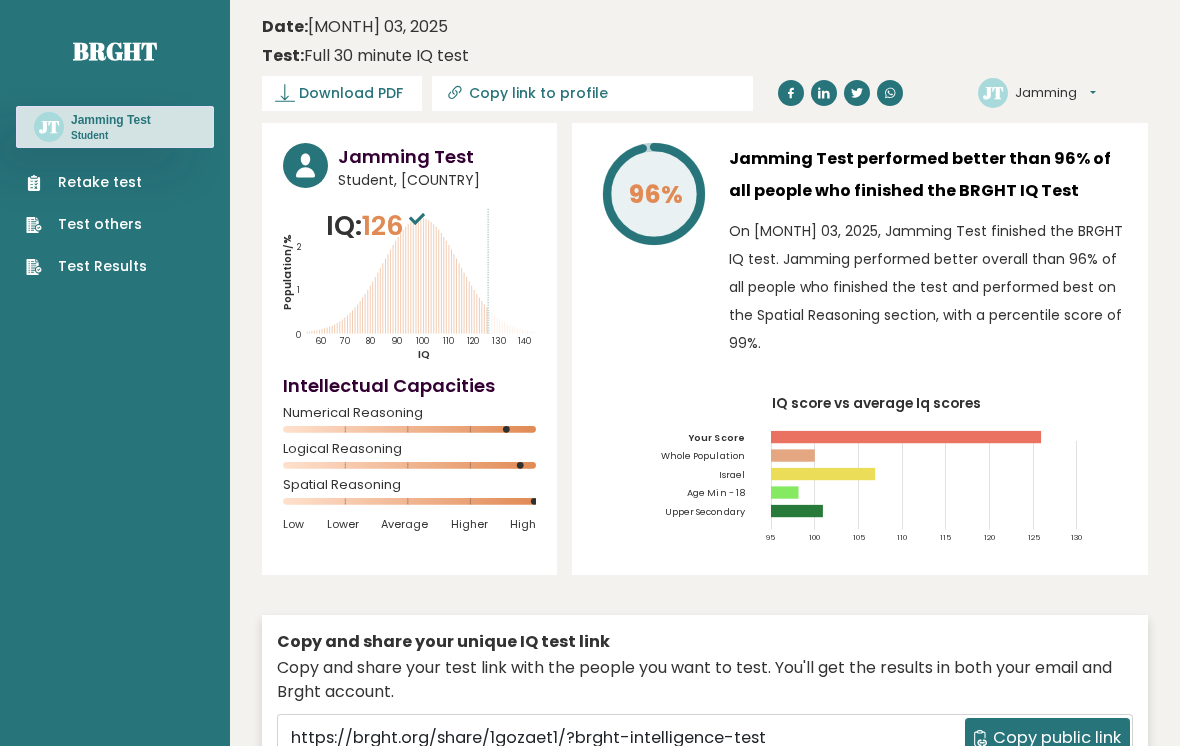 click on "Retake test" at bounding box center [86, 182] 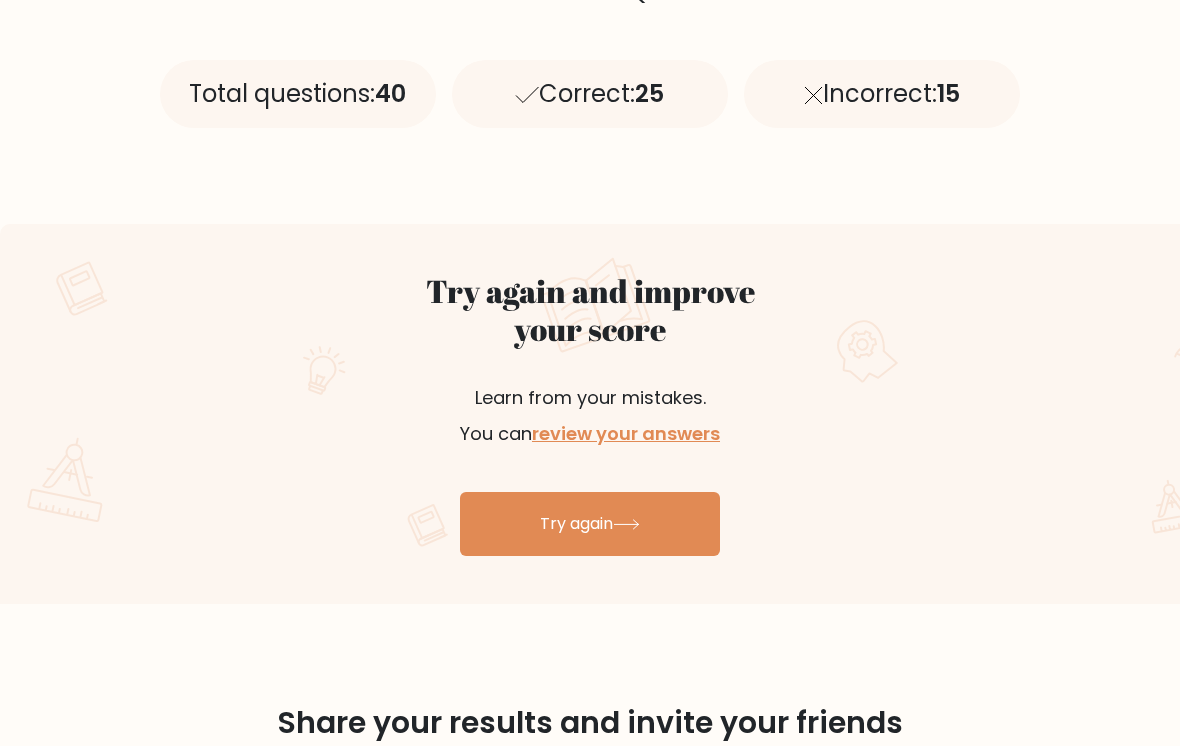 scroll, scrollTop: 890, scrollLeft: 0, axis: vertical 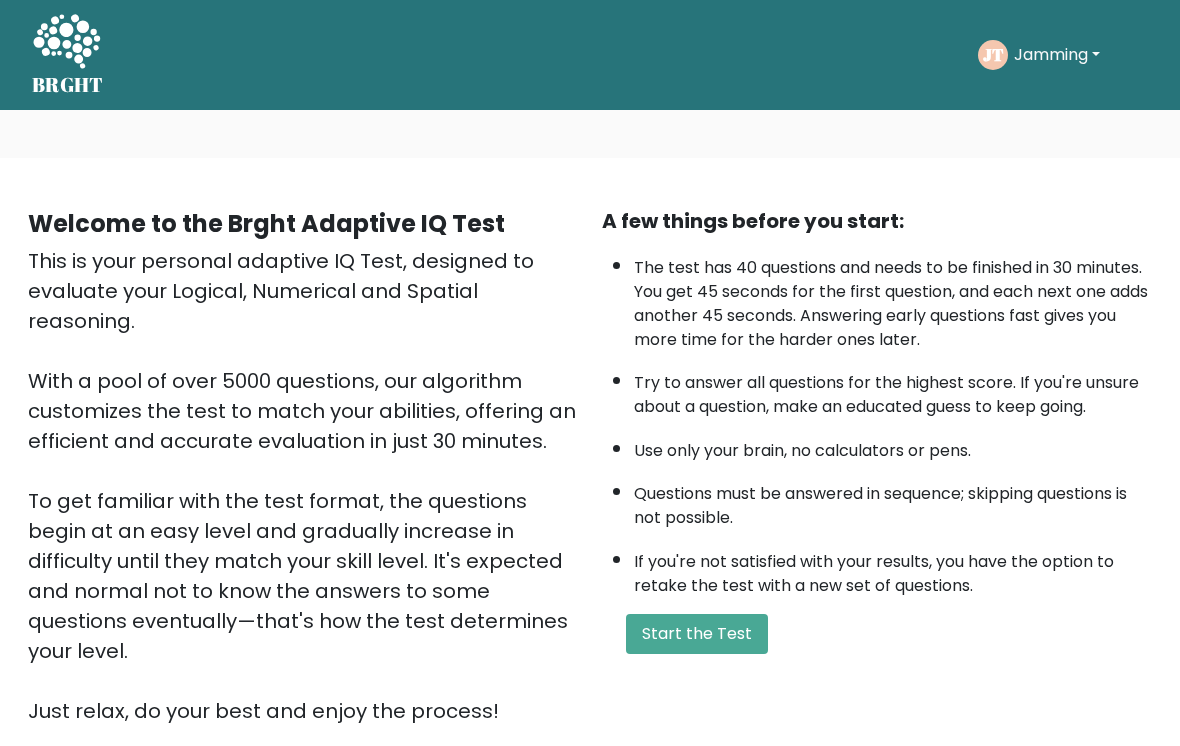 click on "Start the Test" at bounding box center [697, 634] 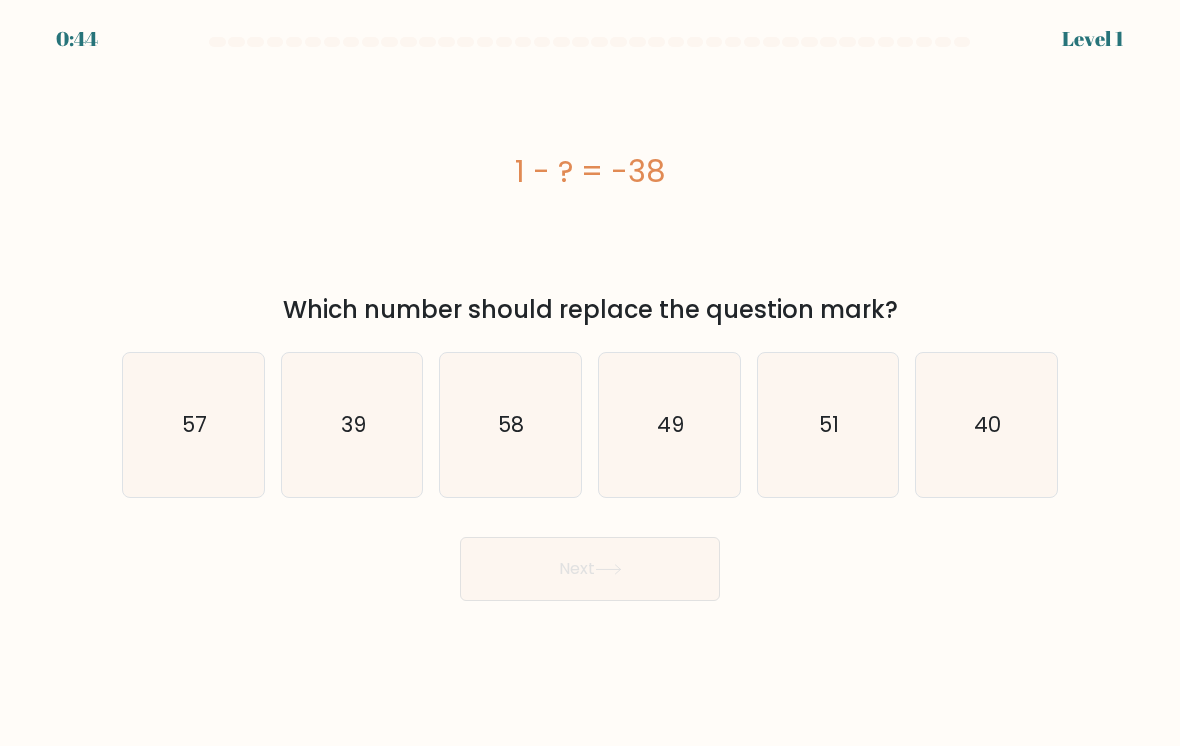 scroll, scrollTop: 0, scrollLeft: 0, axis: both 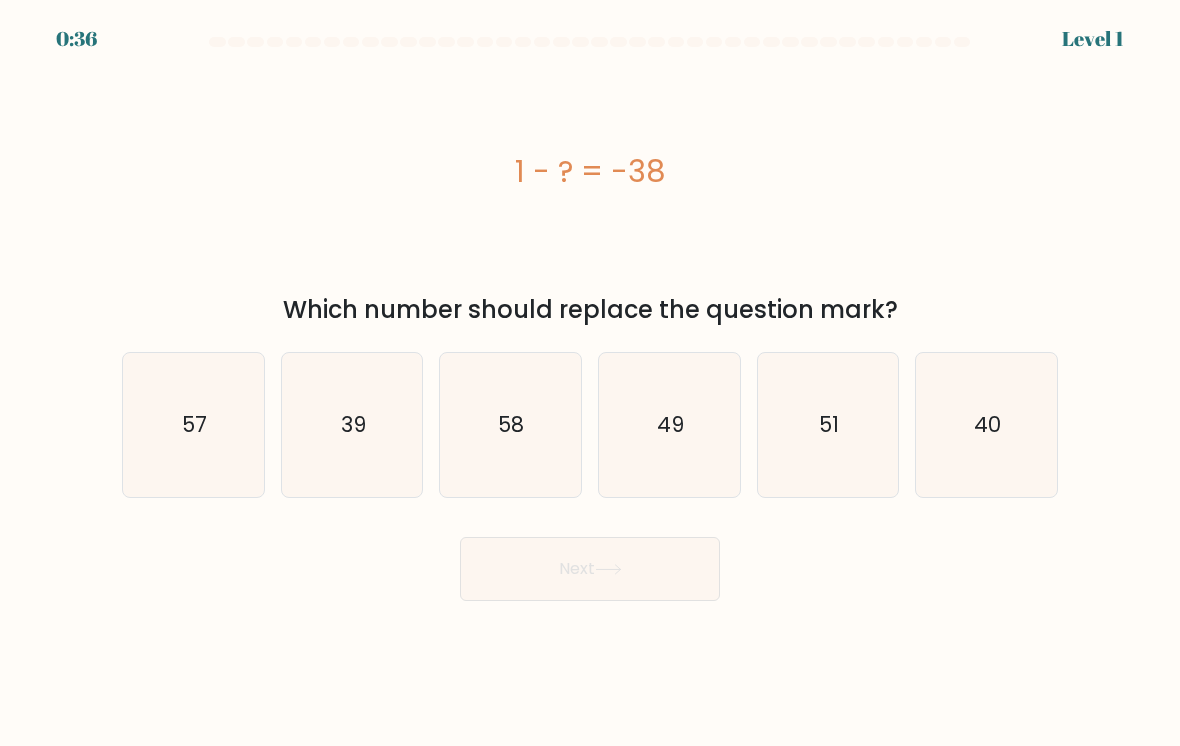 click on "39" 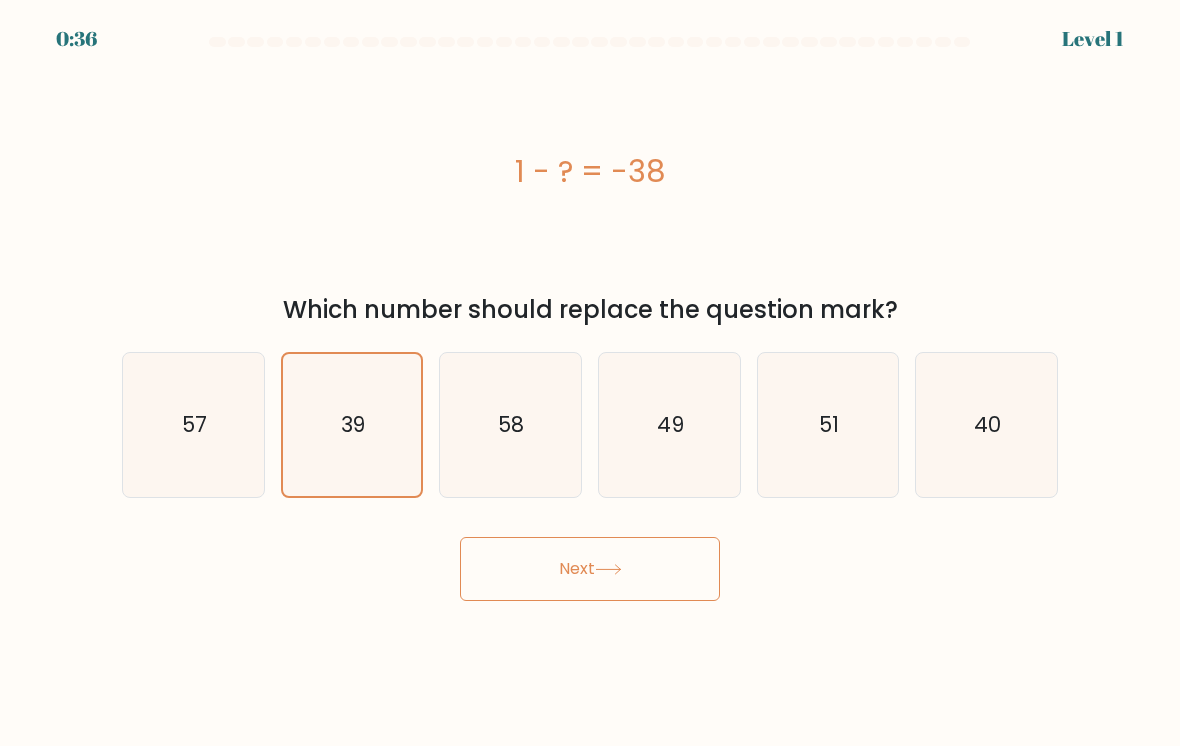 click on "Next" at bounding box center (590, 569) 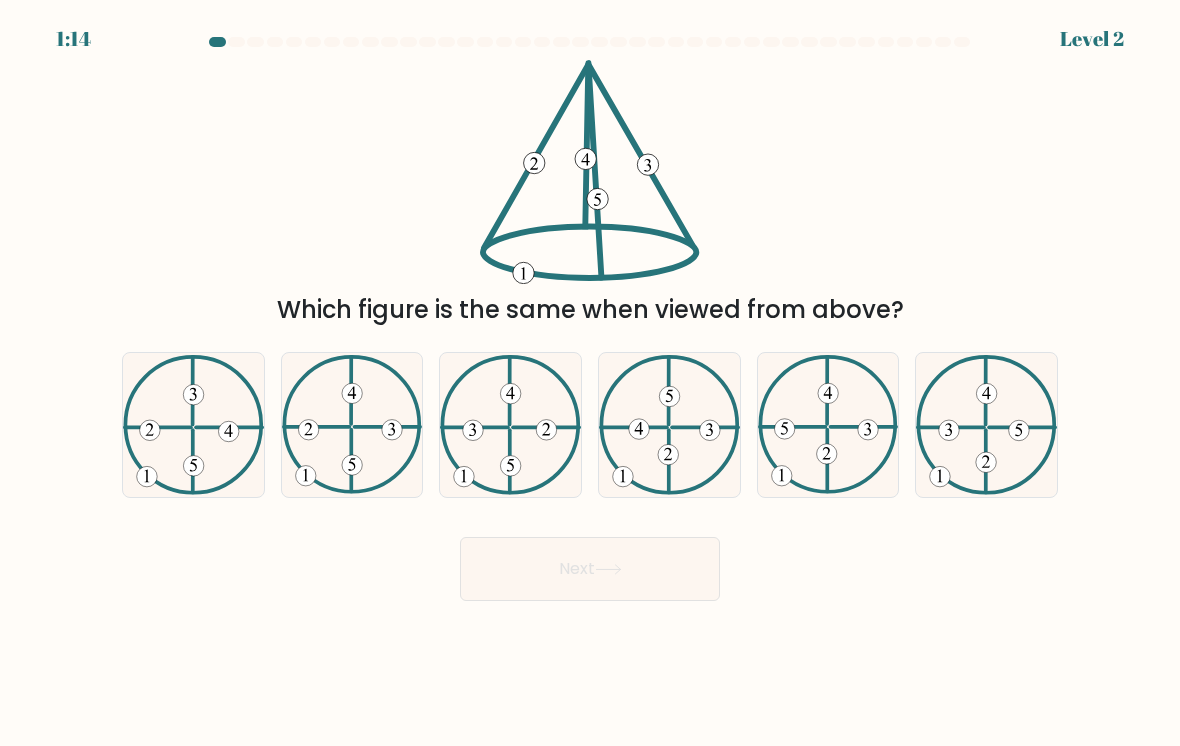 click 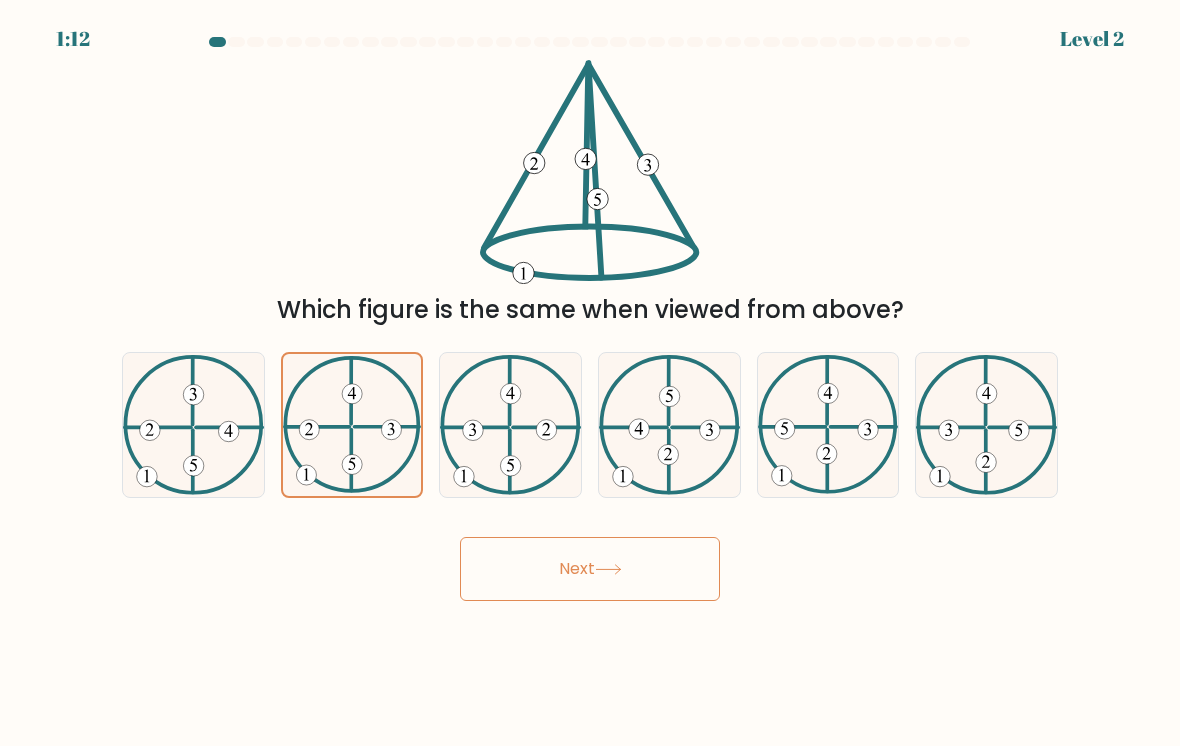 click on "Next" at bounding box center [590, 569] 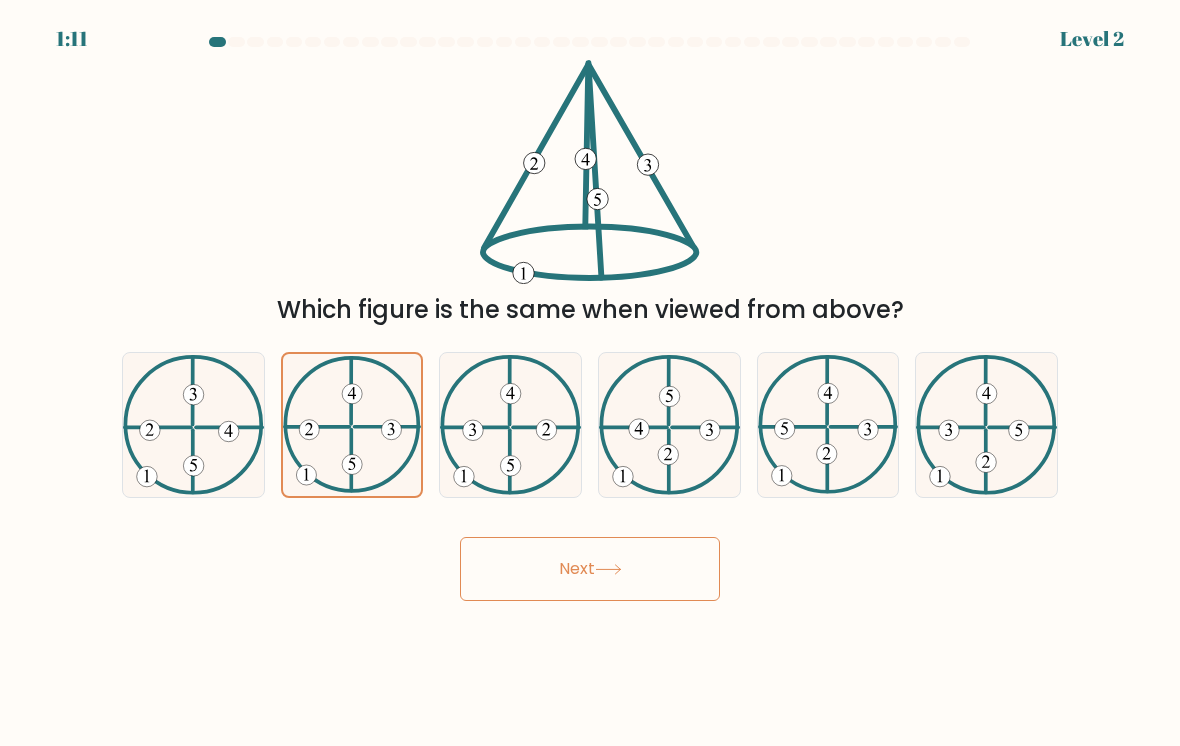 click on "Next" at bounding box center (590, 569) 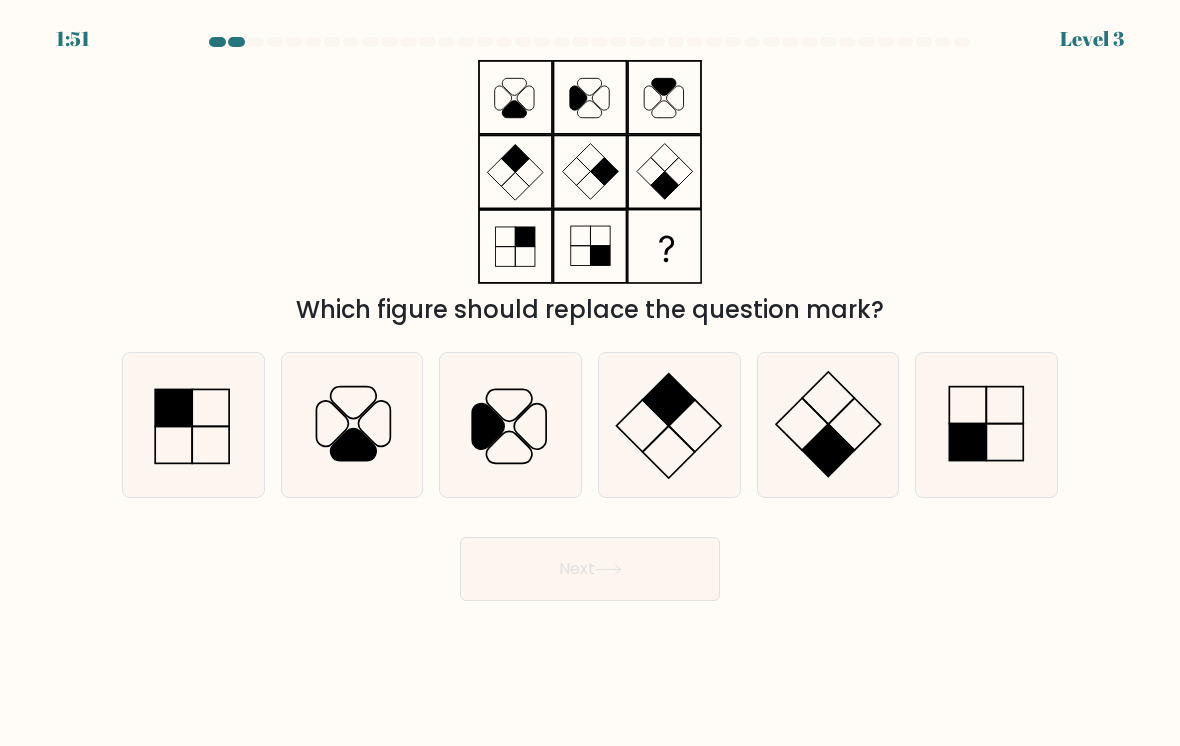click 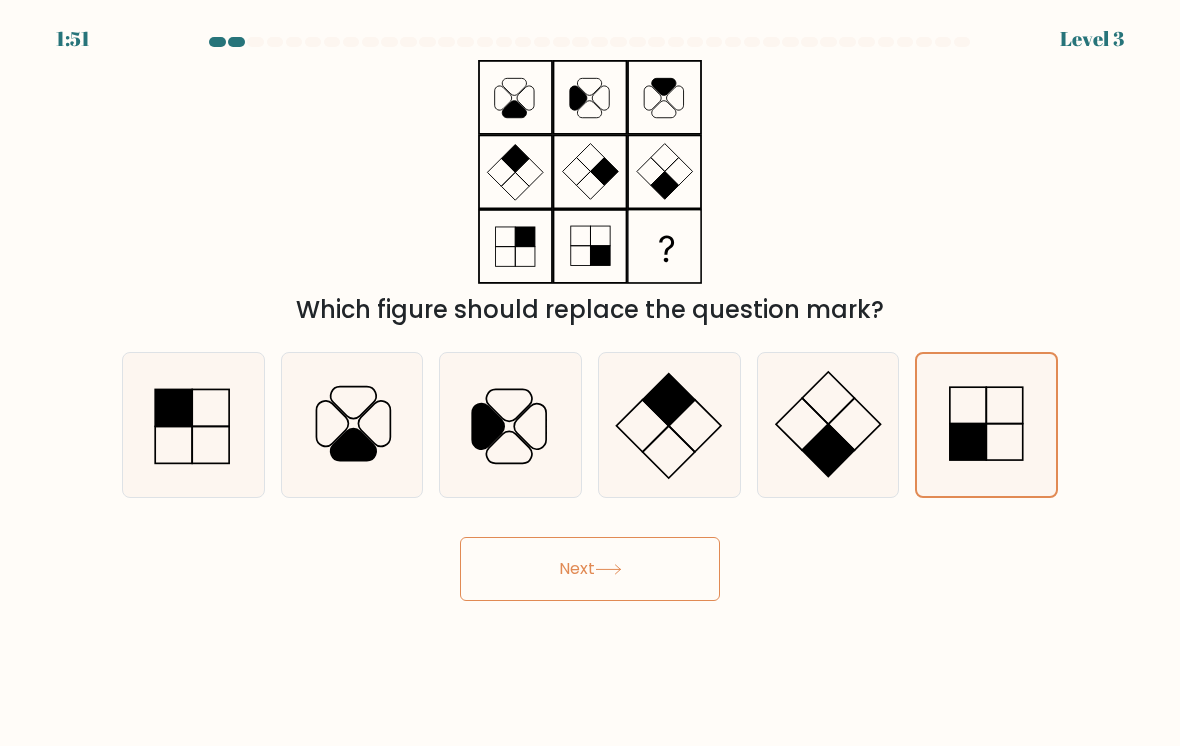 click on "Next" at bounding box center (590, 569) 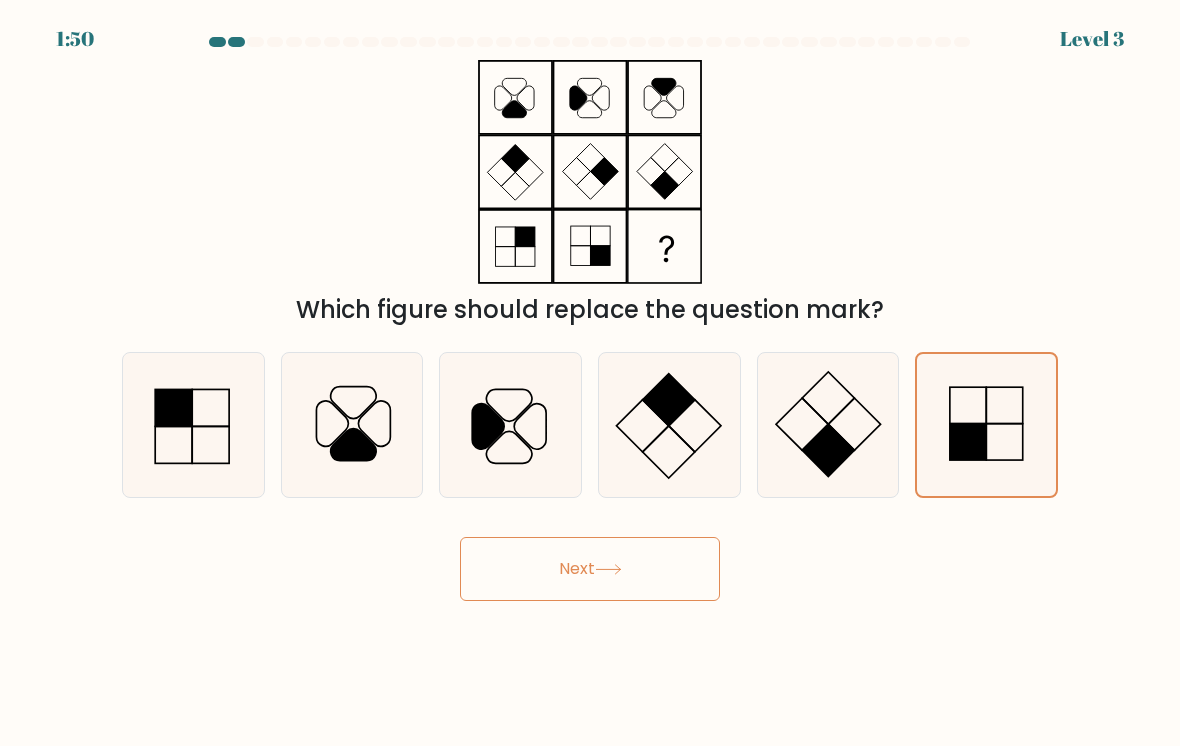 click on "Next" at bounding box center [590, 569] 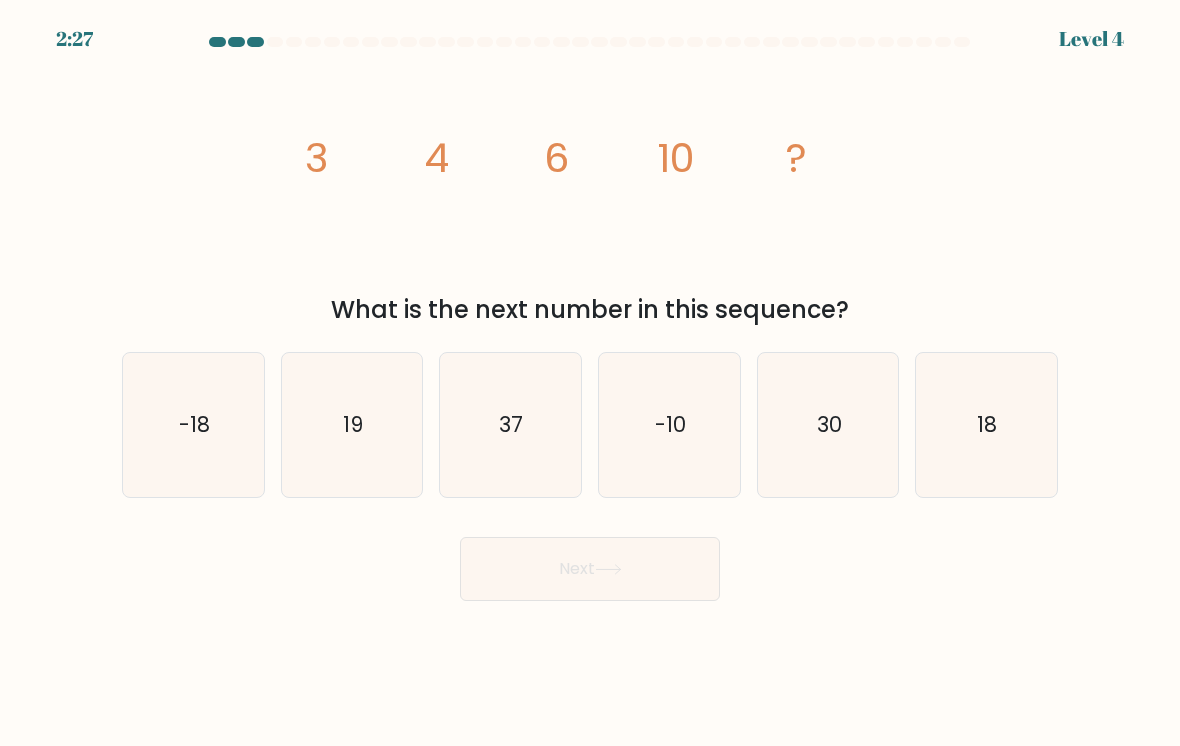 click on "18" 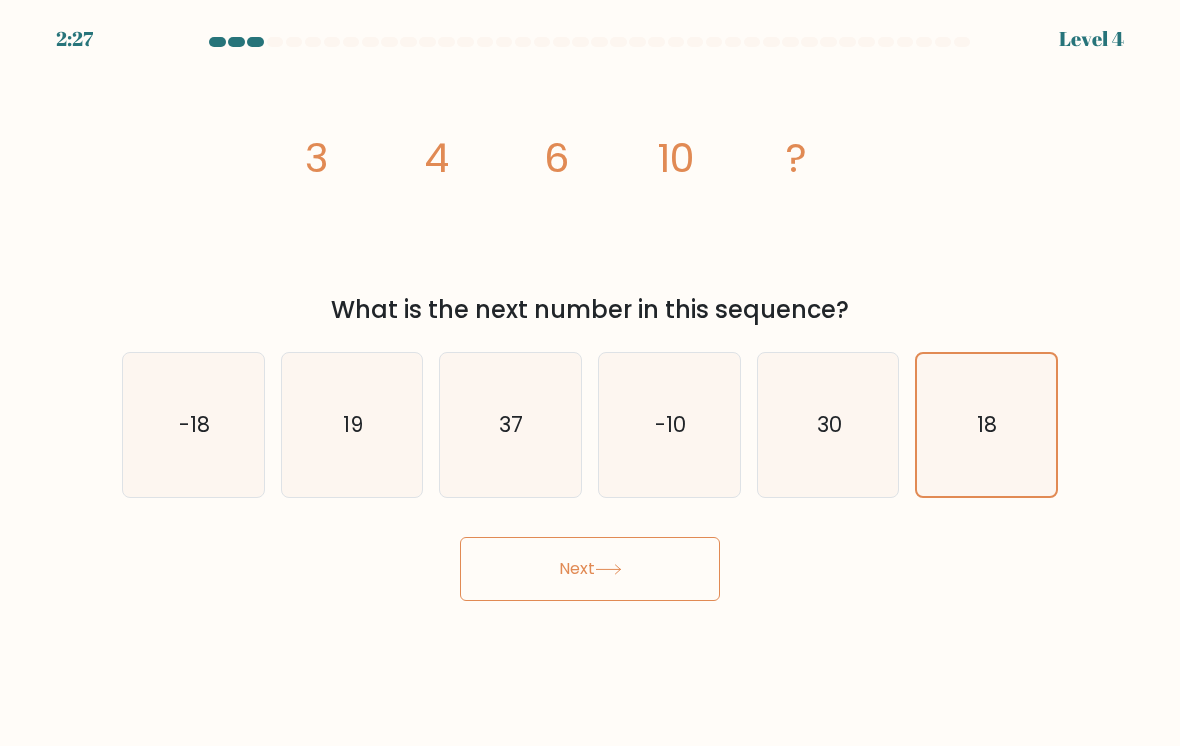 click on "Next" at bounding box center (590, 569) 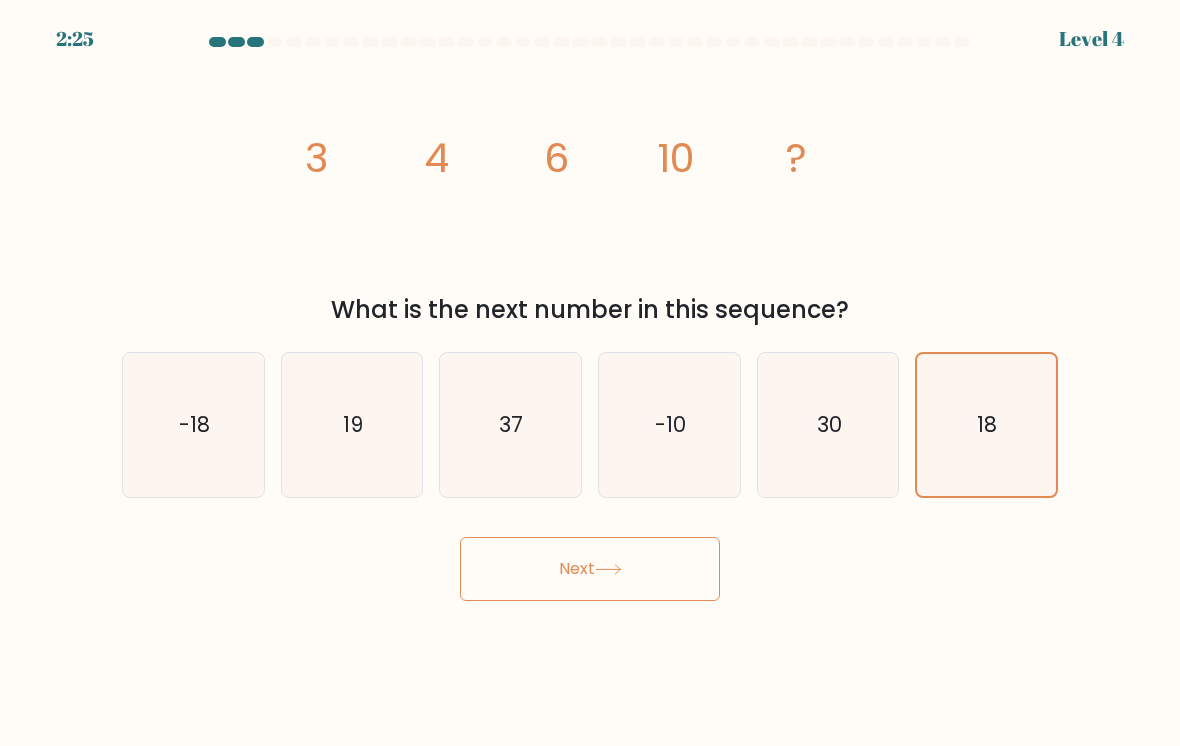 click on "Next" at bounding box center [590, 569] 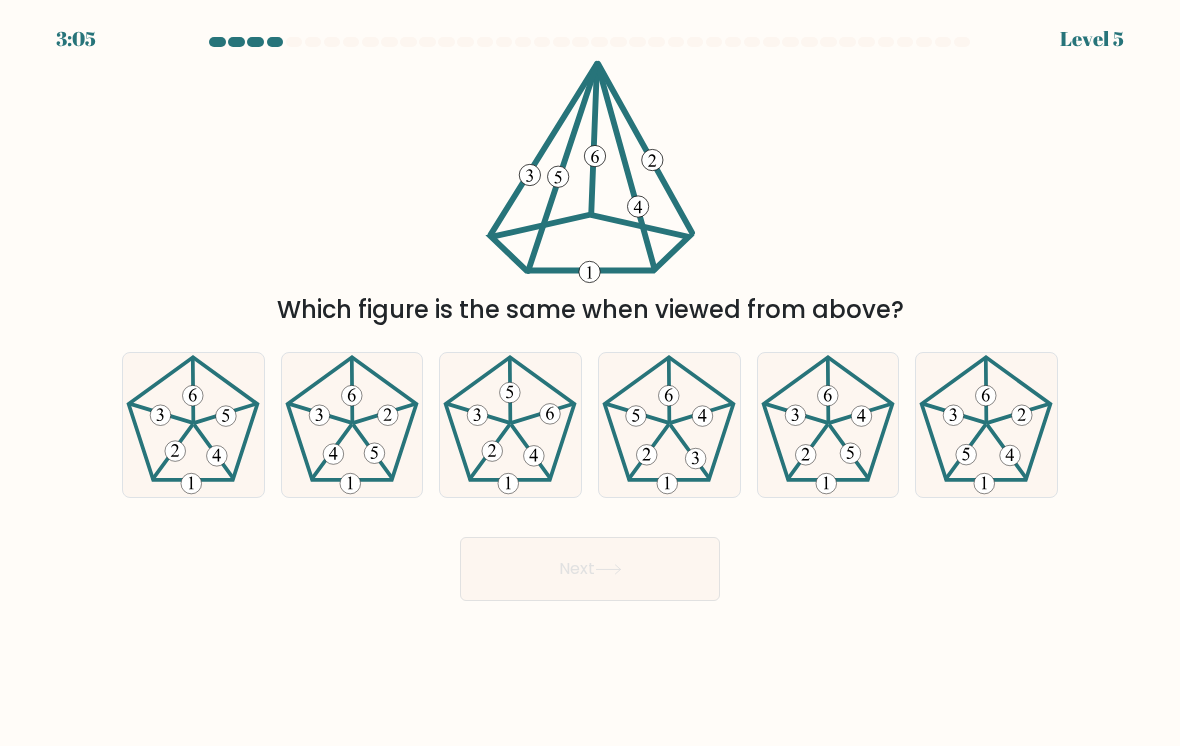 click 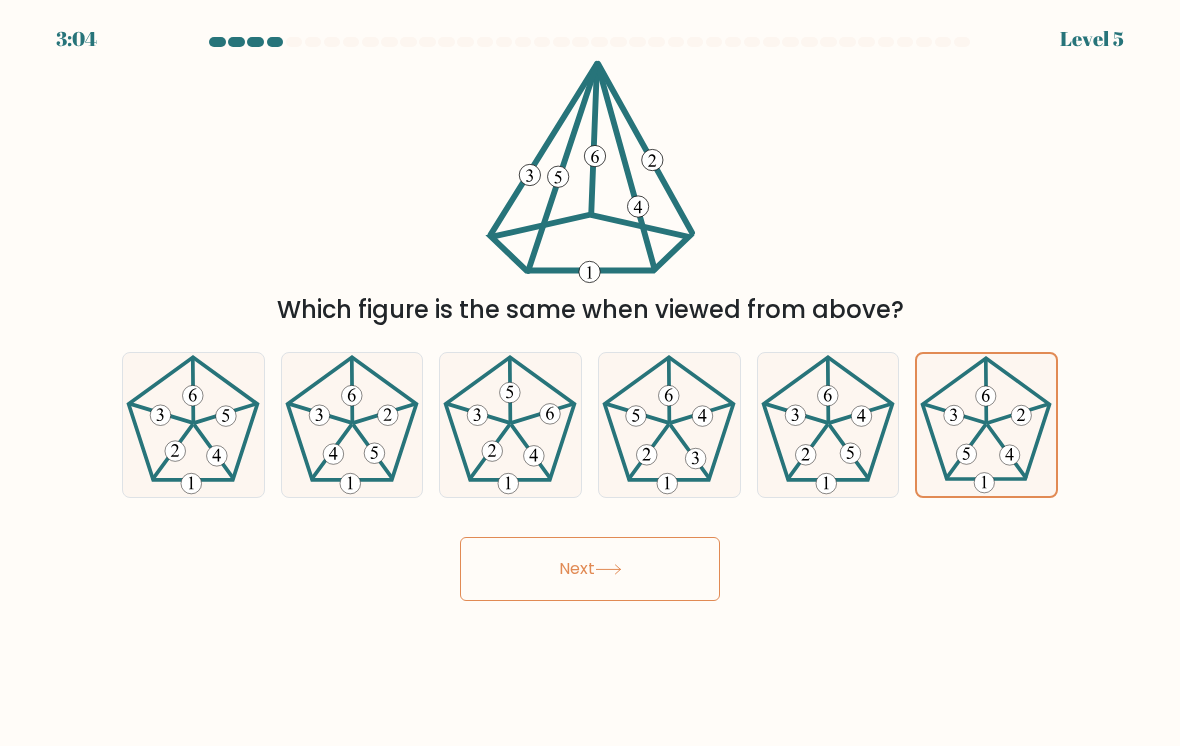 click on "Next" at bounding box center [590, 569] 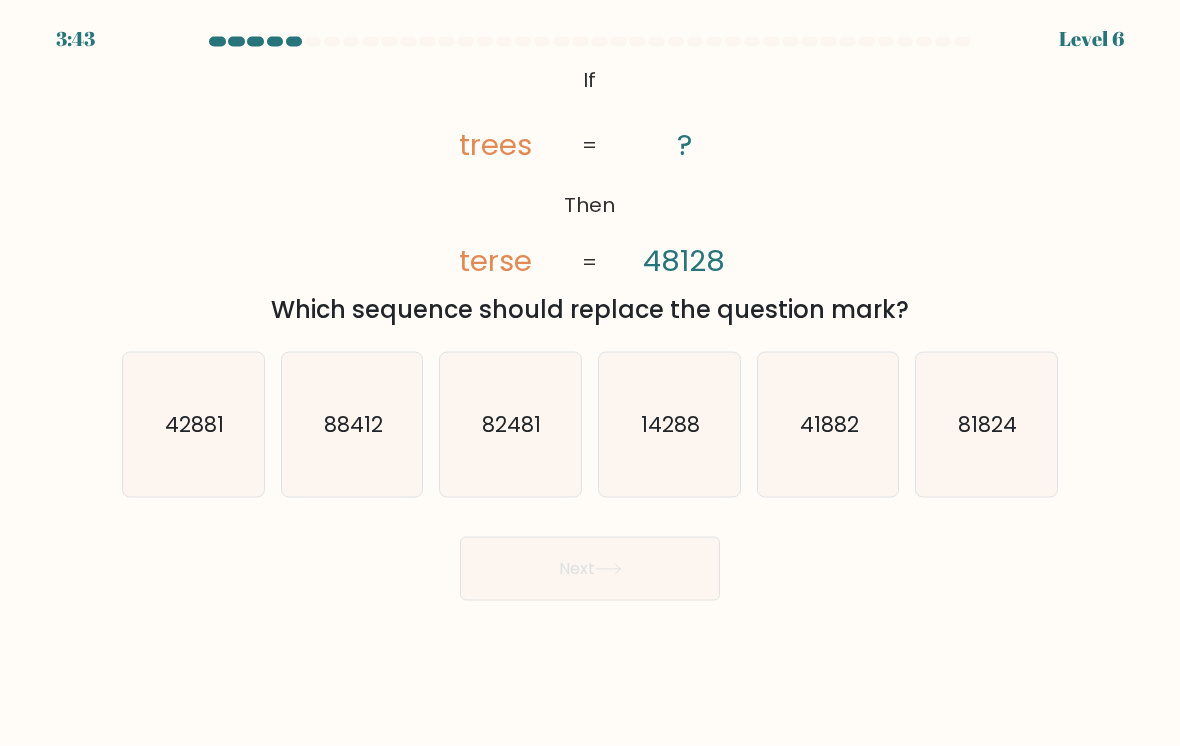 scroll, scrollTop: 0, scrollLeft: 0, axis: both 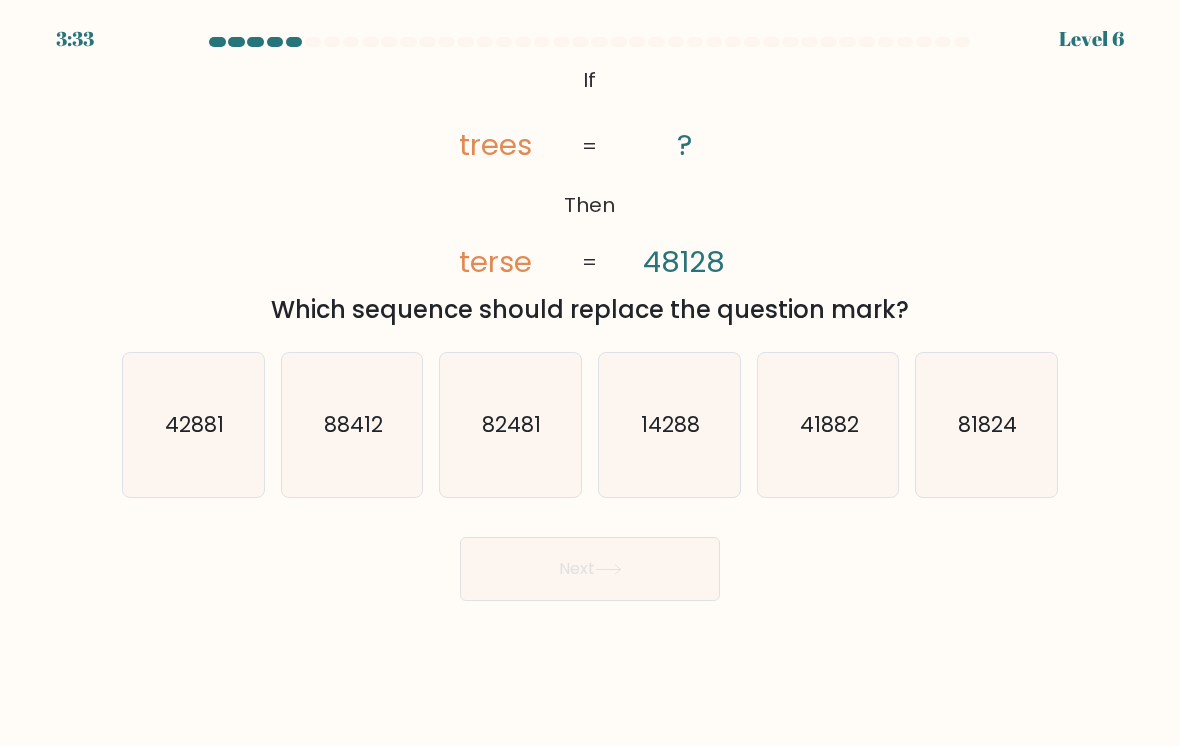 click on "41882" 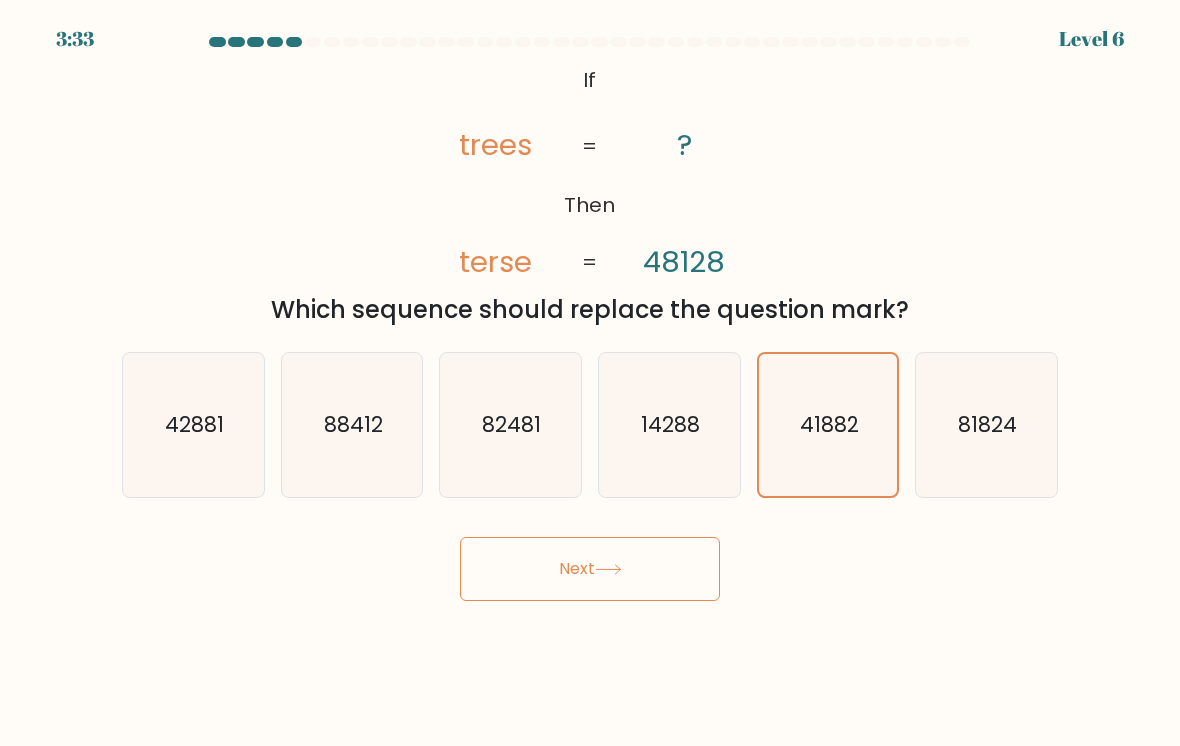 click on "Next" at bounding box center (590, 569) 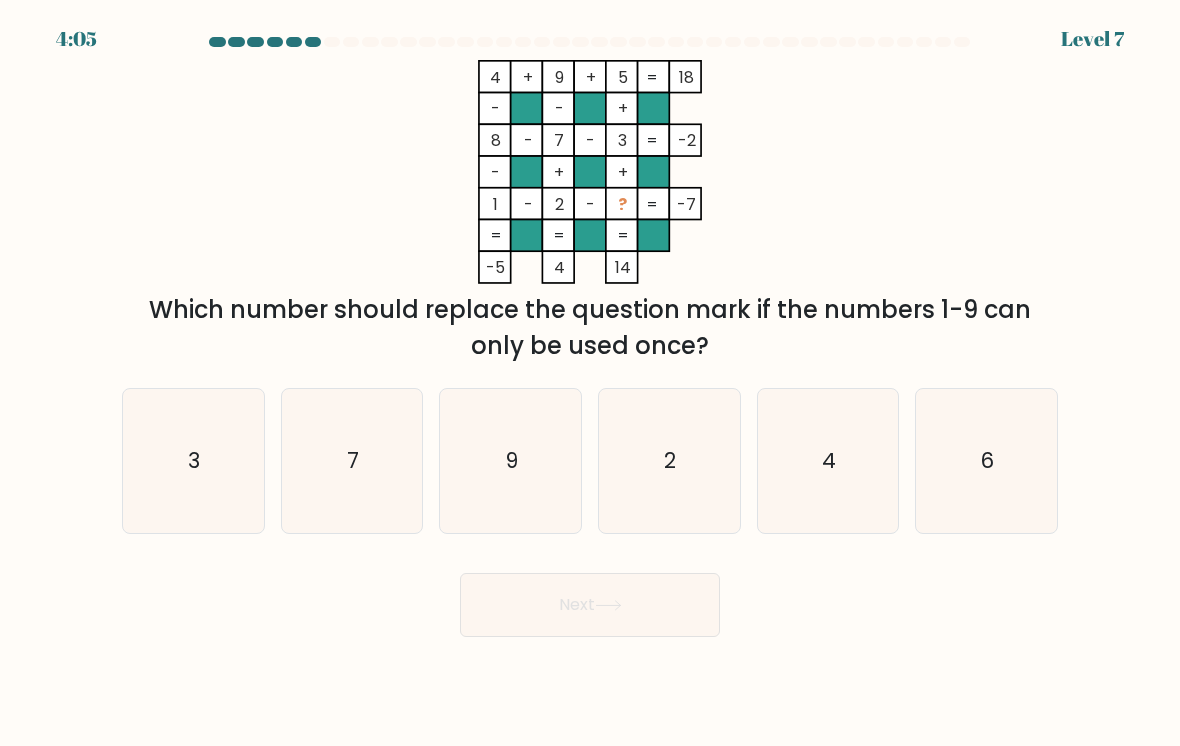 click on "6" 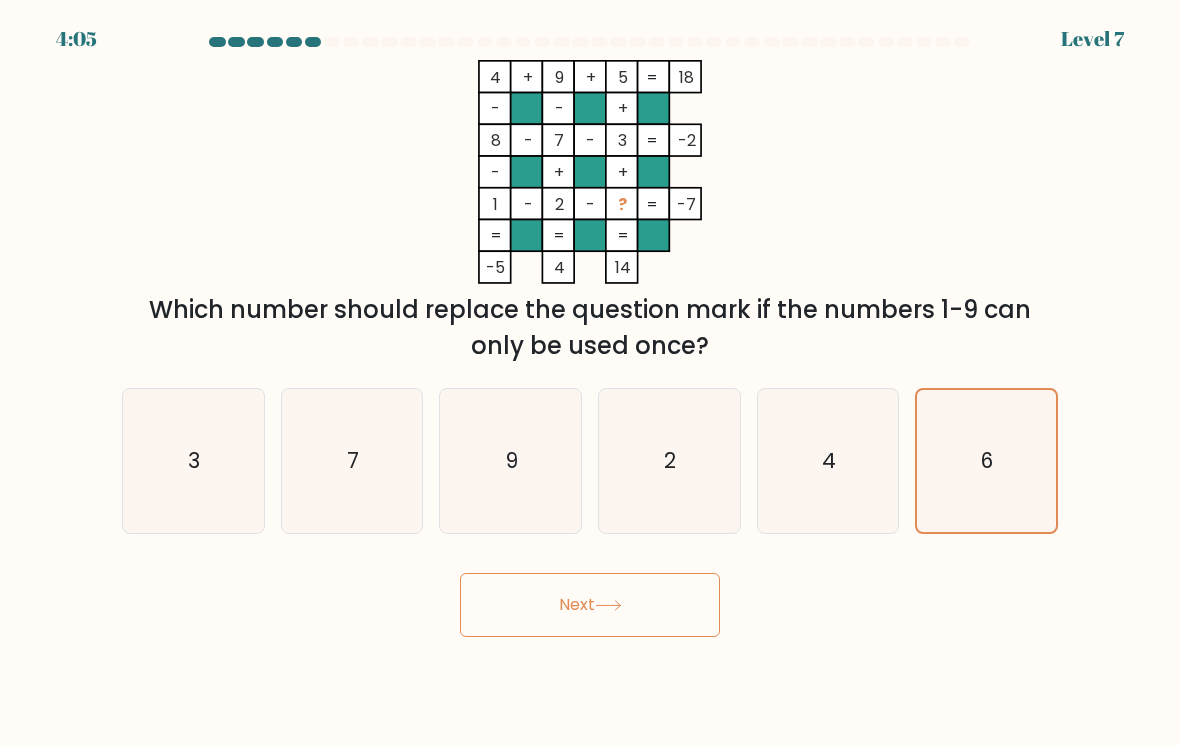 click on "Next" at bounding box center (590, 605) 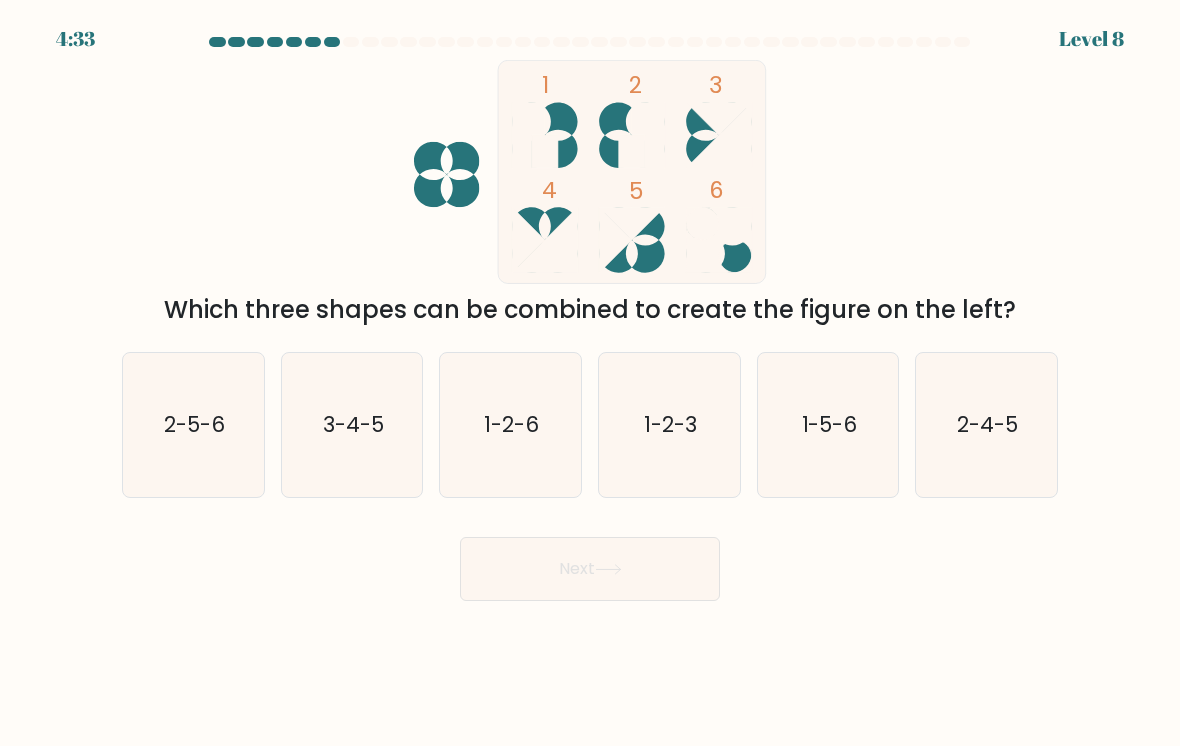 click on "3-4-5" 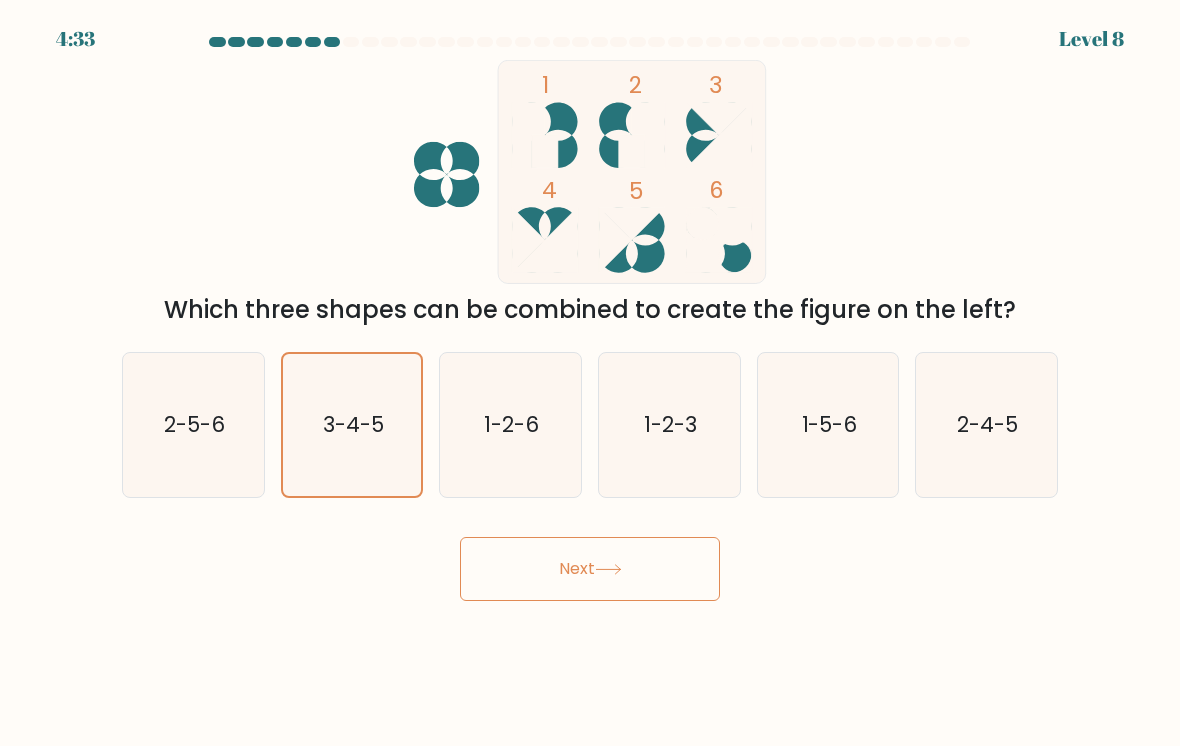 click on "Next" at bounding box center (590, 569) 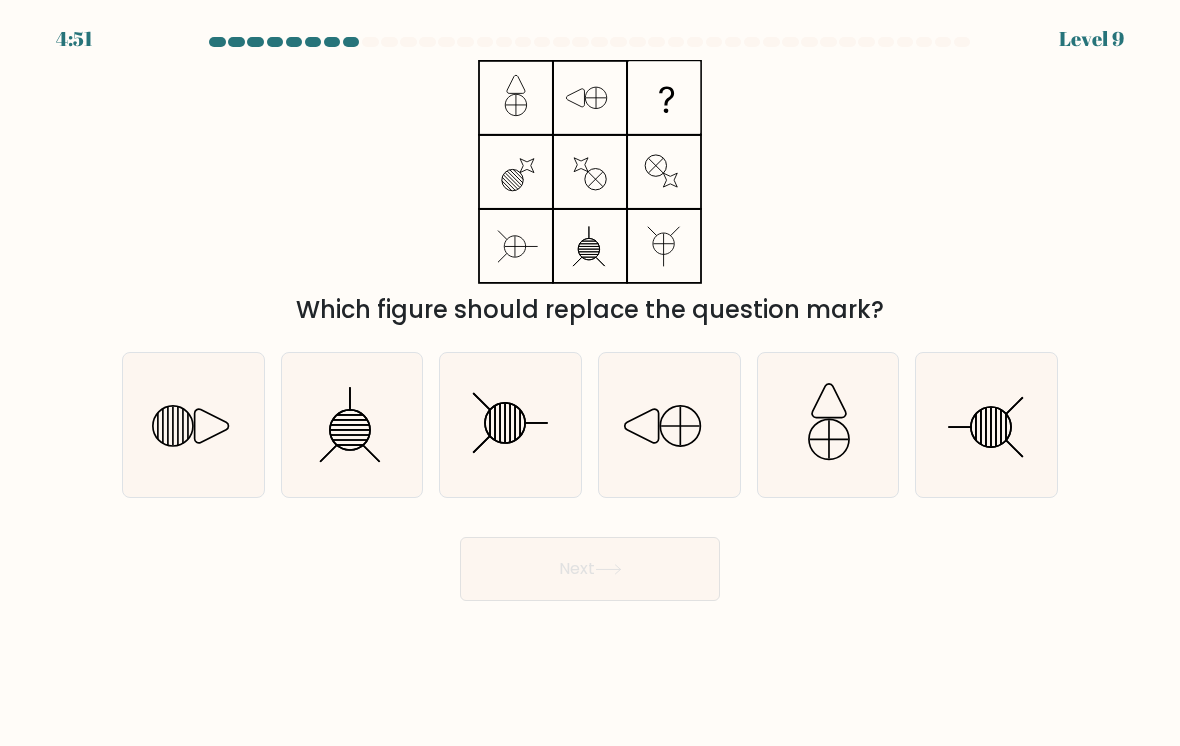 click 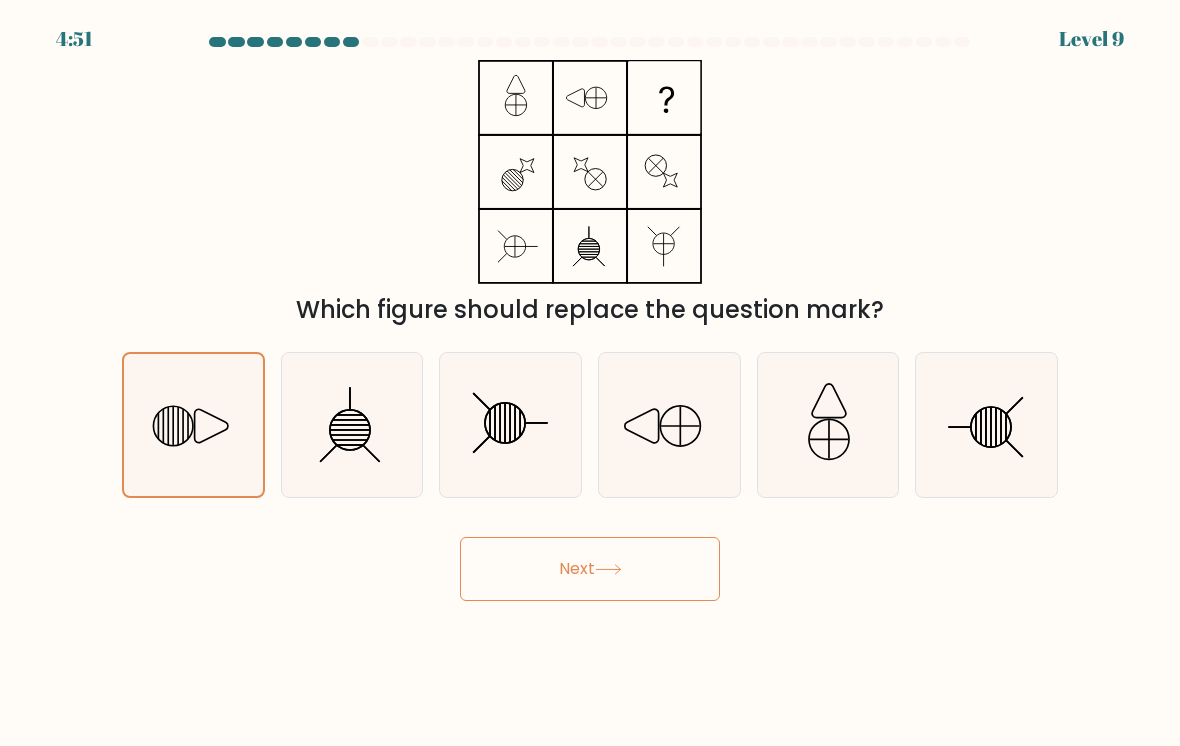 click on "Next" at bounding box center (590, 569) 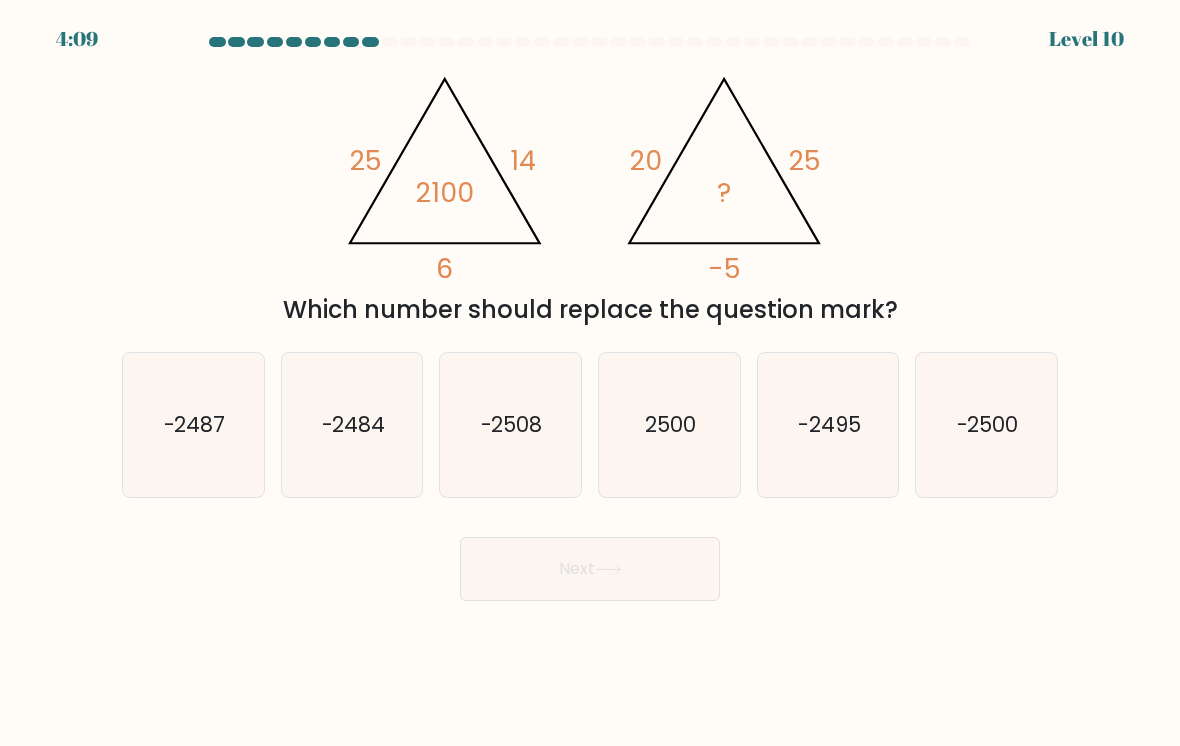 click on "-2500" 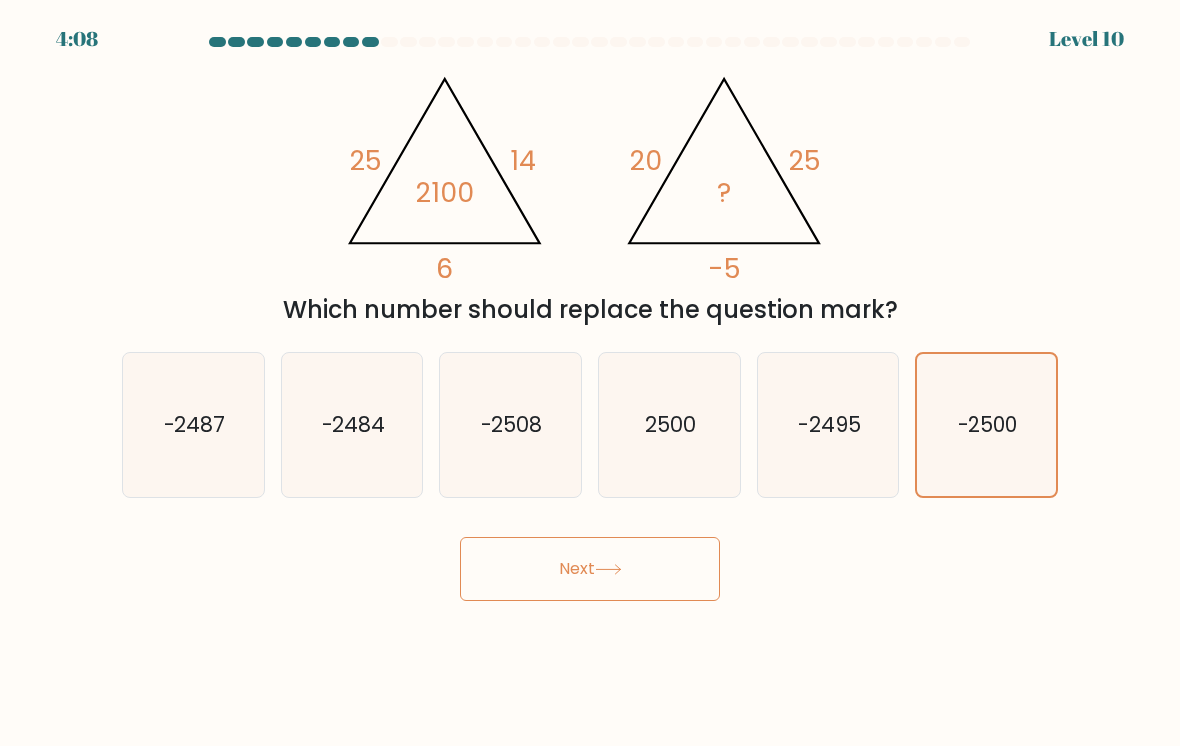 click on "Next" at bounding box center [590, 569] 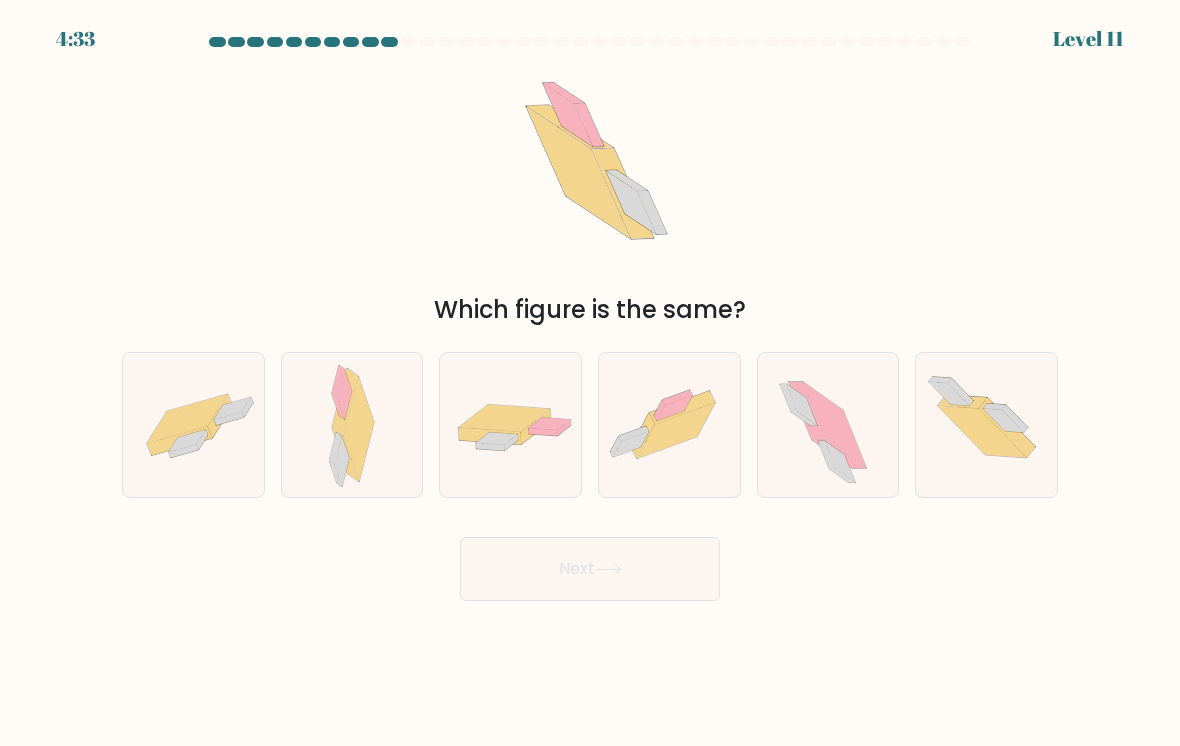 click 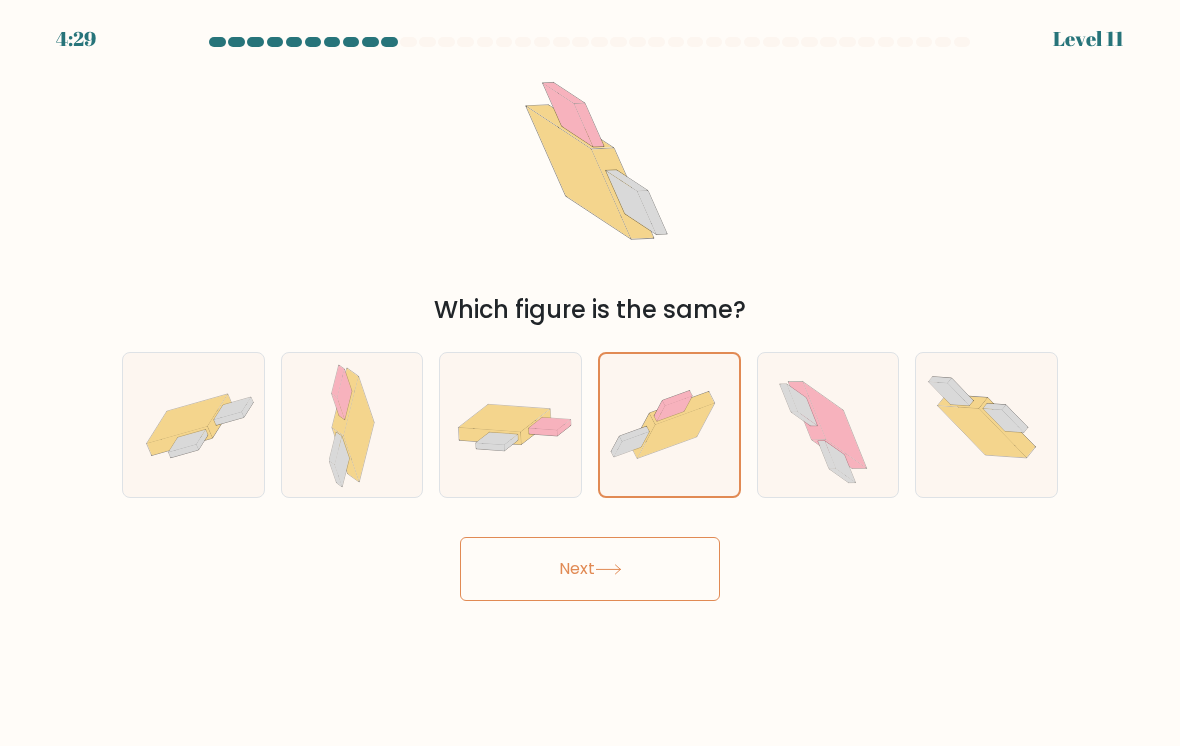 click on "Next" at bounding box center (590, 569) 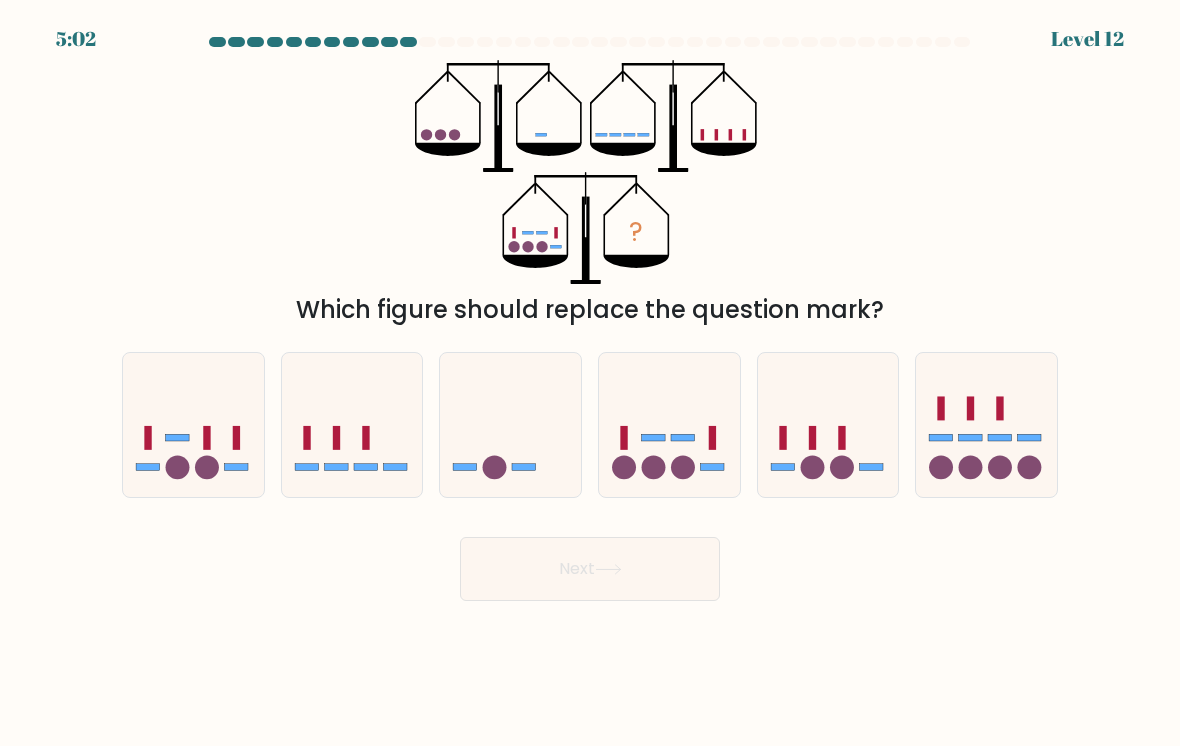 click at bounding box center (669, 425) 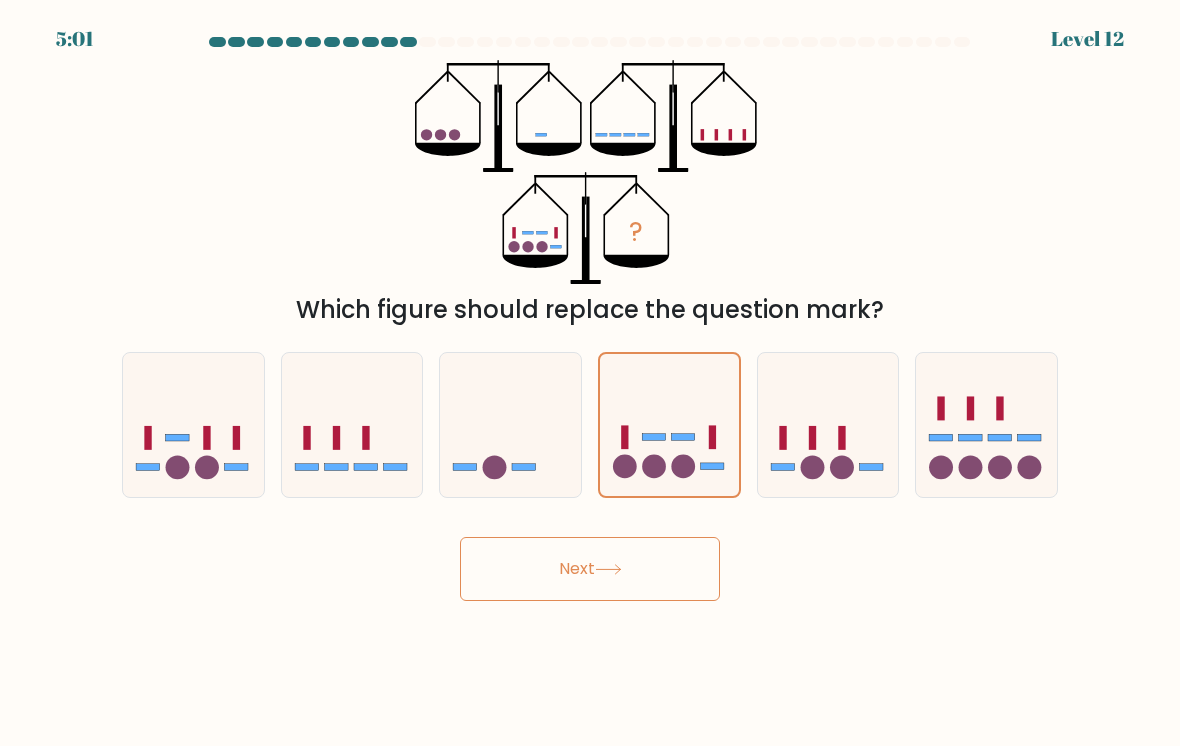 click on "Next" at bounding box center [590, 569] 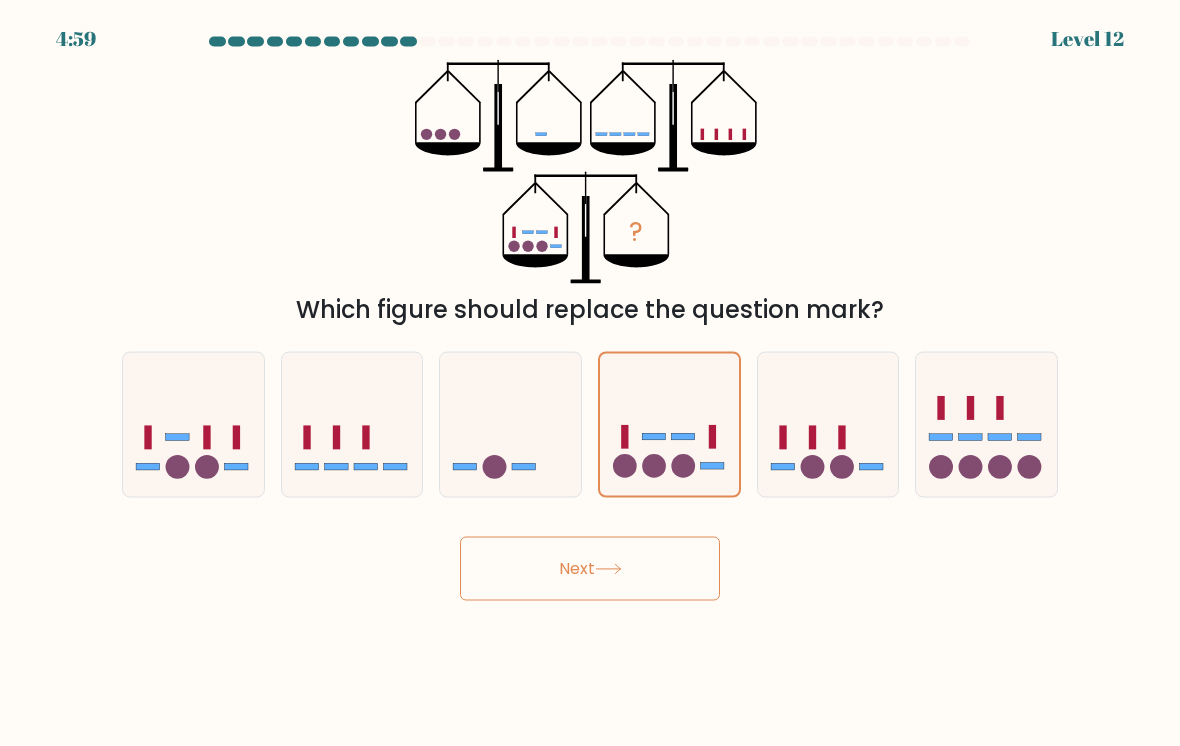 scroll, scrollTop: 15, scrollLeft: 0, axis: vertical 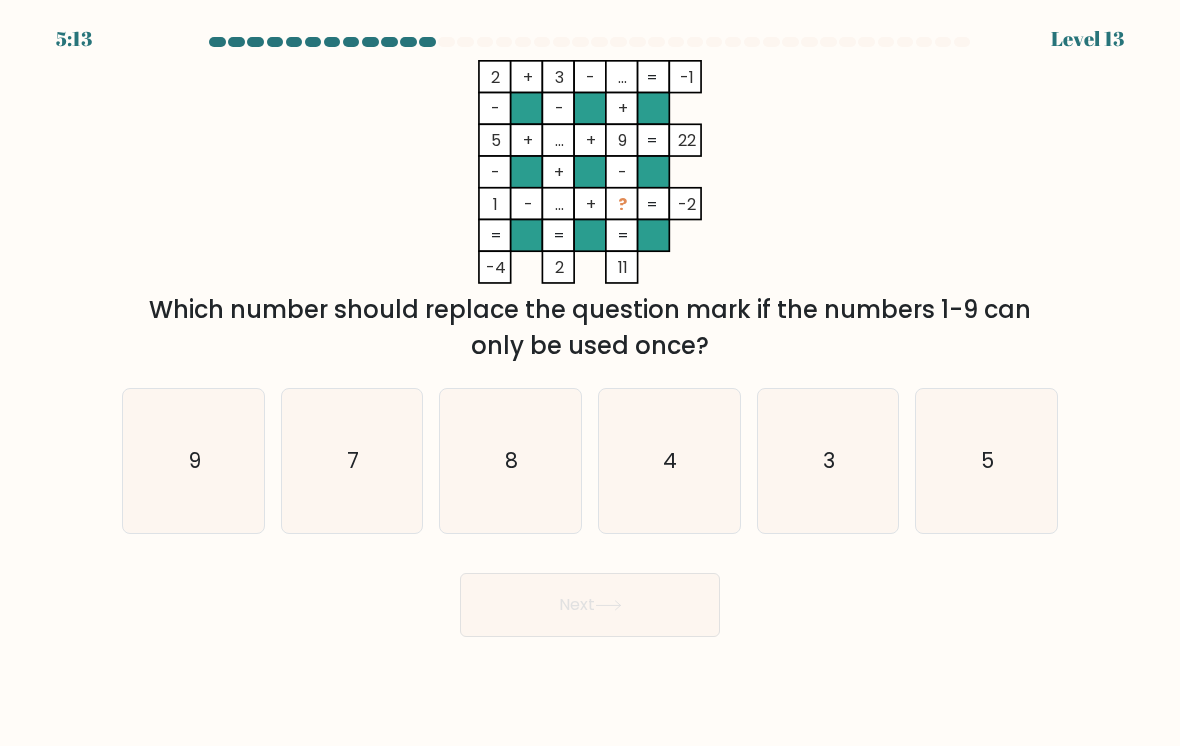 click on "4" 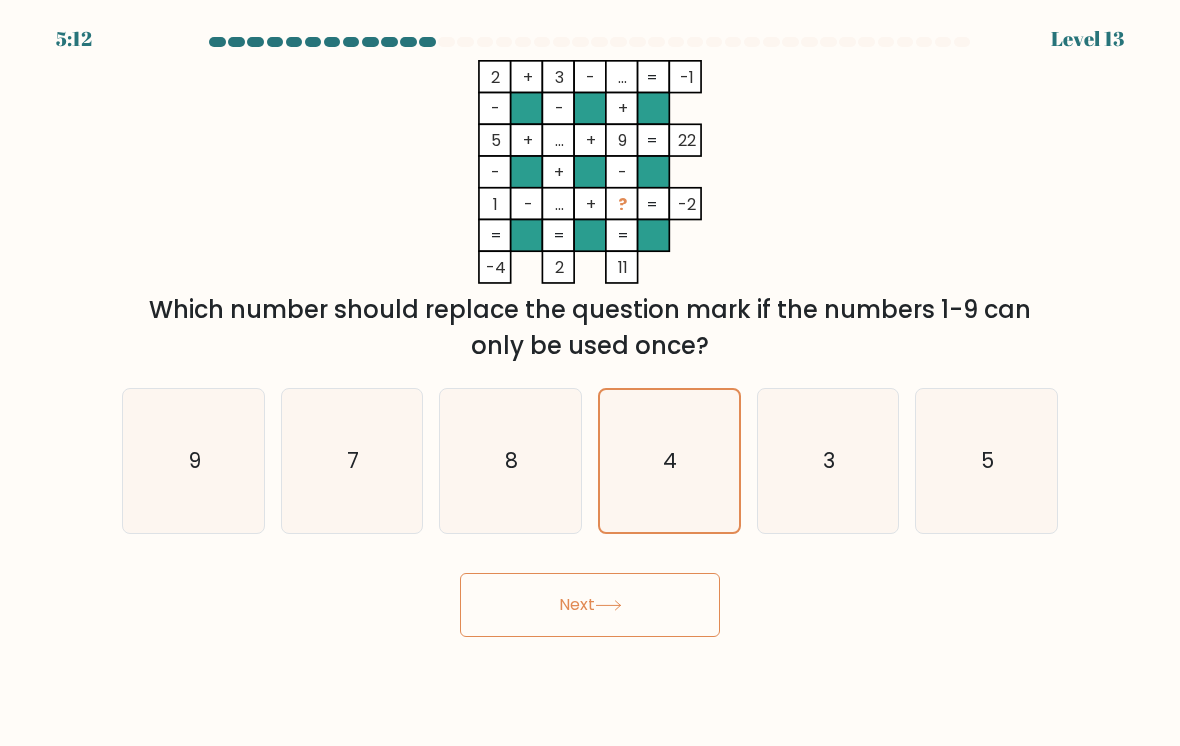 click on "Next" at bounding box center (590, 605) 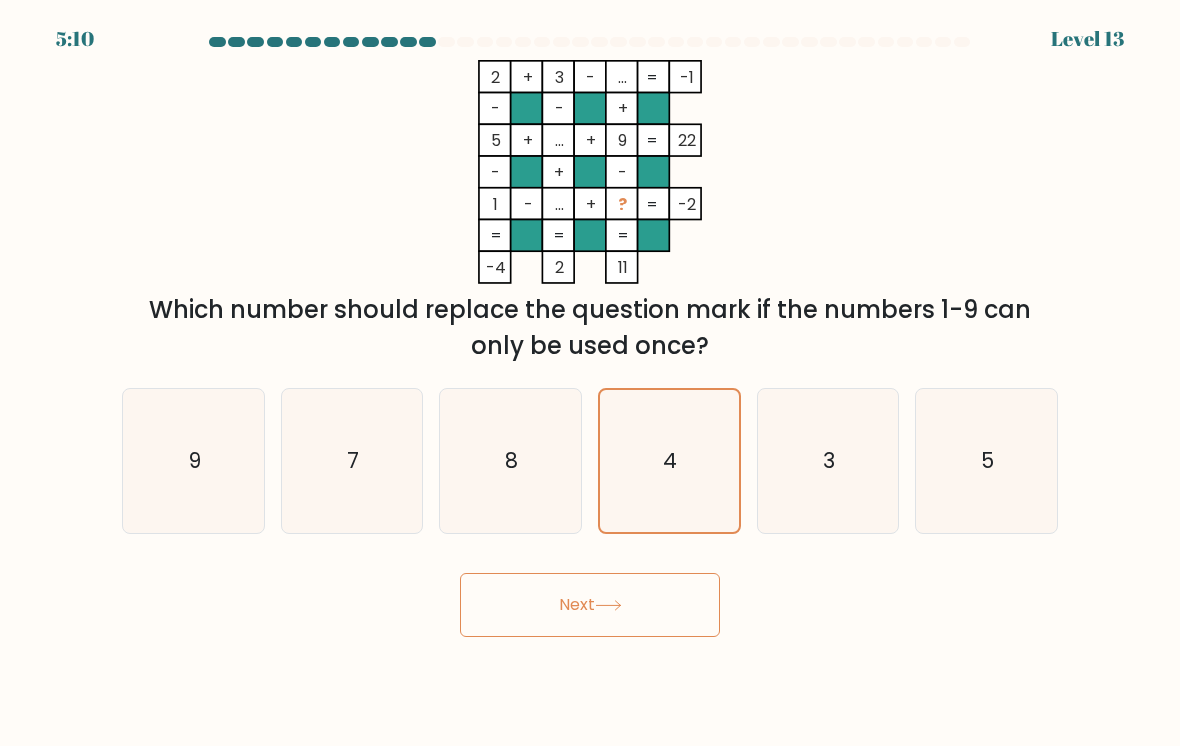 scroll, scrollTop: 30, scrollLeft: 0, axis: vertical 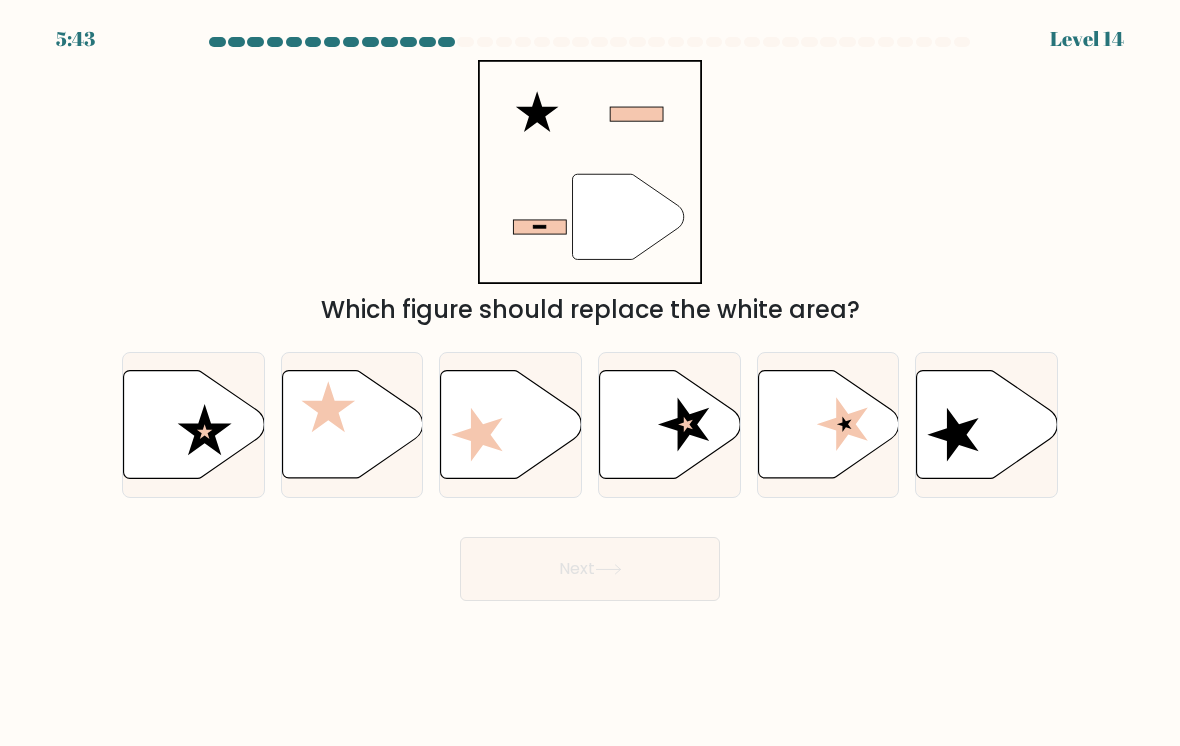 click 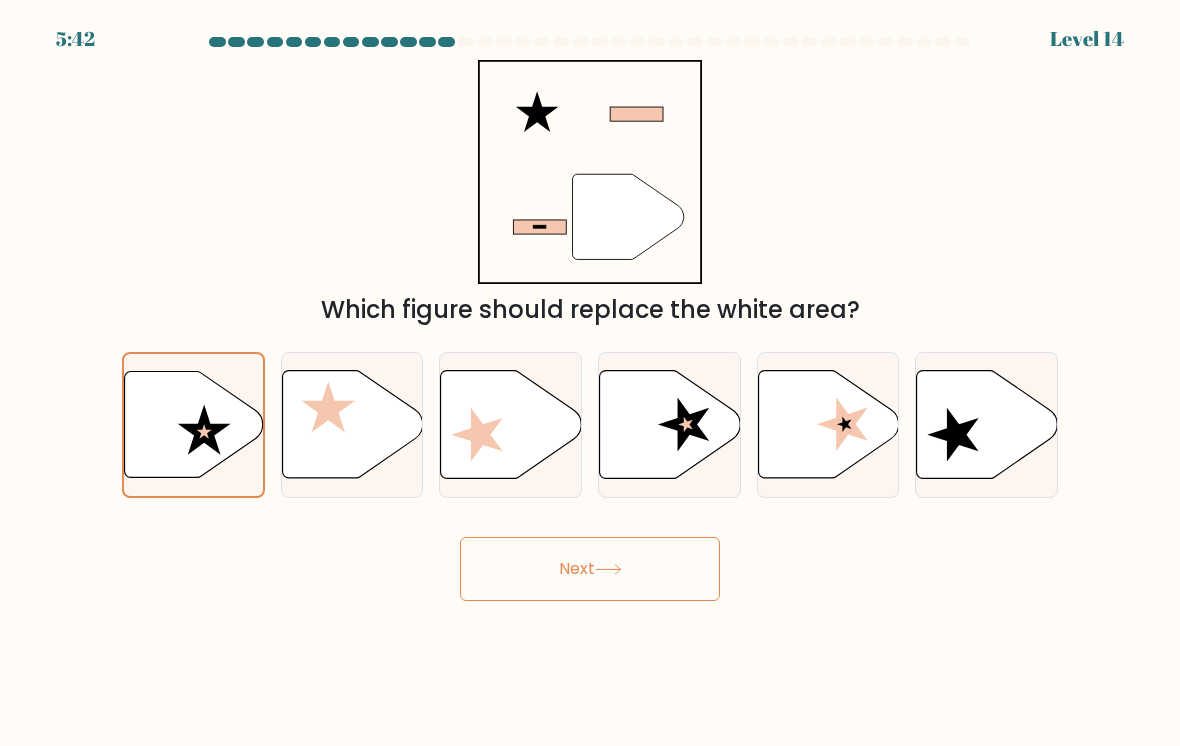 click on "Next" at bounding box center (590, 569) 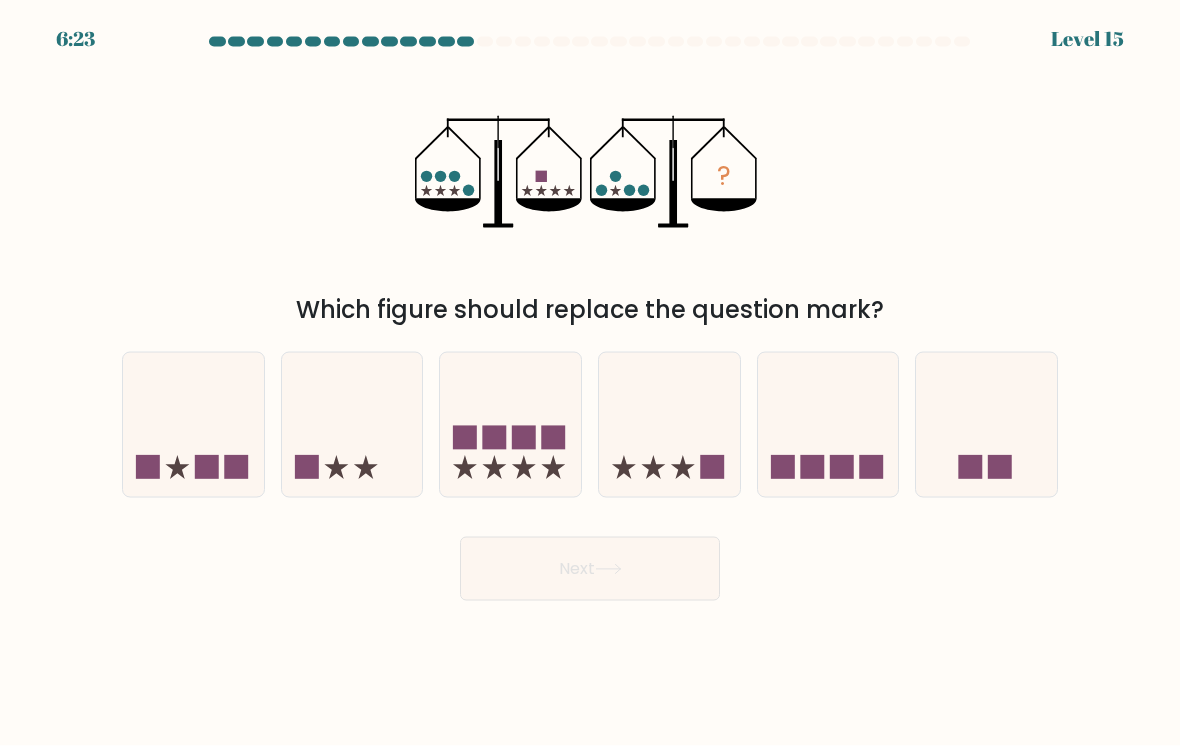 scroll, scrollTop: 3, scrollLeft: 0, axis: vertical 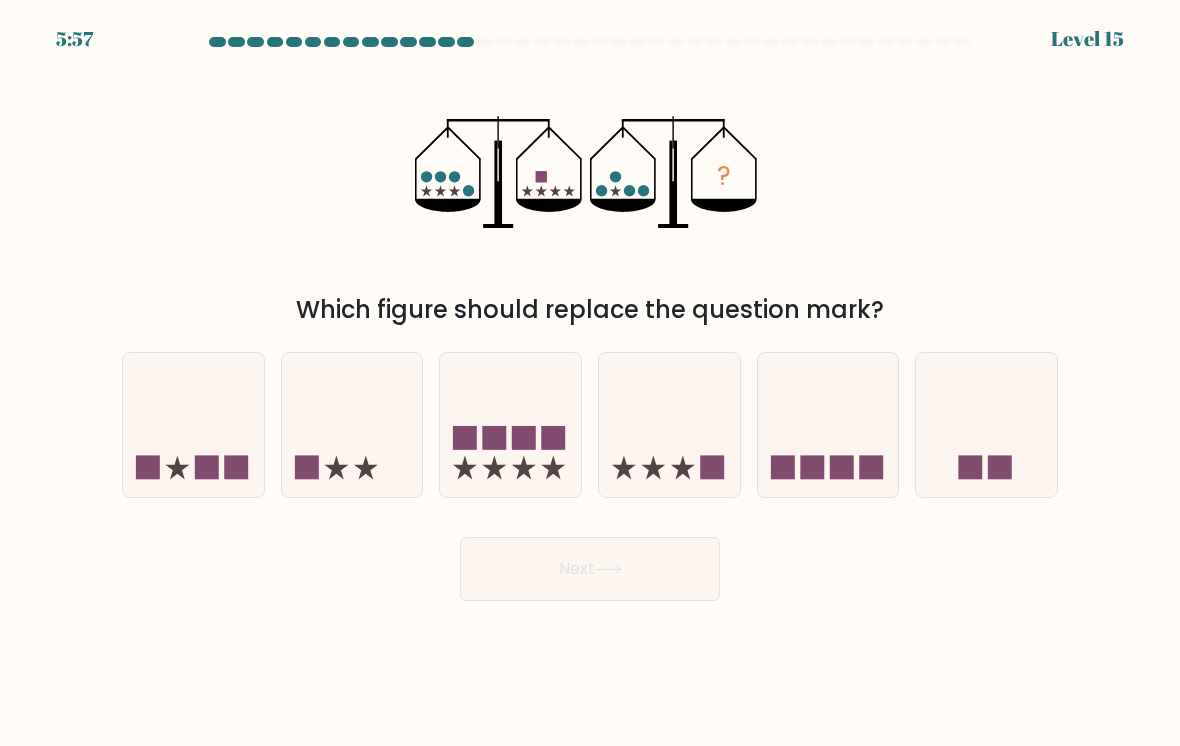 click 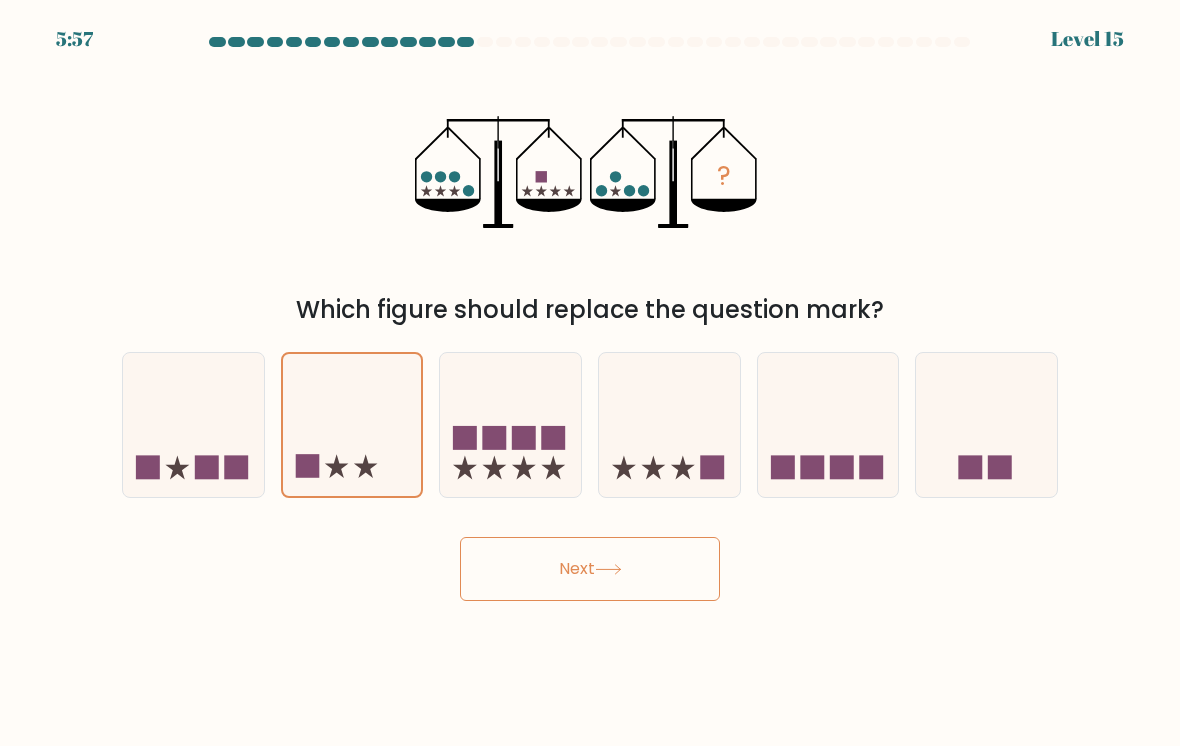 click on "Next" at bounding box center (590, 569) 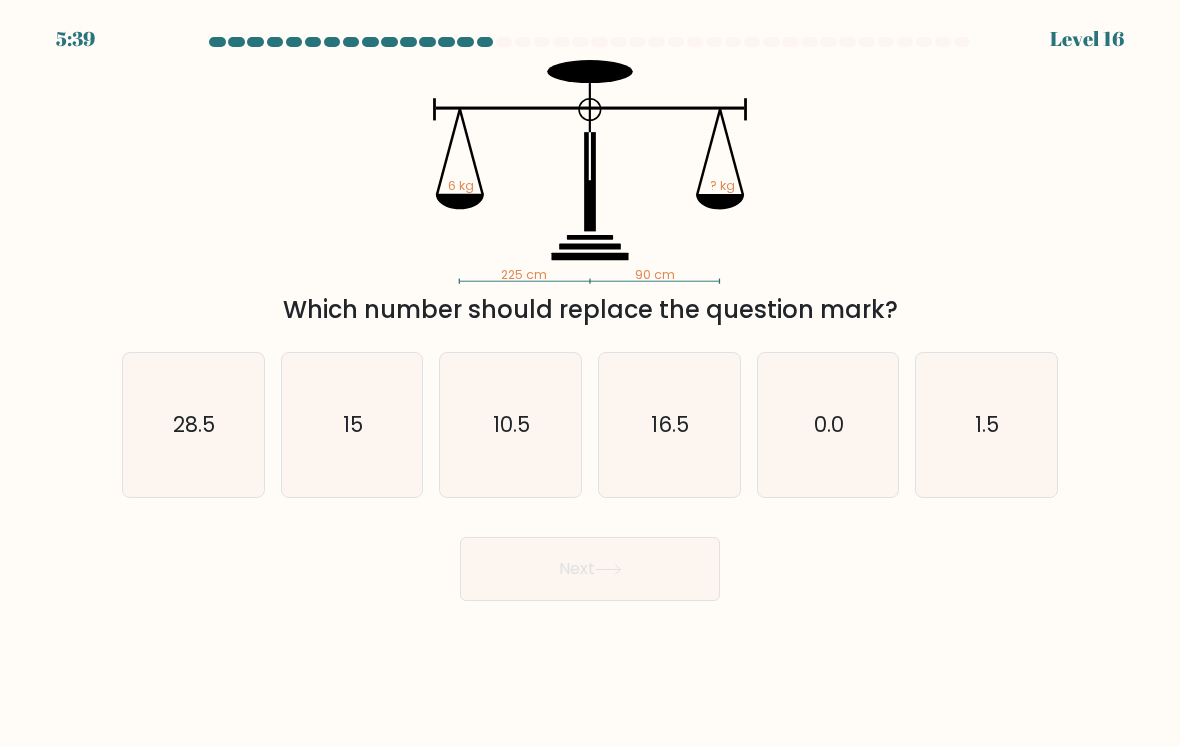 scroll, scrollTop: 32, scrollLeft: 0, axis: vertical 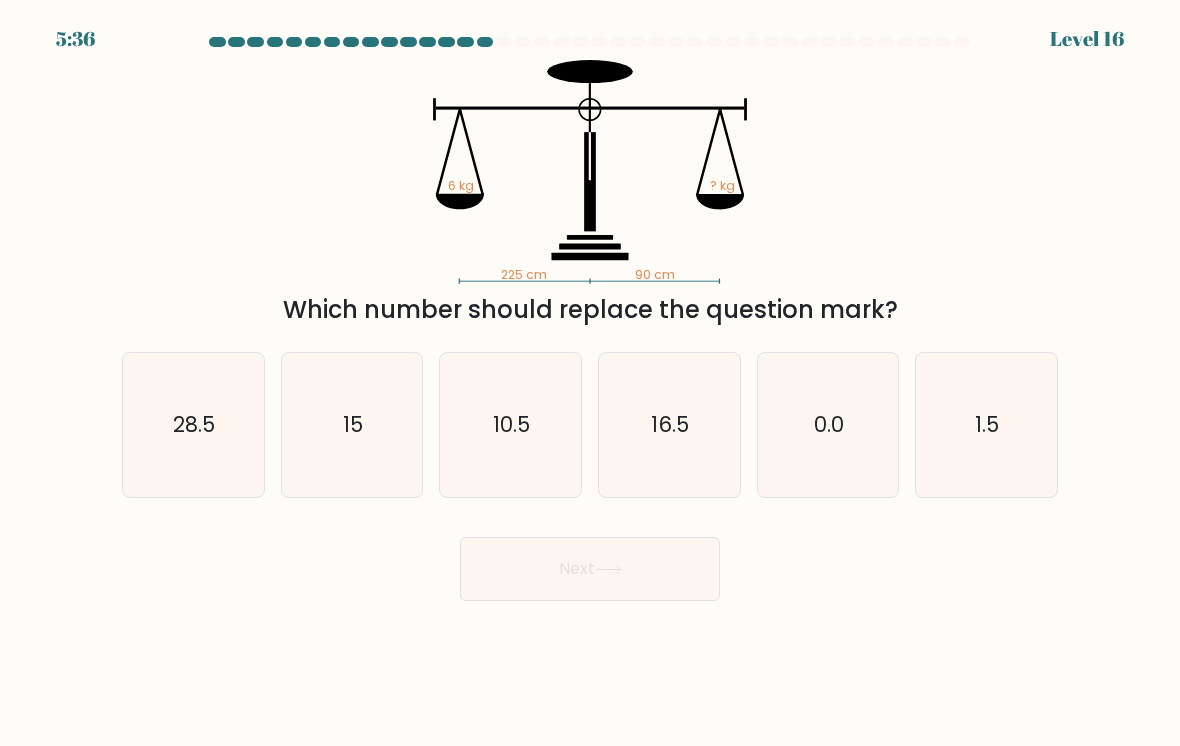 click on "1.5" 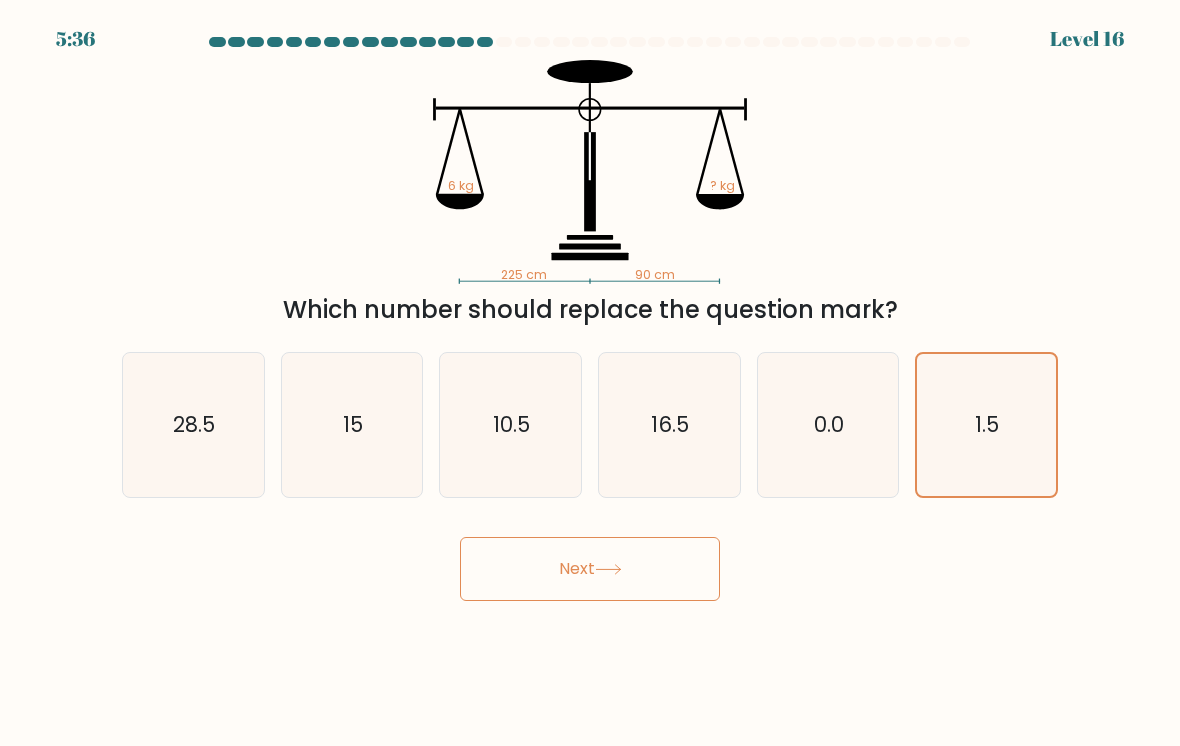 click on "15" 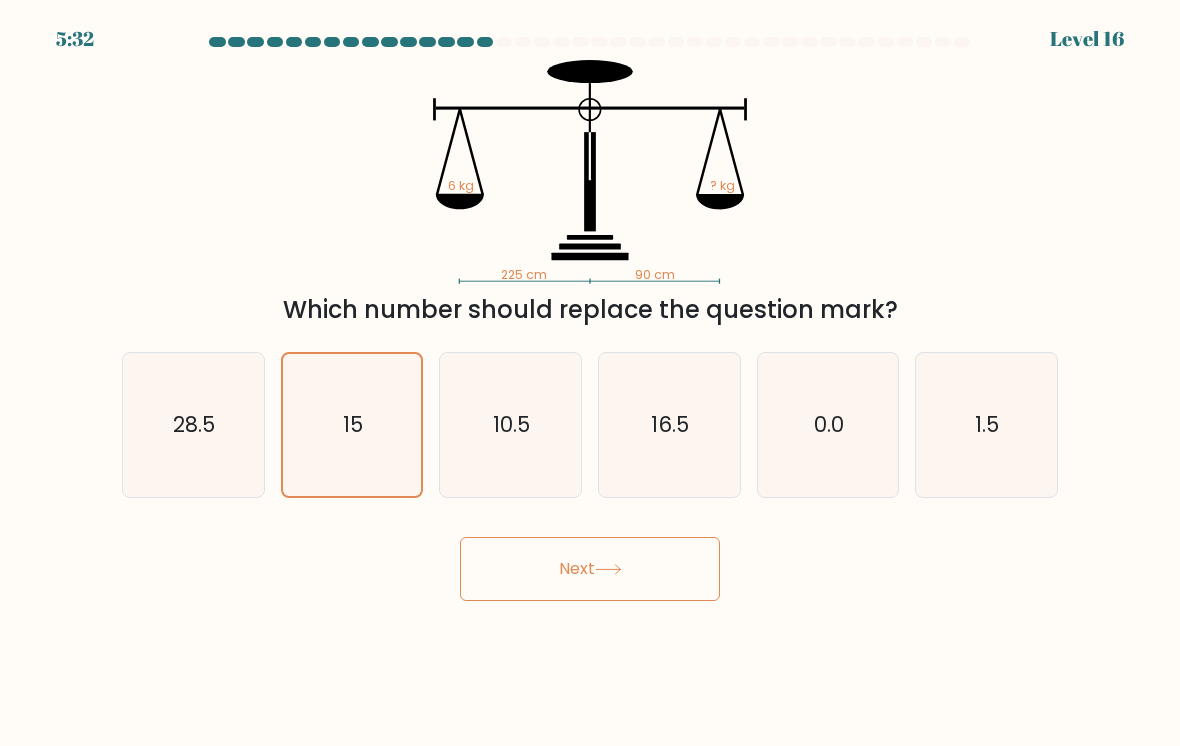 click on "Next" at bounding box center [590, 569] 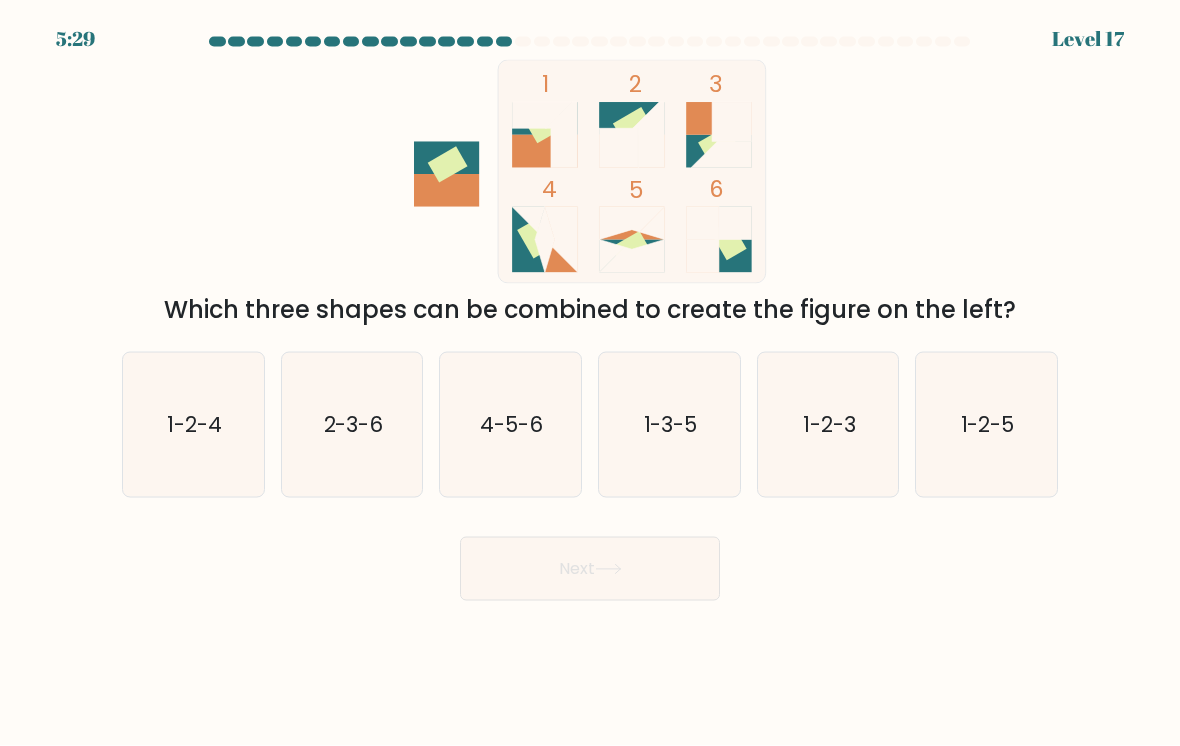 scroll, scrollTop: 13, scrollLeft: 0, axis: vertical 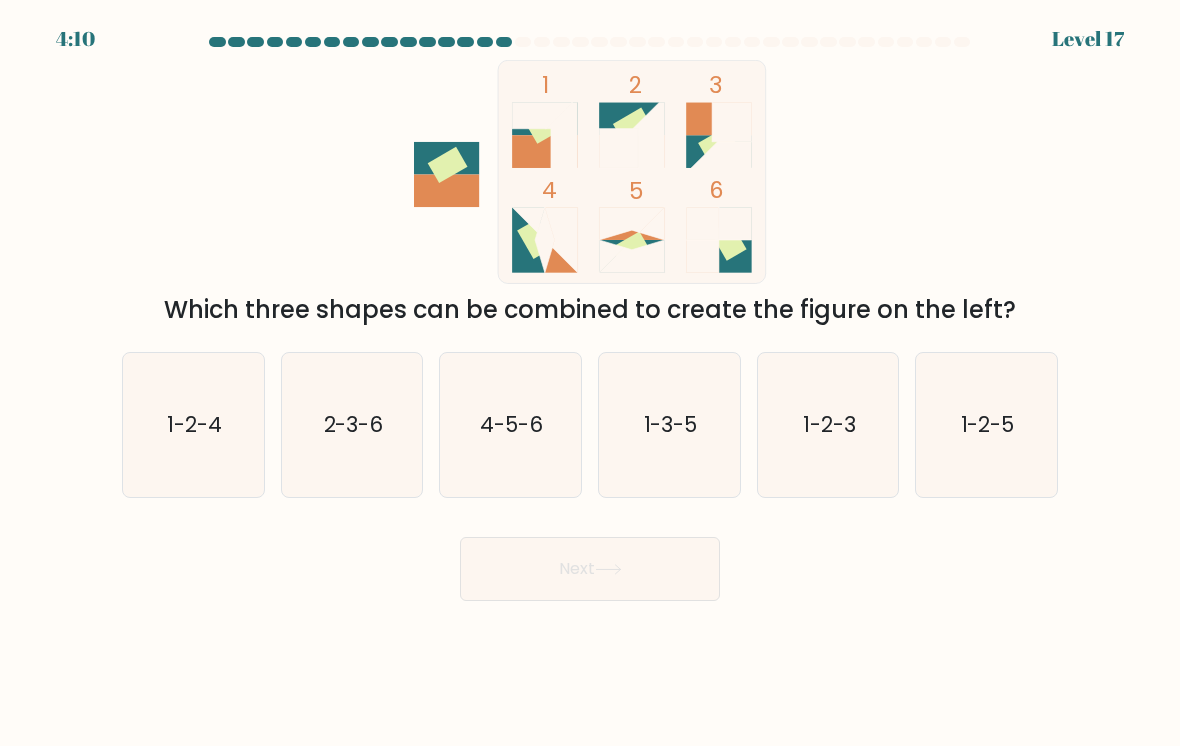 click on "1-2-3" 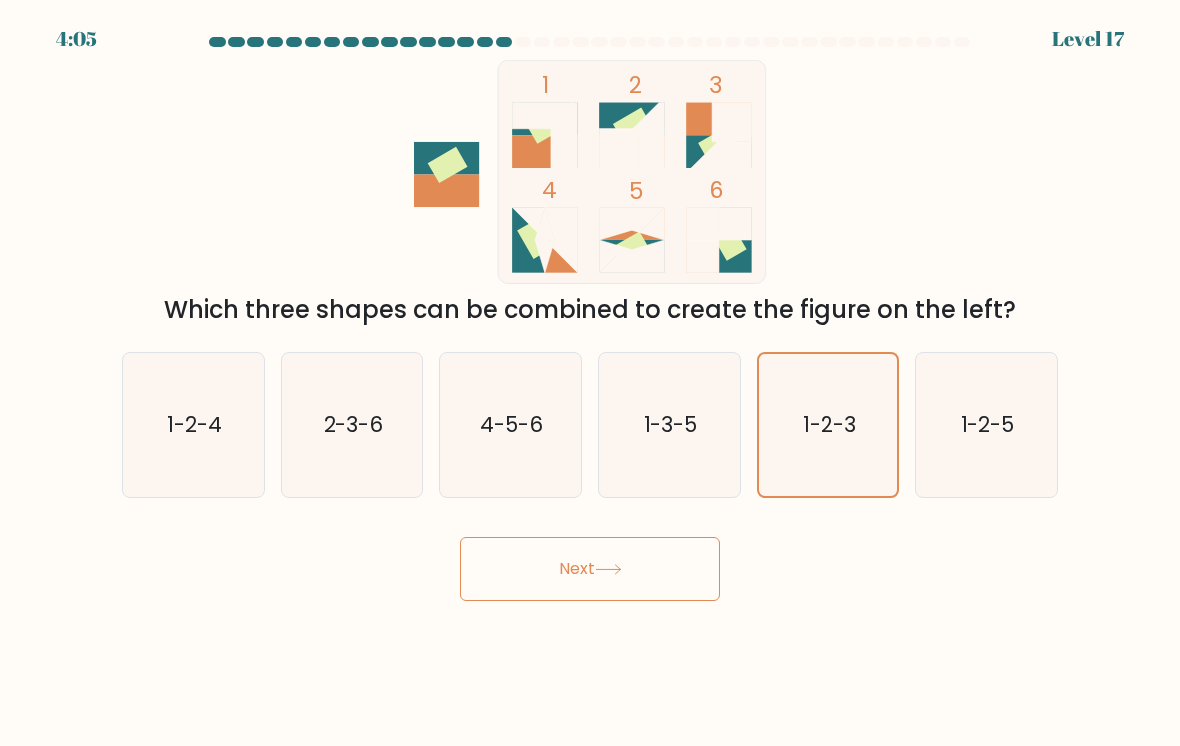 click on "Next" at bounding box center (590, 569) 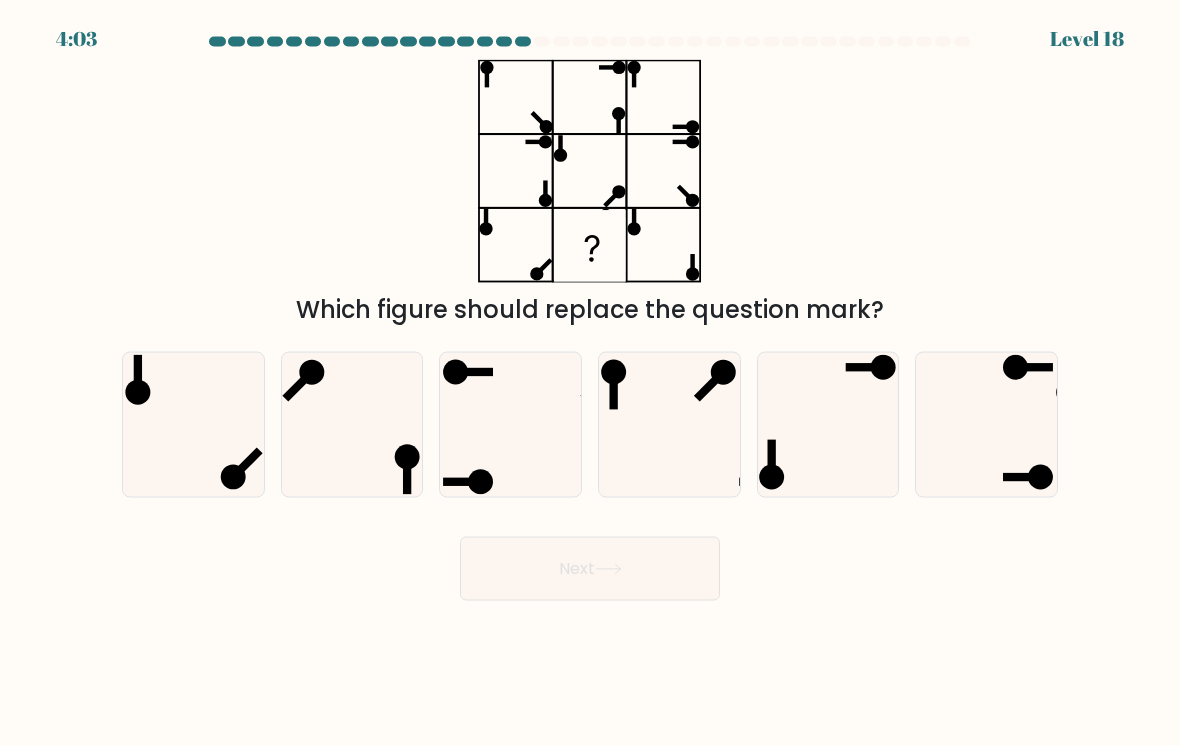 scroll, scrollTop: 28, scrollLeft: 0, axis: vertical 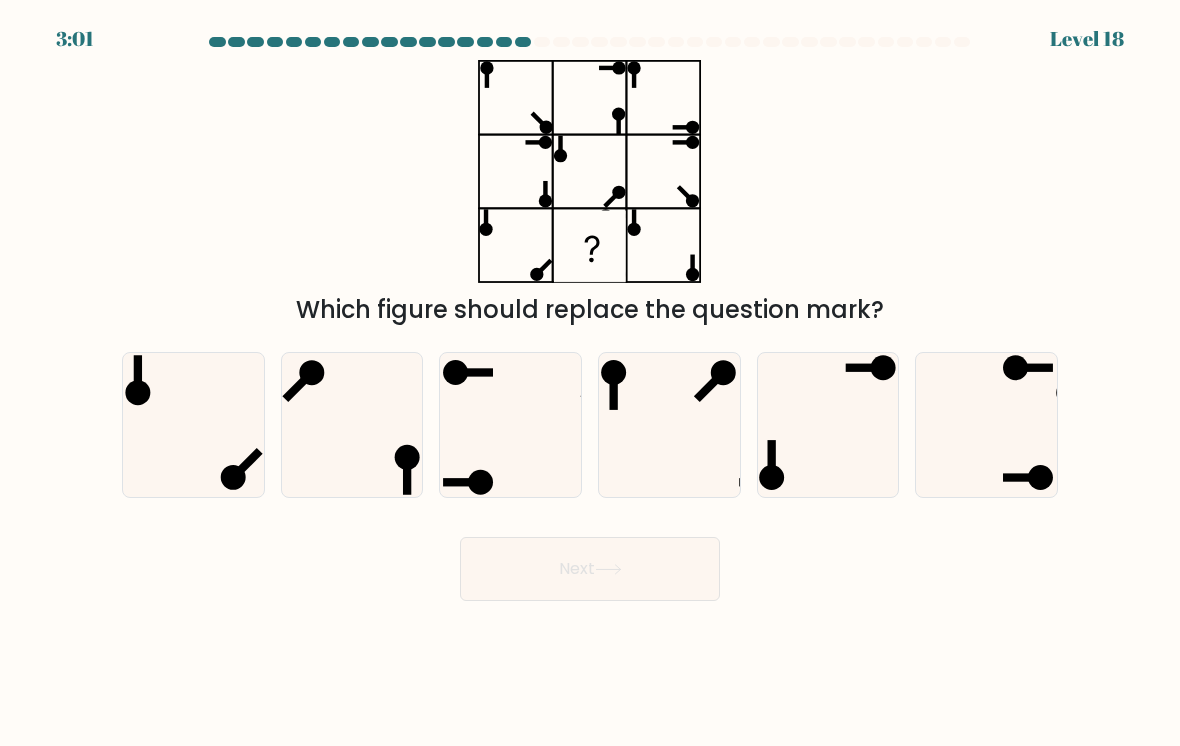 click 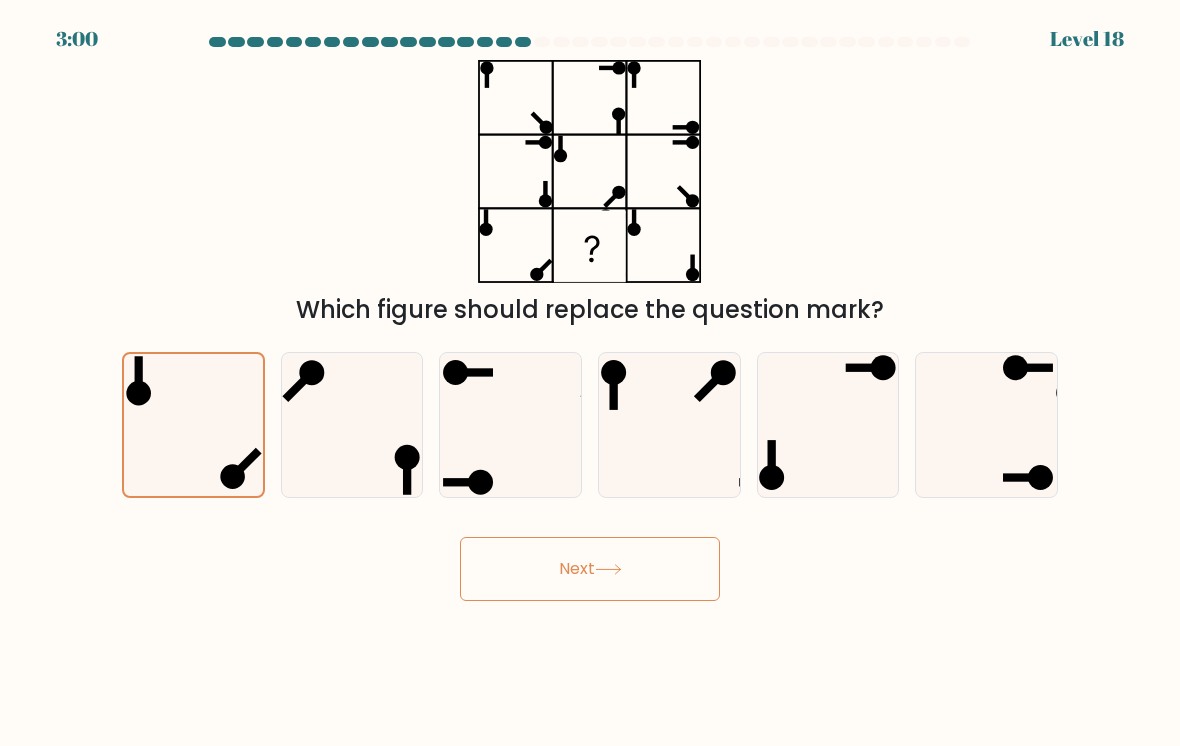 click on "Next" at bounding box center [590, 569] 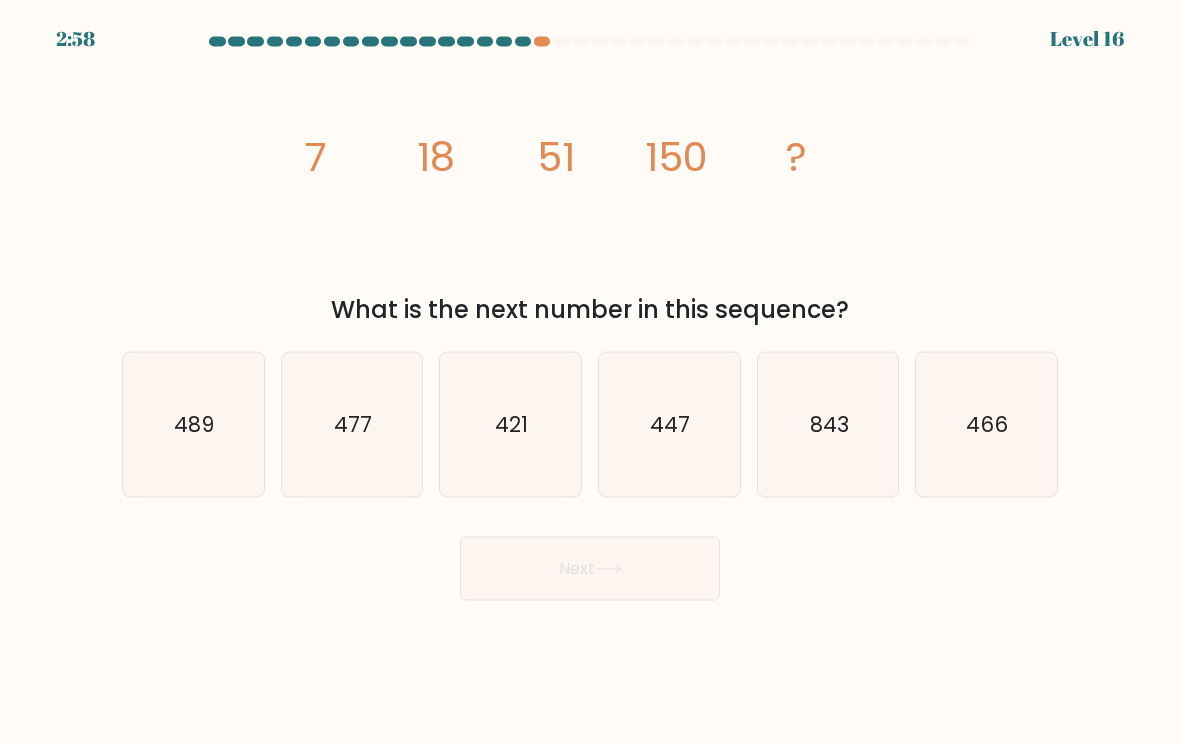scroll, scrollTop: 11, scrollLeft: 0, axis: vertical 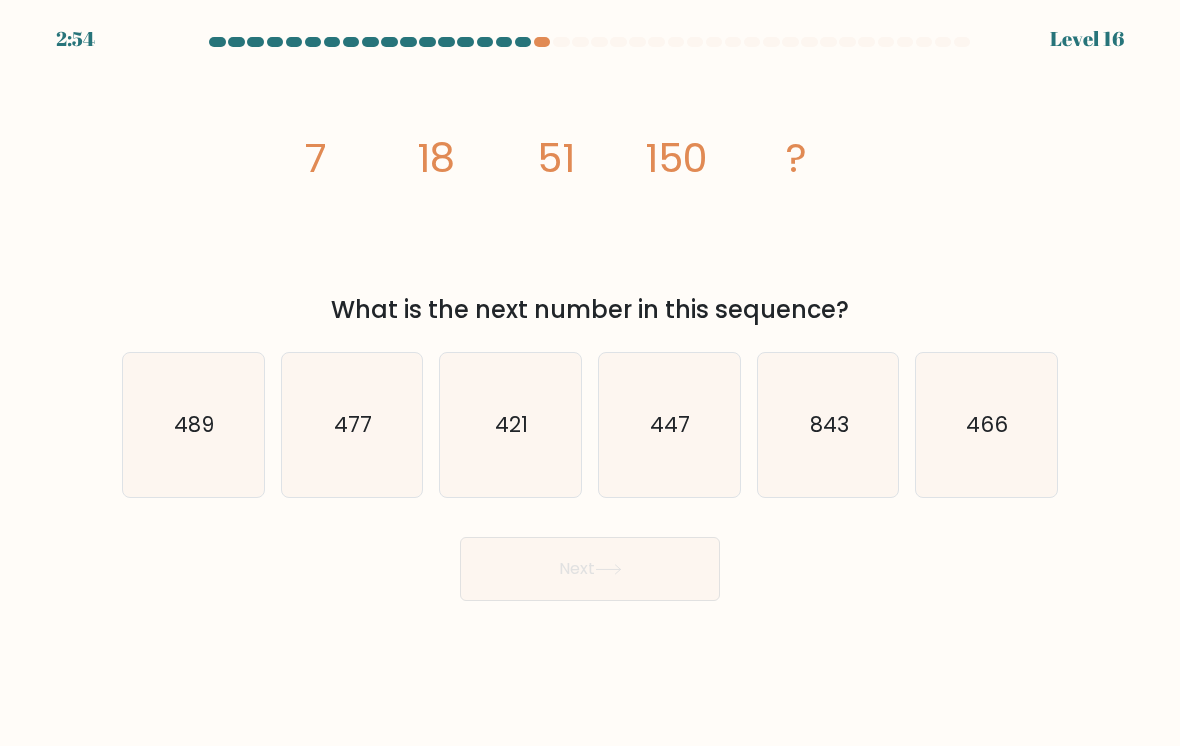 click on "447" 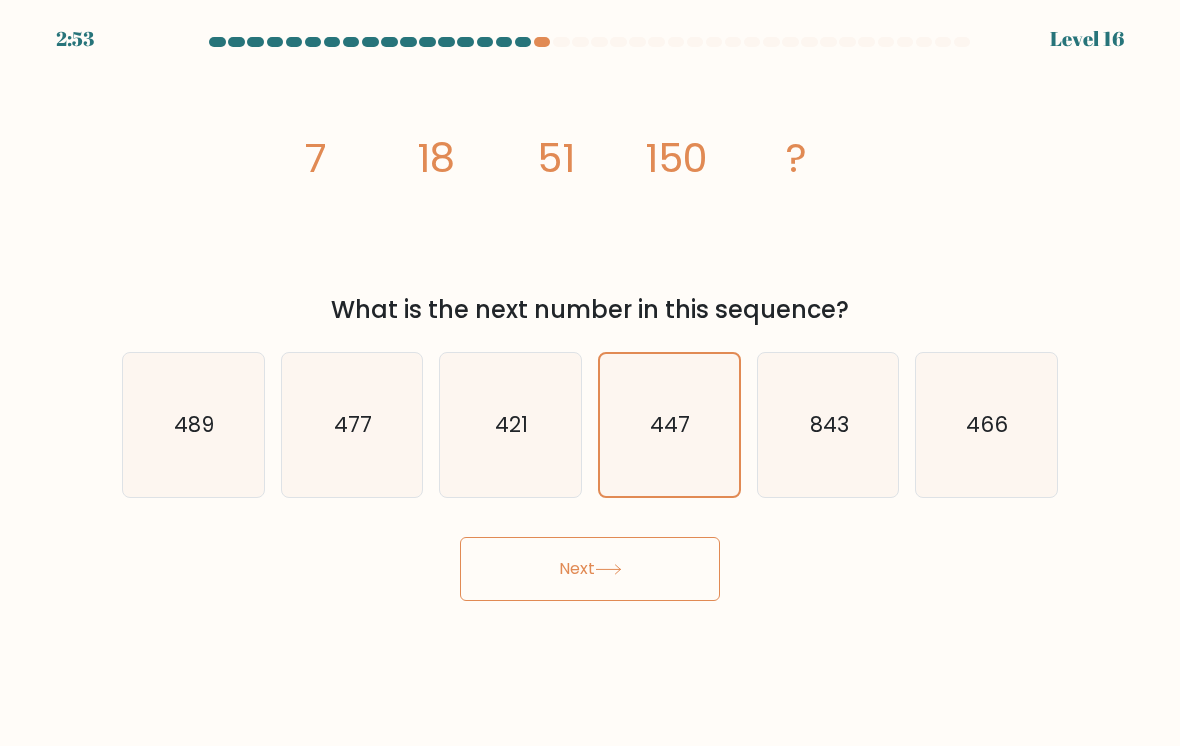 click on "Next" at bounding box center (590, 569) 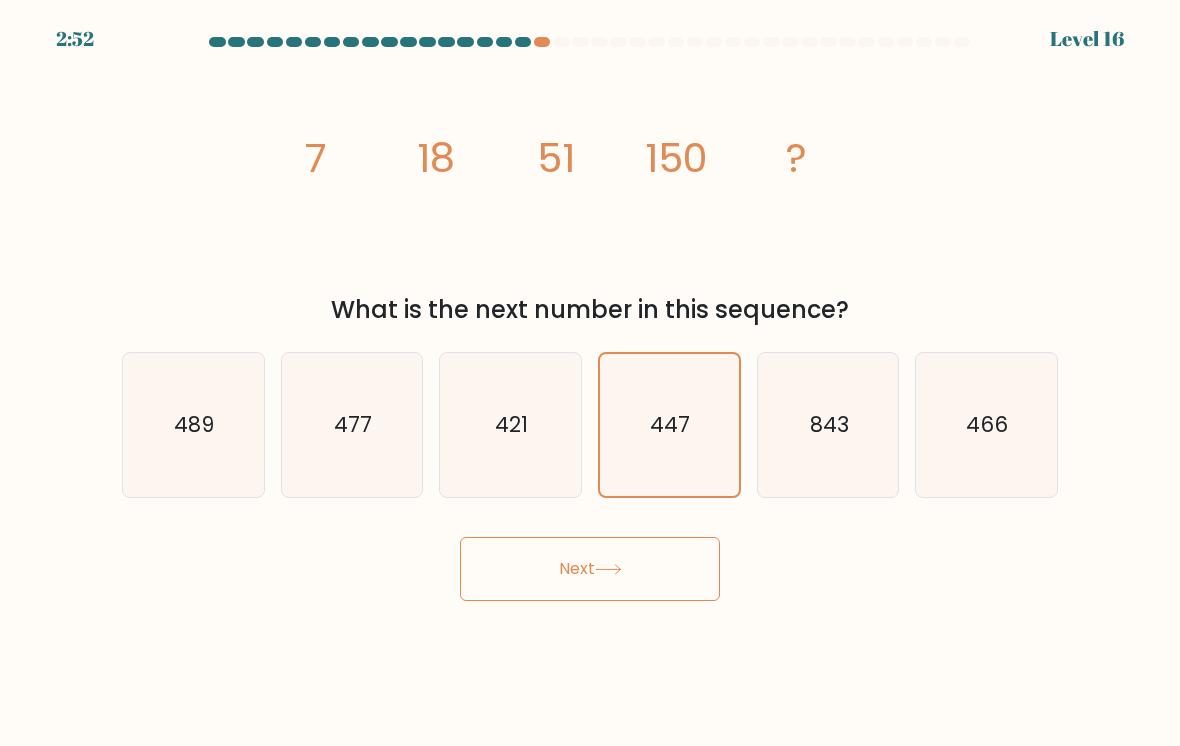 scroll, scrollTop: 32, scrollLeft: 0, axis: vertical 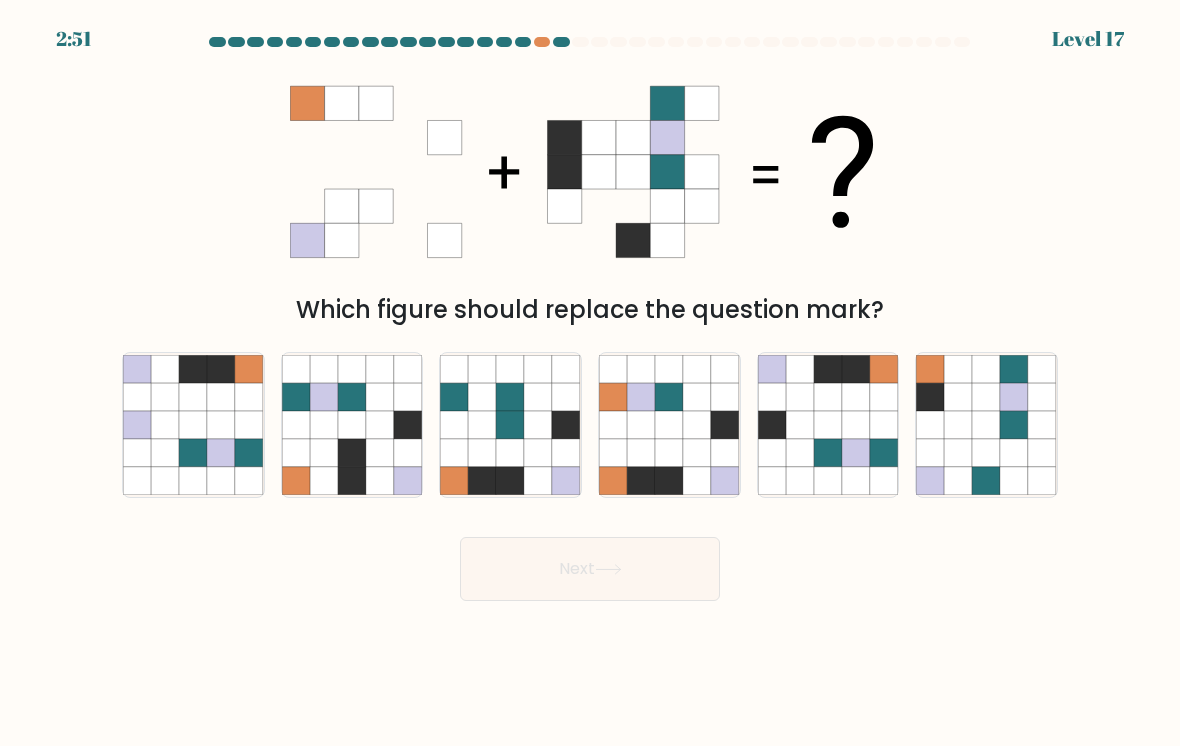 click on "Next" at bounding box center [590, 569] 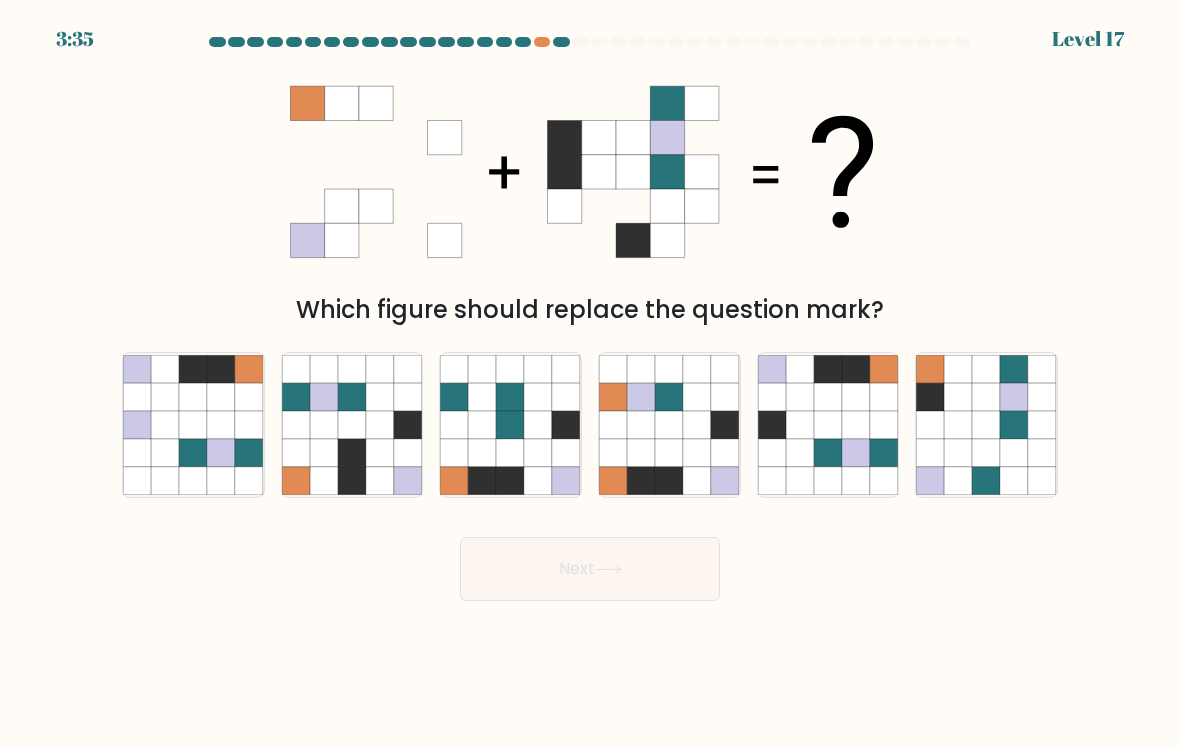 scroll, scrollTop: 0, scrollLeft: 0, axis: both 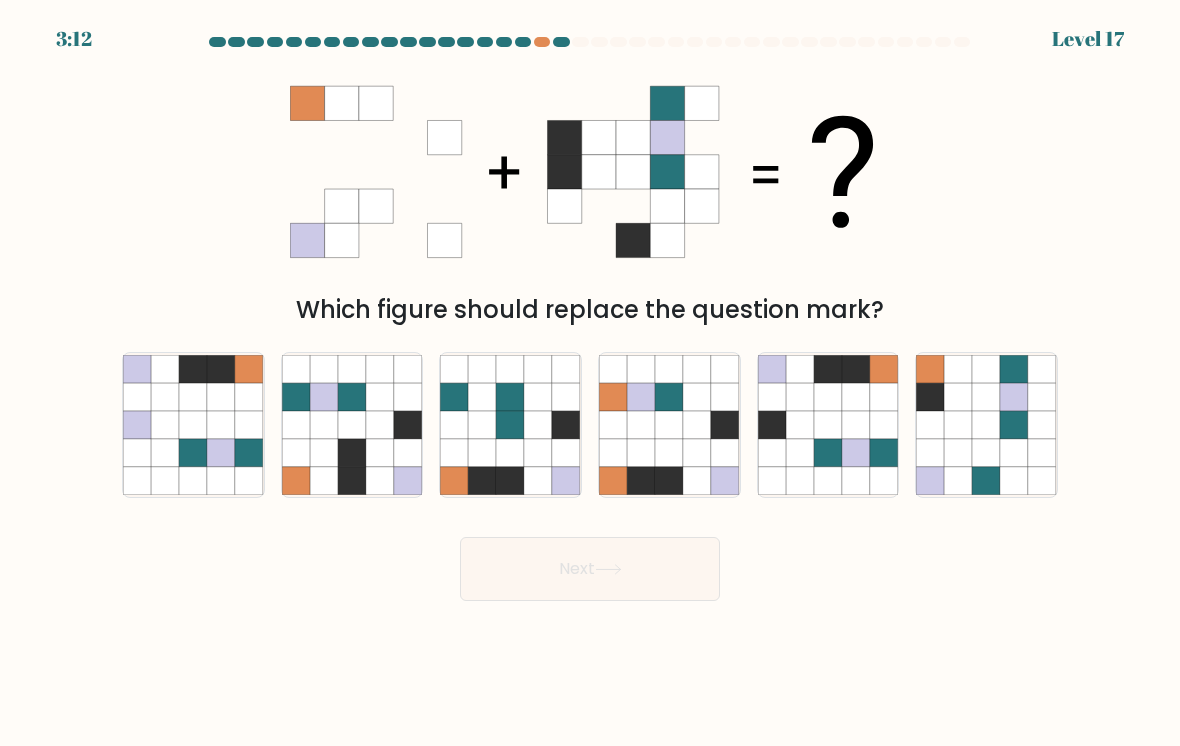 click 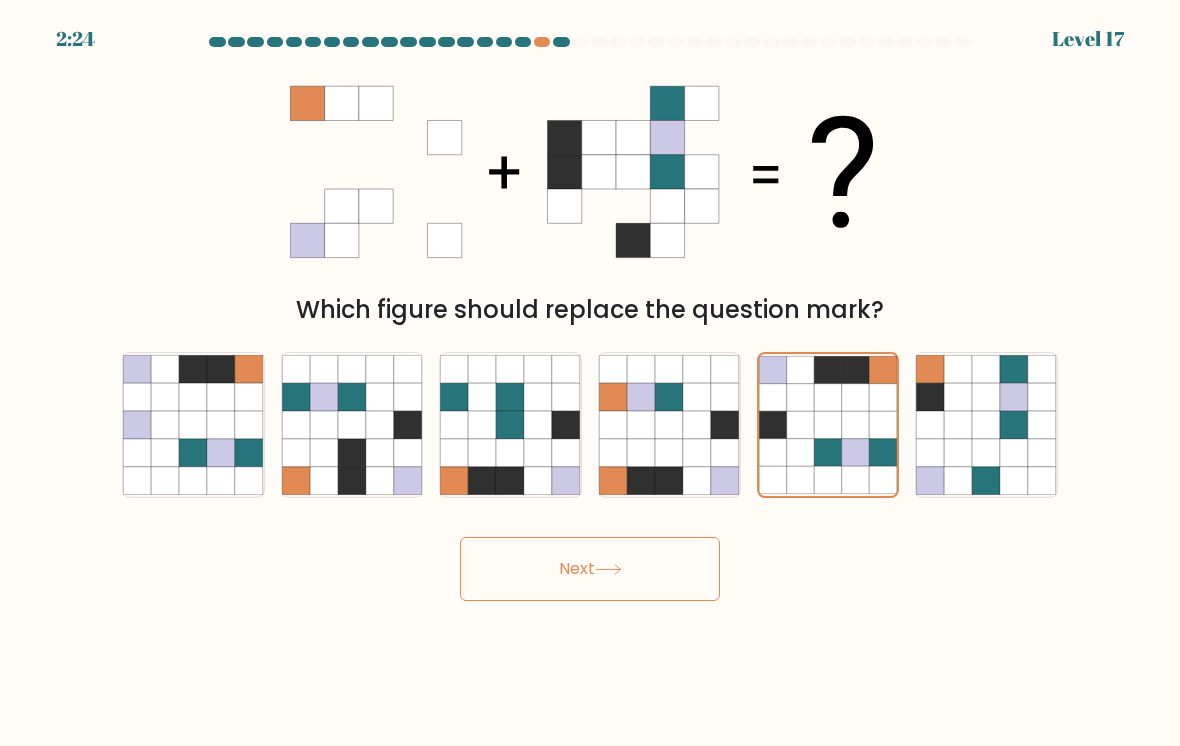 click on "Next" at bounding box center (590, 569) 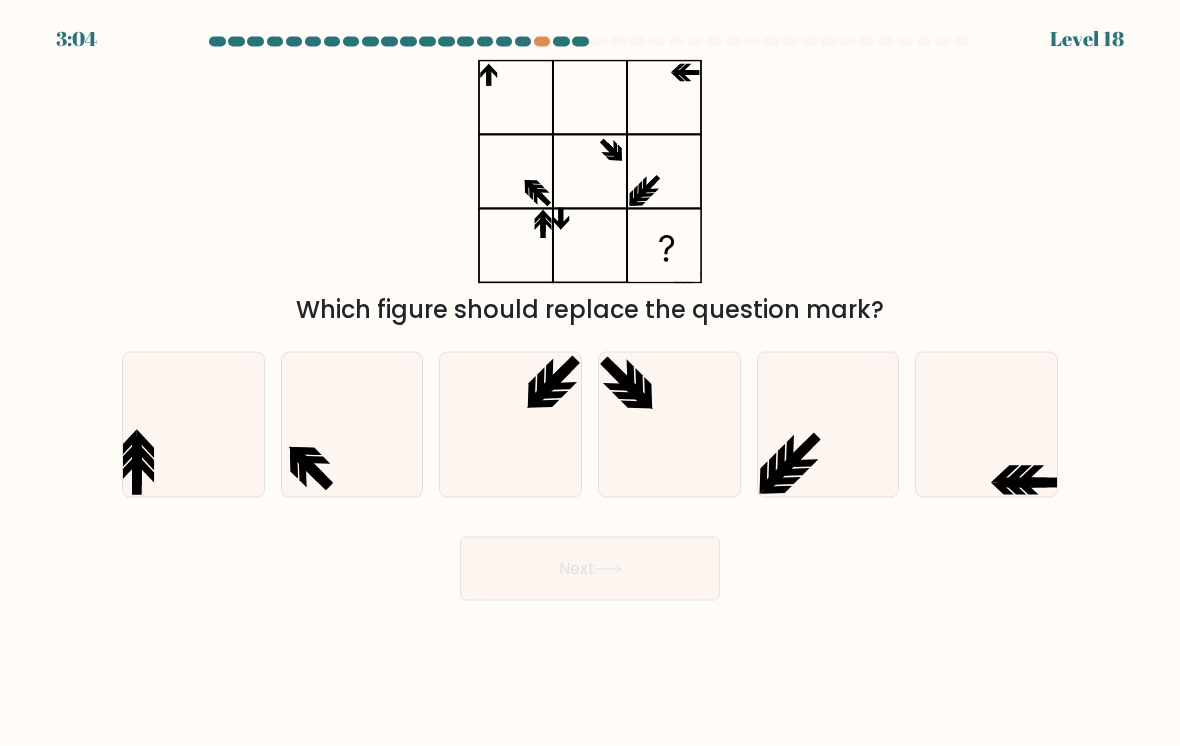 scroll, scrollTop: 8, scrollLeft: 0, axis: vertical 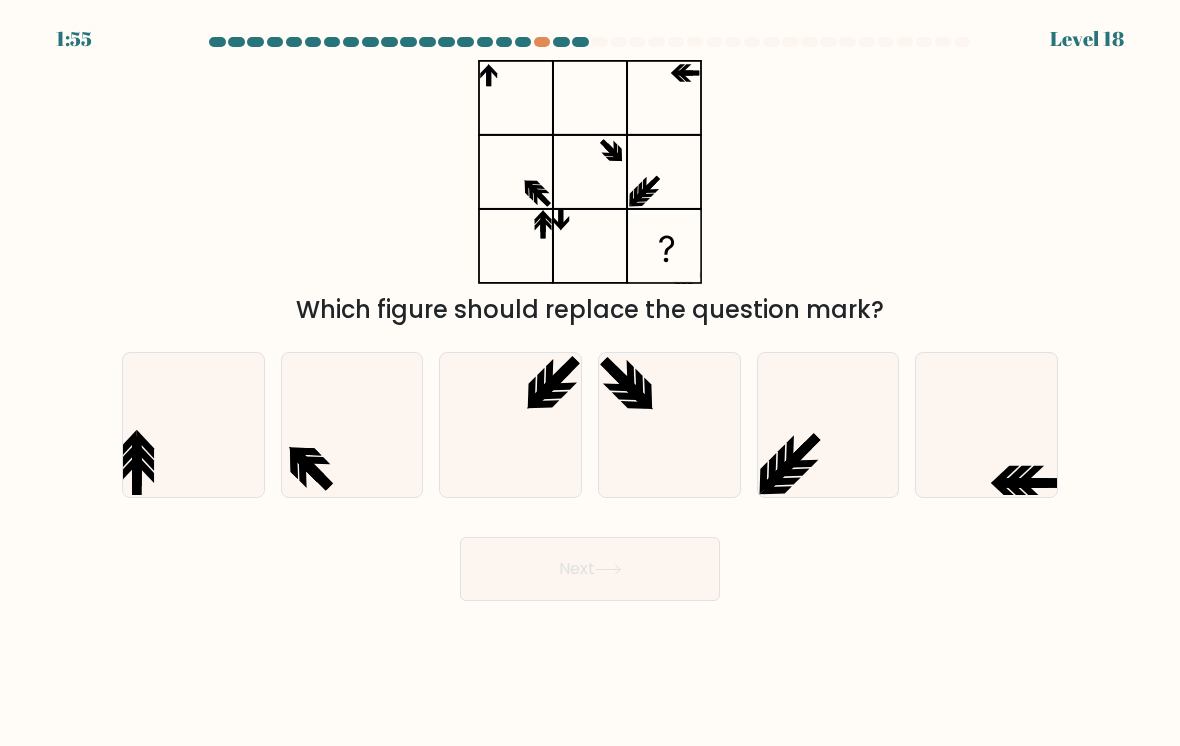 click 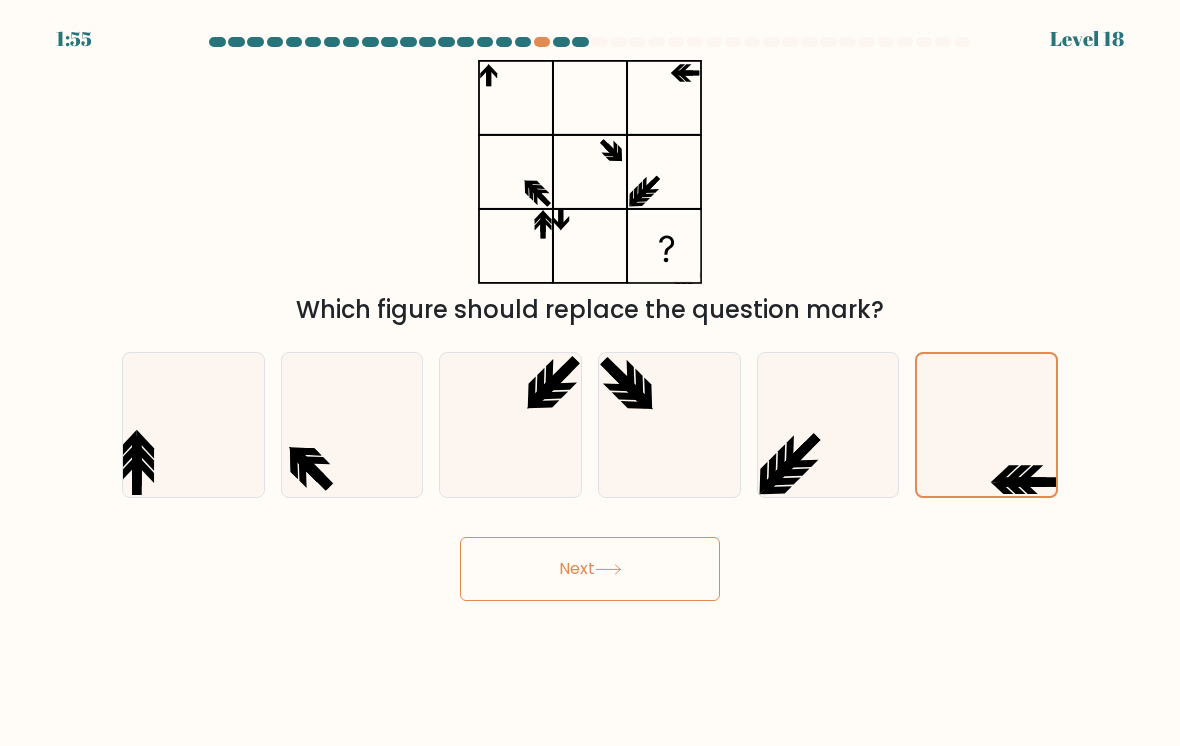 click on "Next" at bounding box center [590, 569] 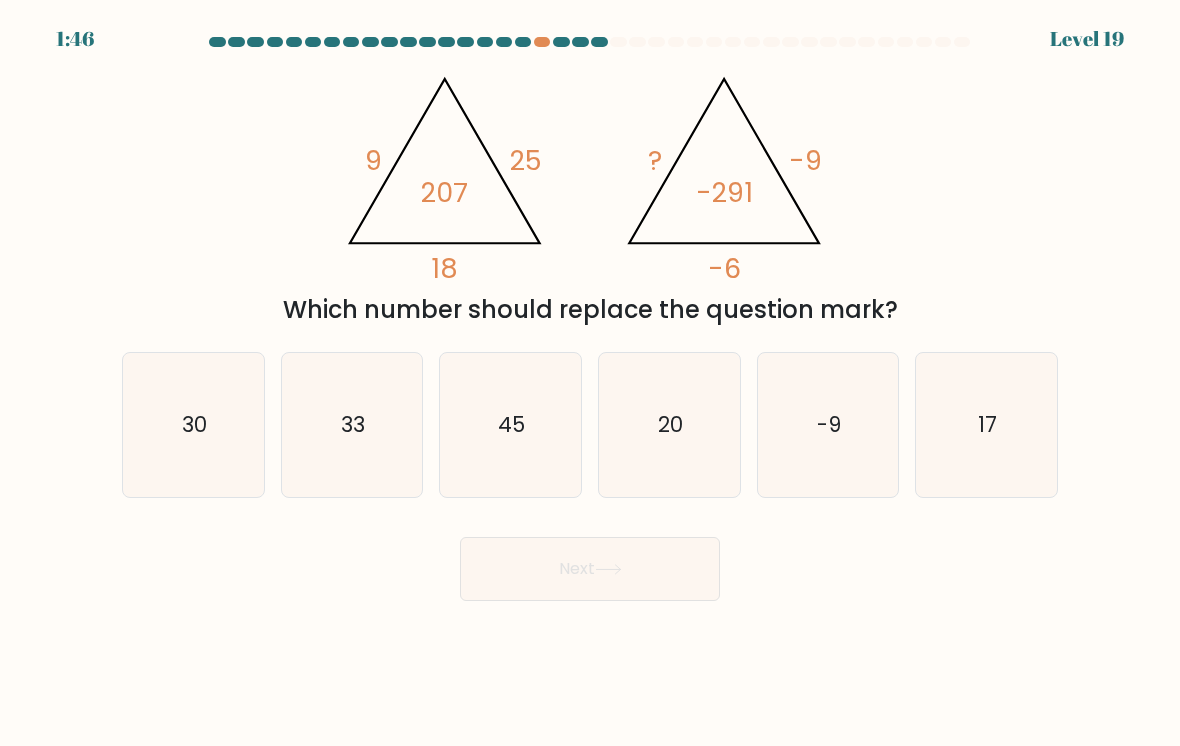 scroll, scrollTop: 0, scrollLeft: 0, axis: both 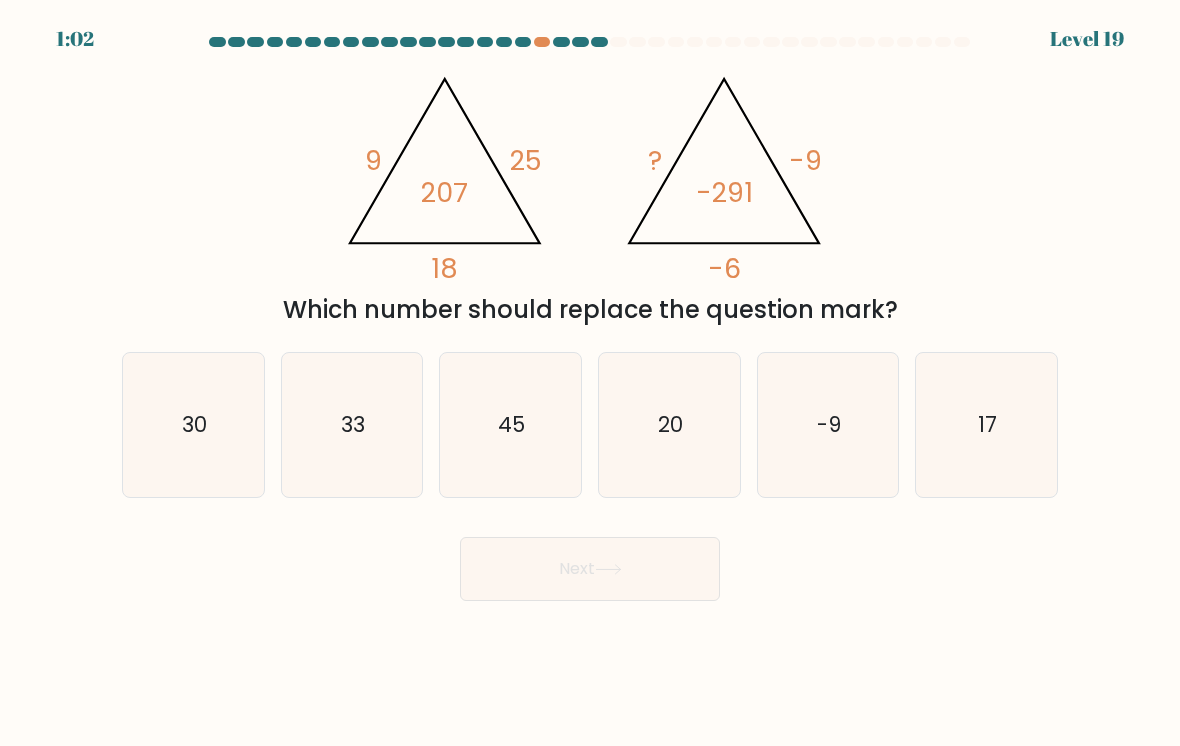 click on "30" 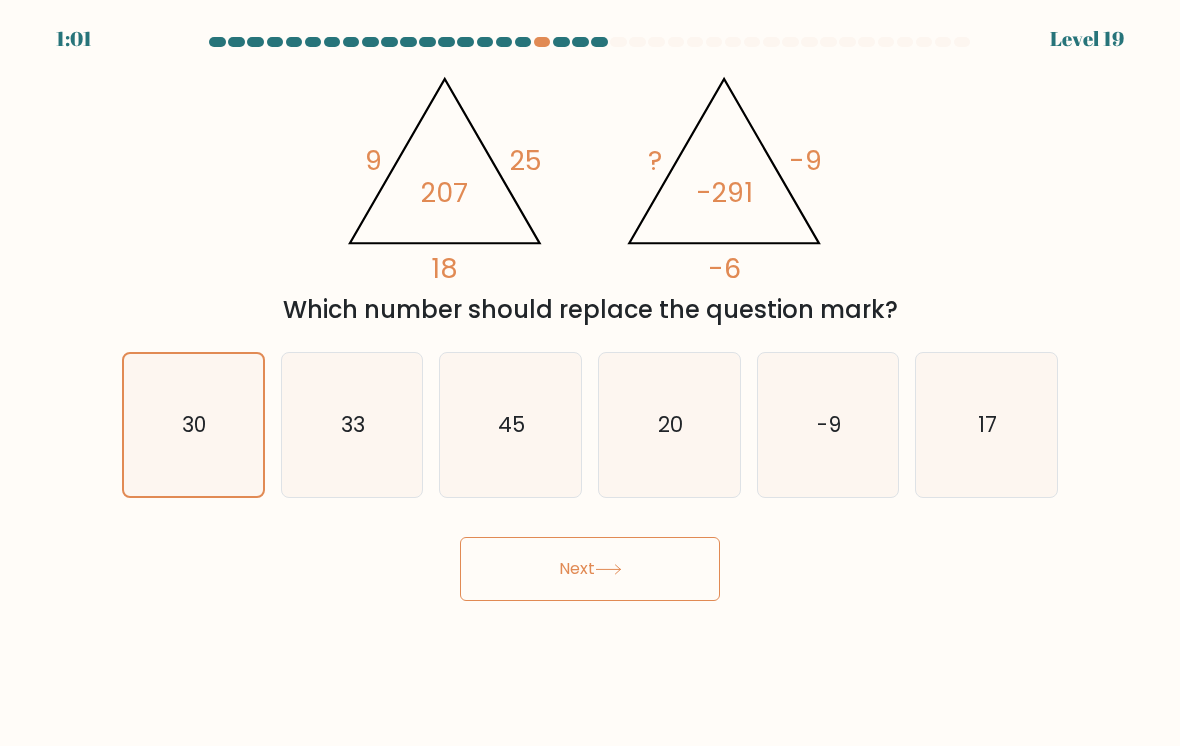 click on "Next" at bounding box center (590, 569) 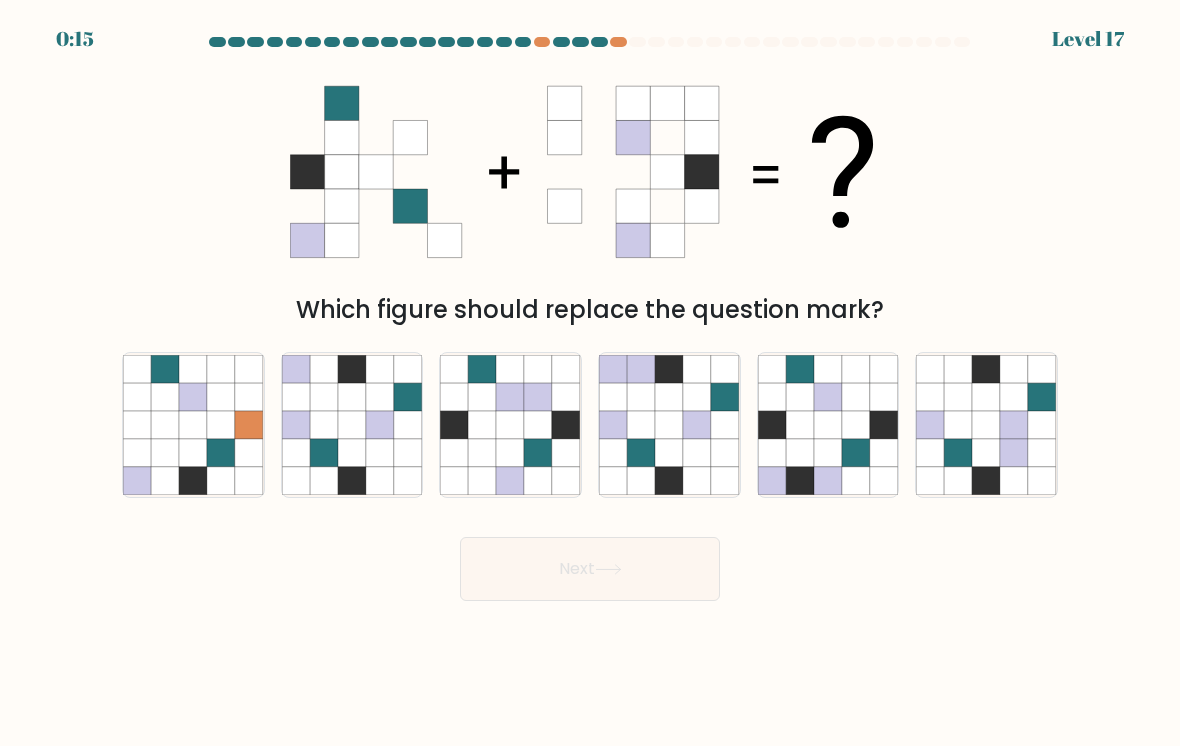 click 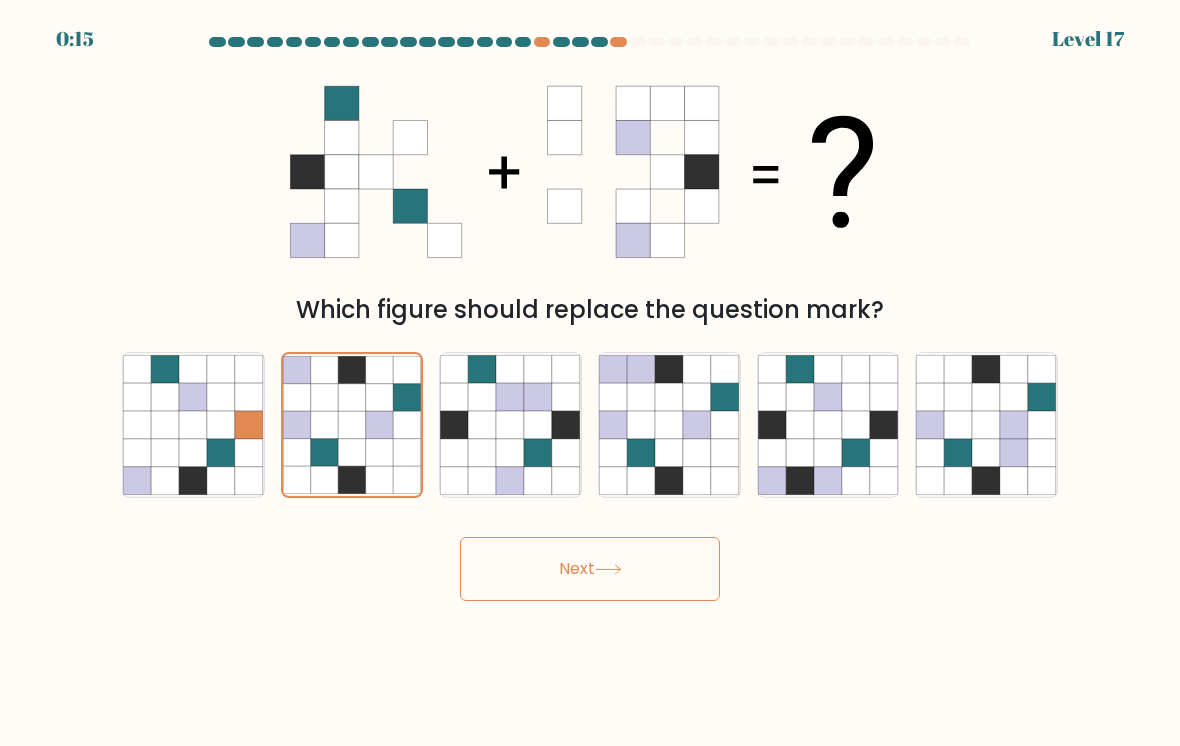 click on "Next" at bounding box center [590, 569] 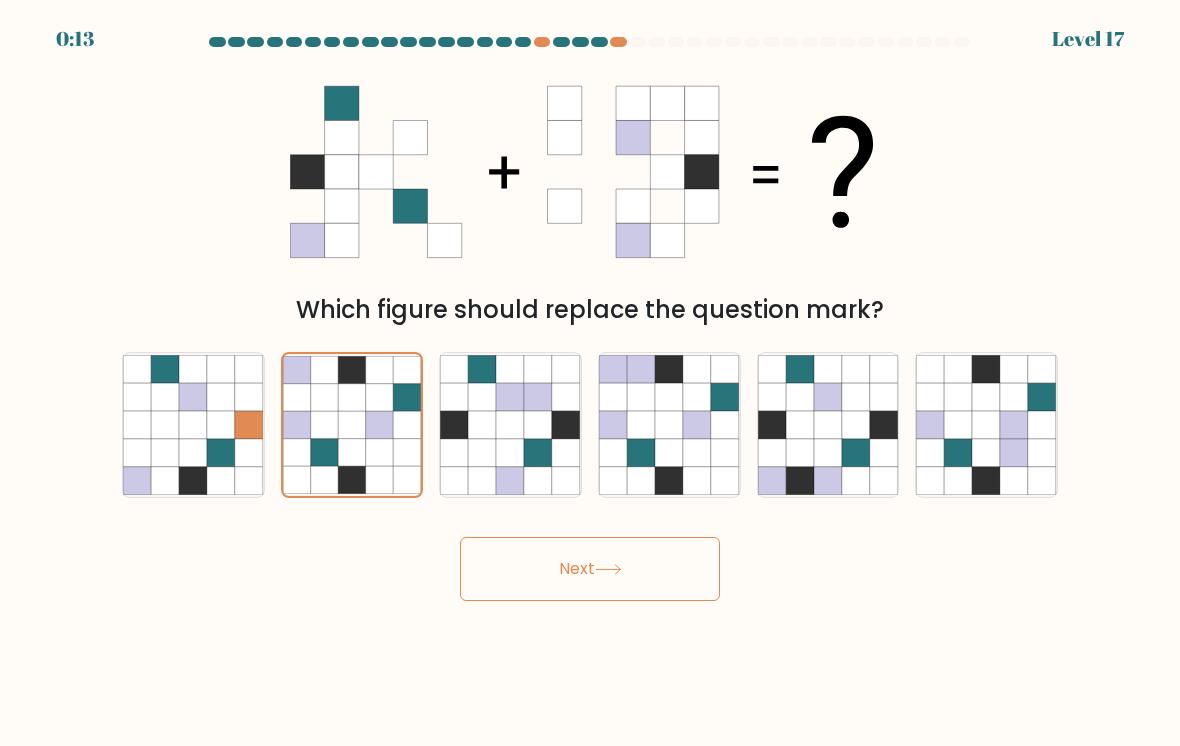 click on "0:13
Level 17" at bounding box center (590, 373) 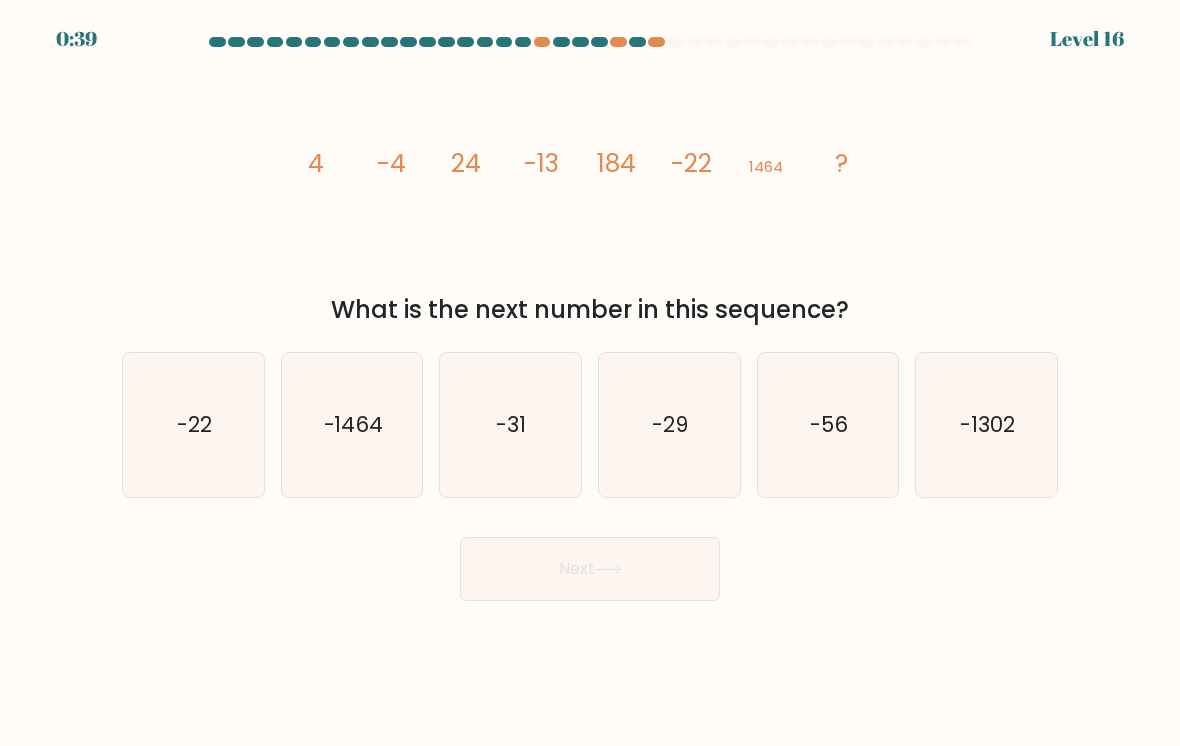 scroll, scrollTop: 0, scrollLeft: 0, axis: both 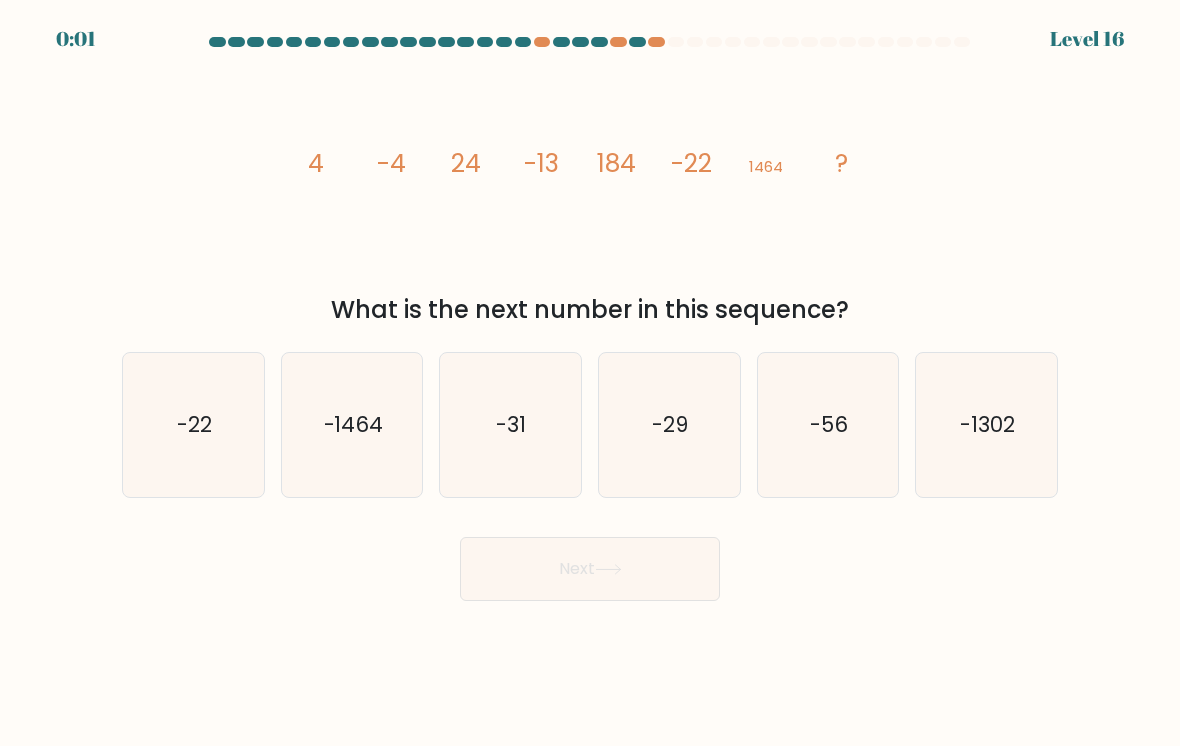 click on "-56" 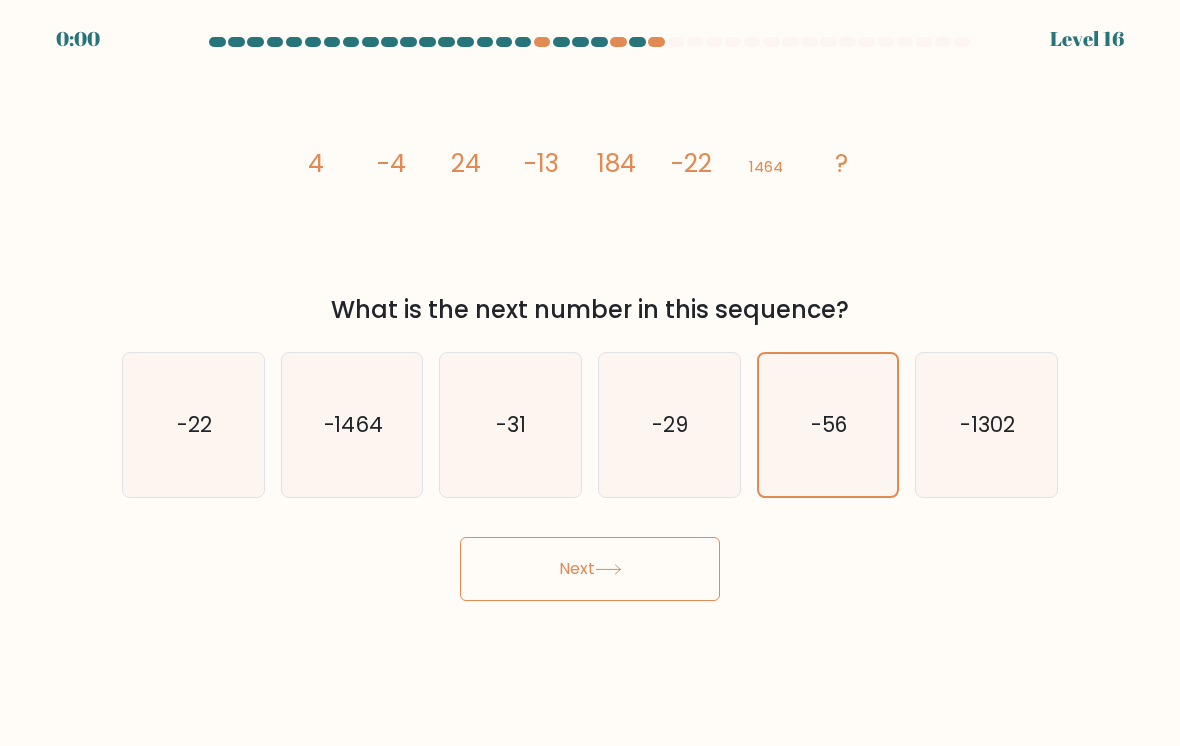 click on "Next" at bounding box center [590, 569] 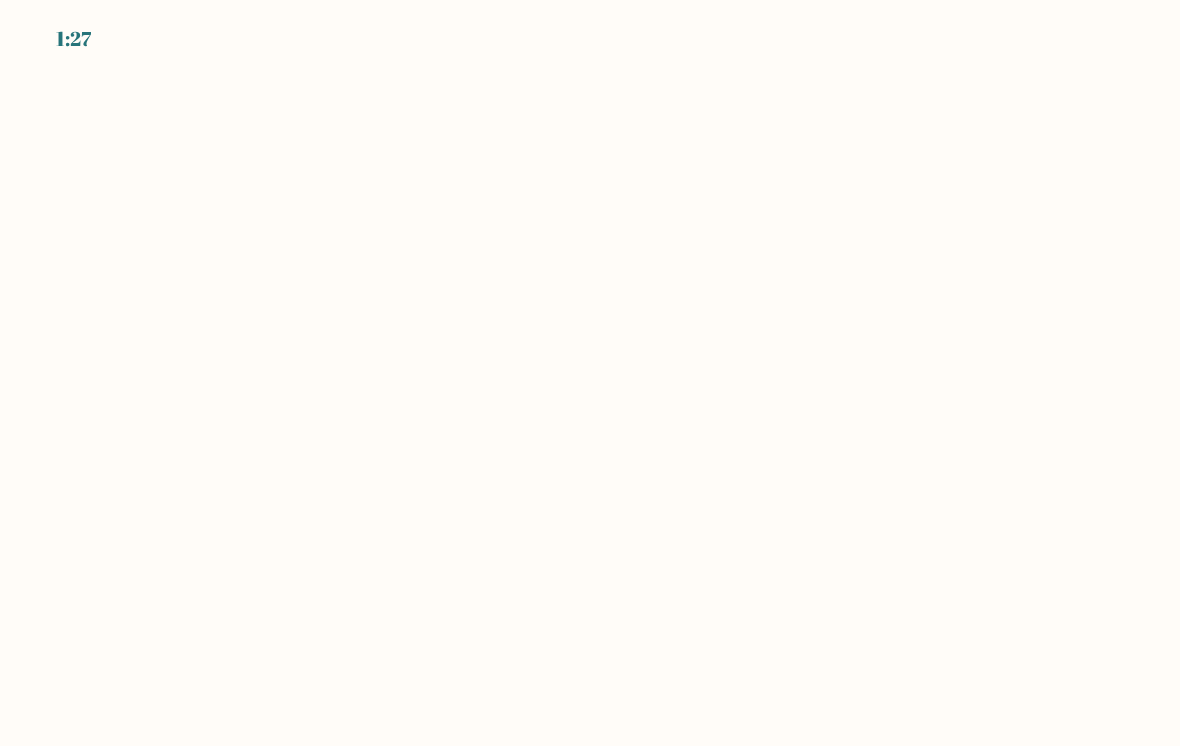 scroll, scrollTop: 0, scrollLeft: 0, axis: both 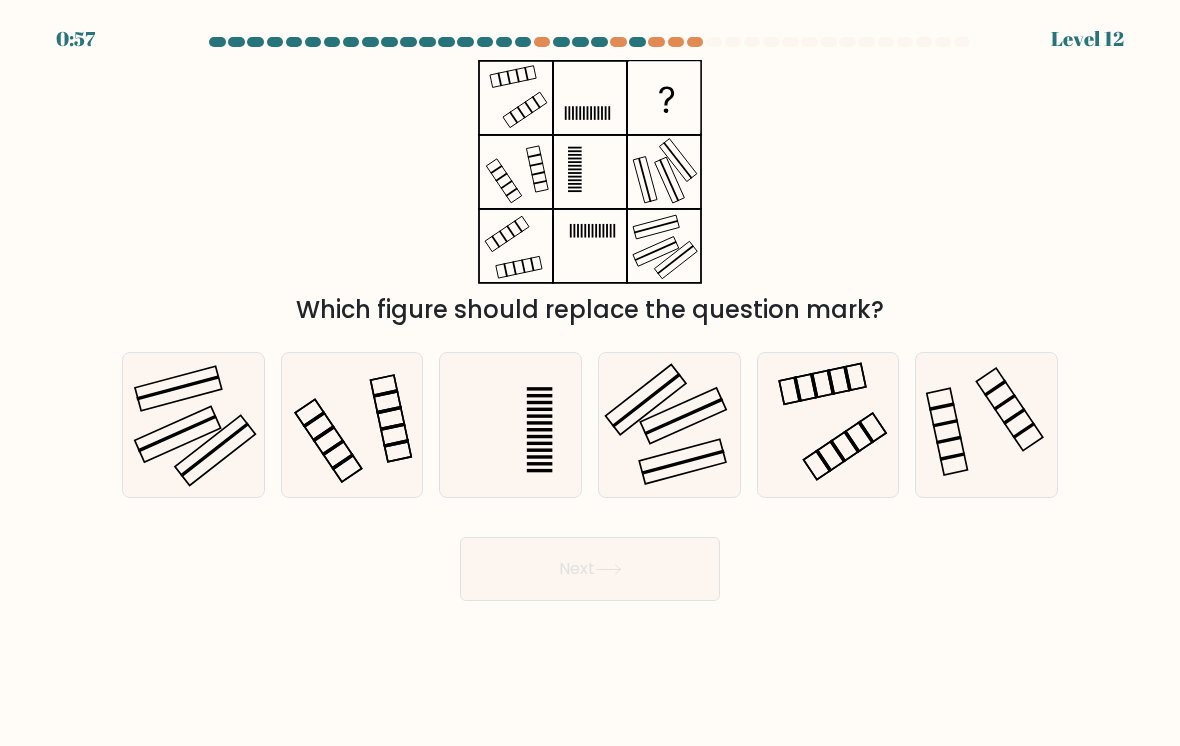 click 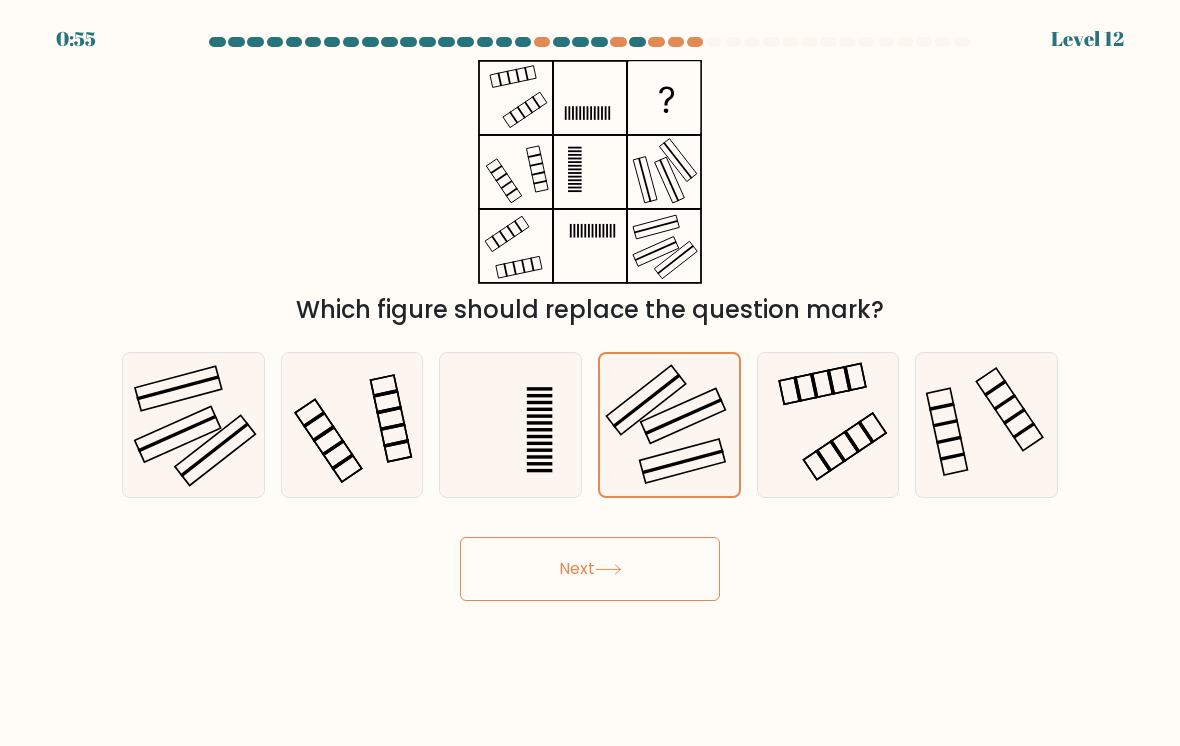 click on "Next" at bounding box center (590, 569) 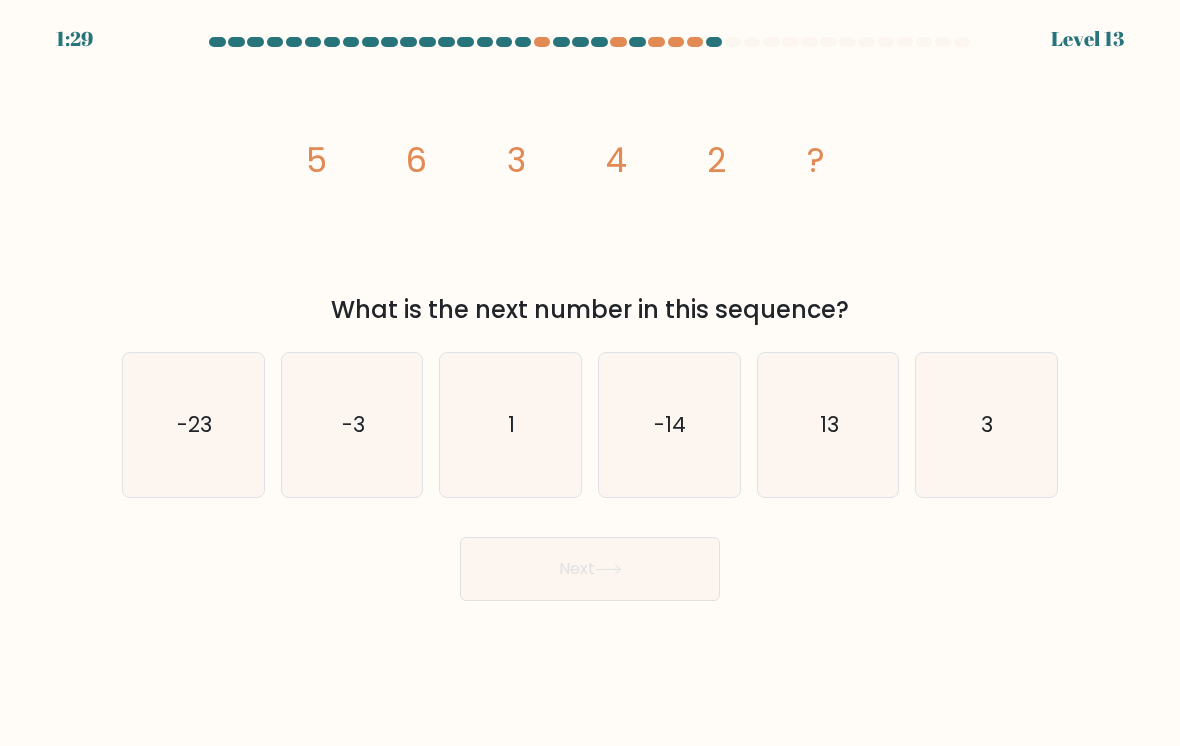 click on "3" 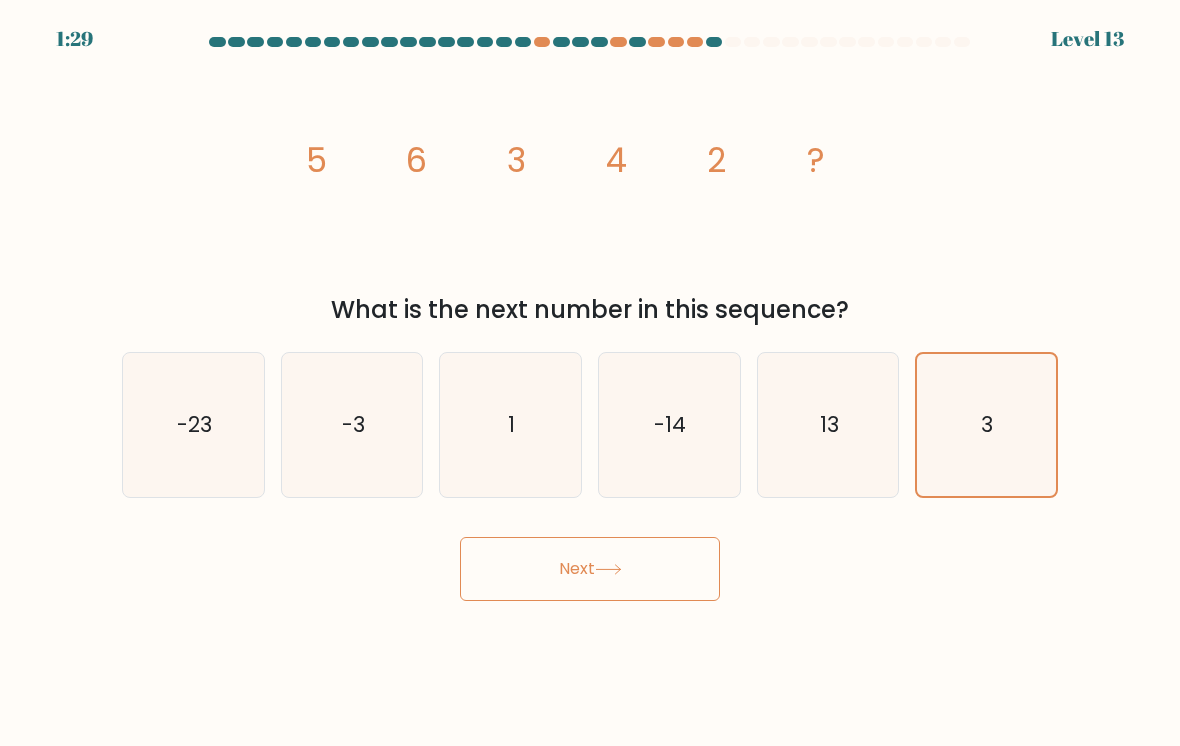 click on "Next" at bounding box center (590, 569) 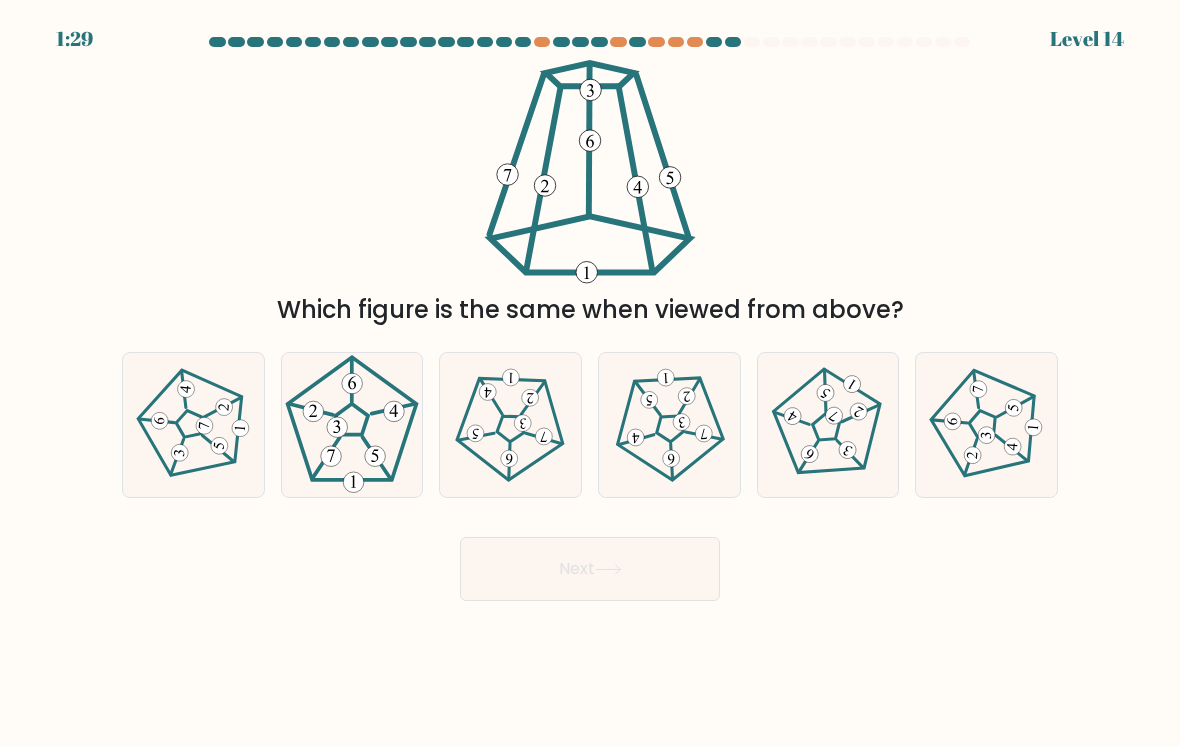 click 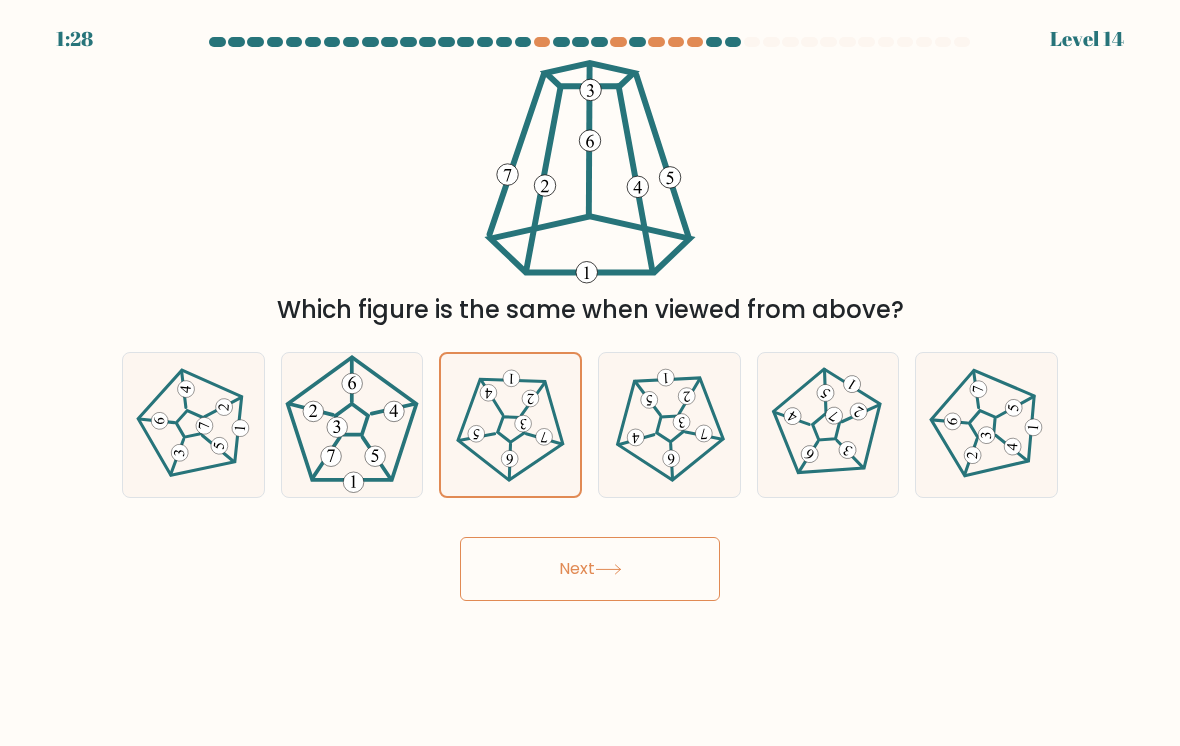 click on "Next" at bounding box center (590, 569) 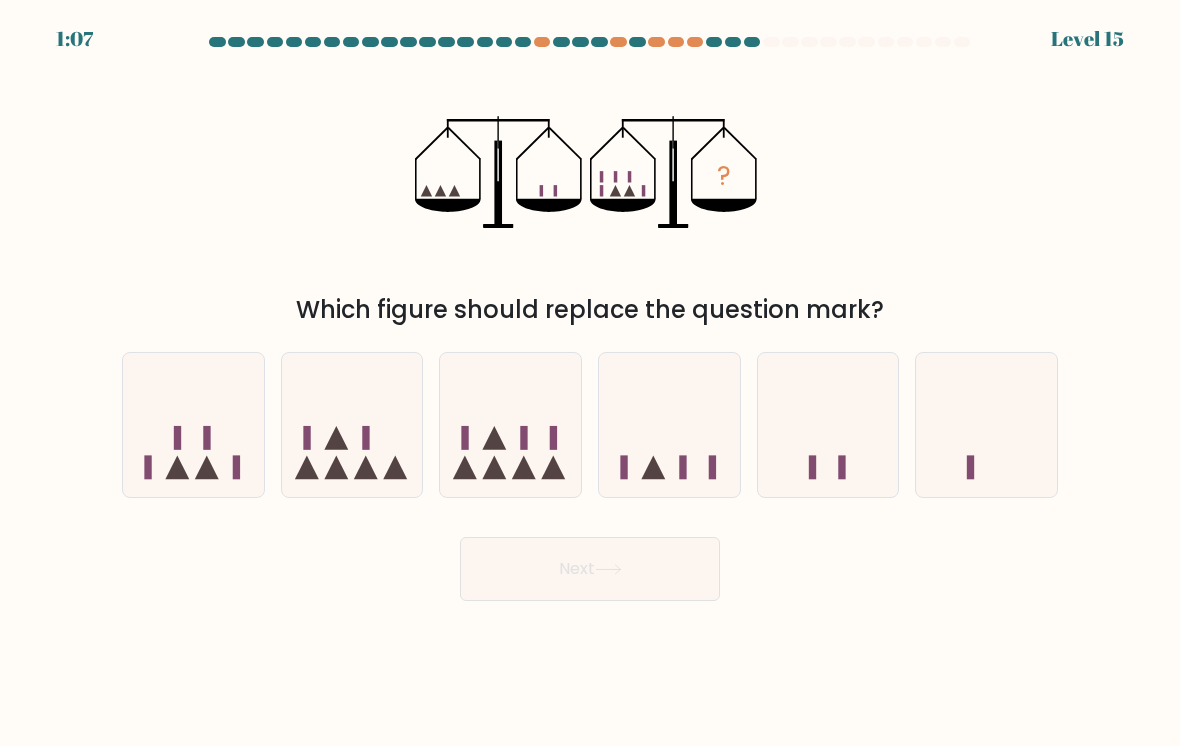 click 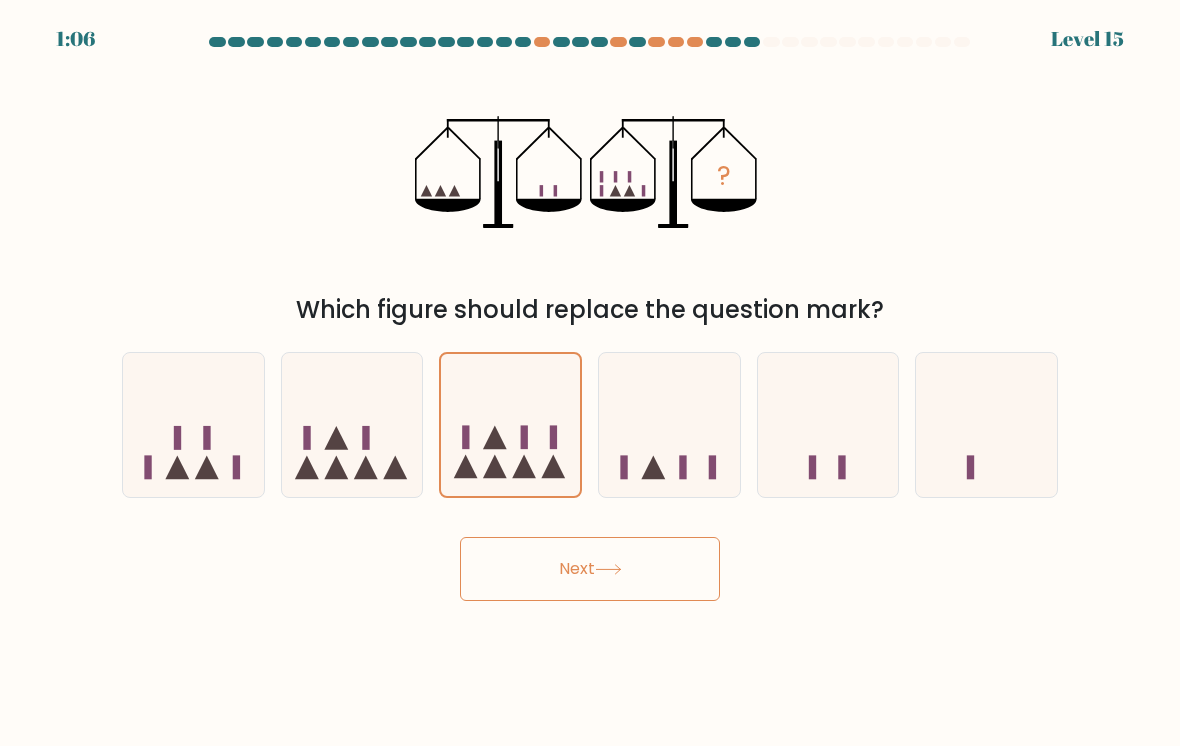 click on "Next" at bounding box center (590, 569) 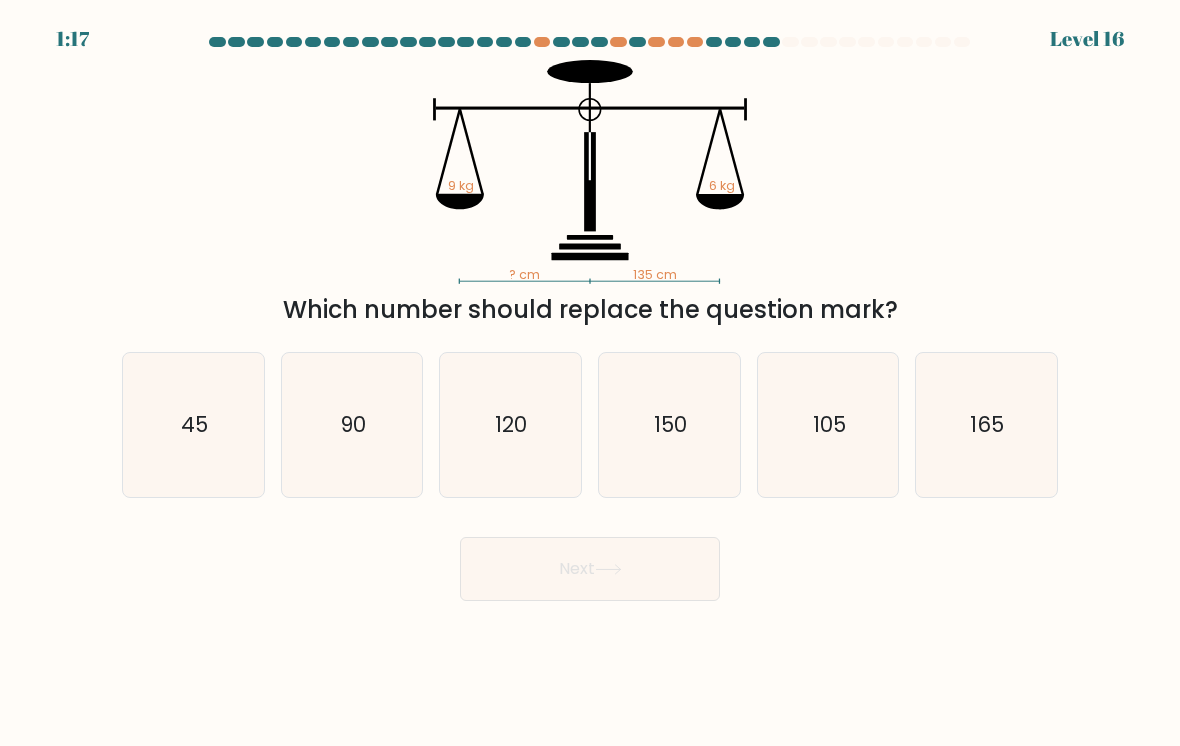 click on "90" 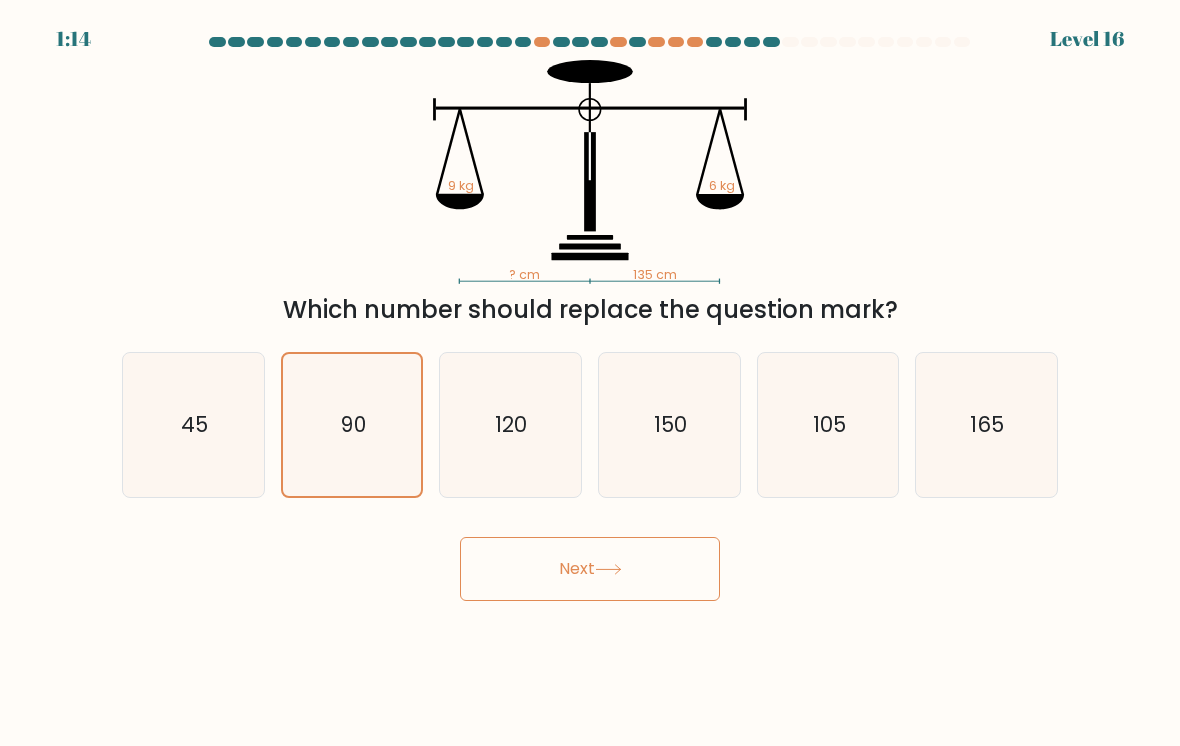click on "Next" at bounding box center (590, 569) 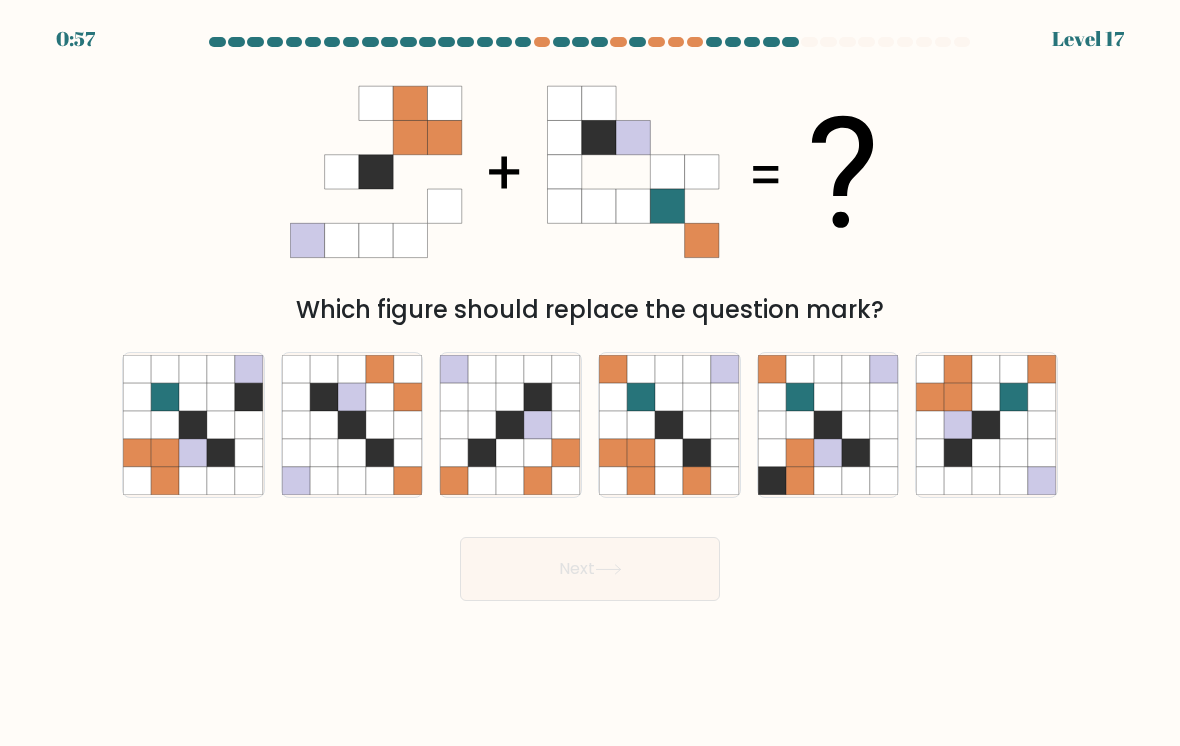 click 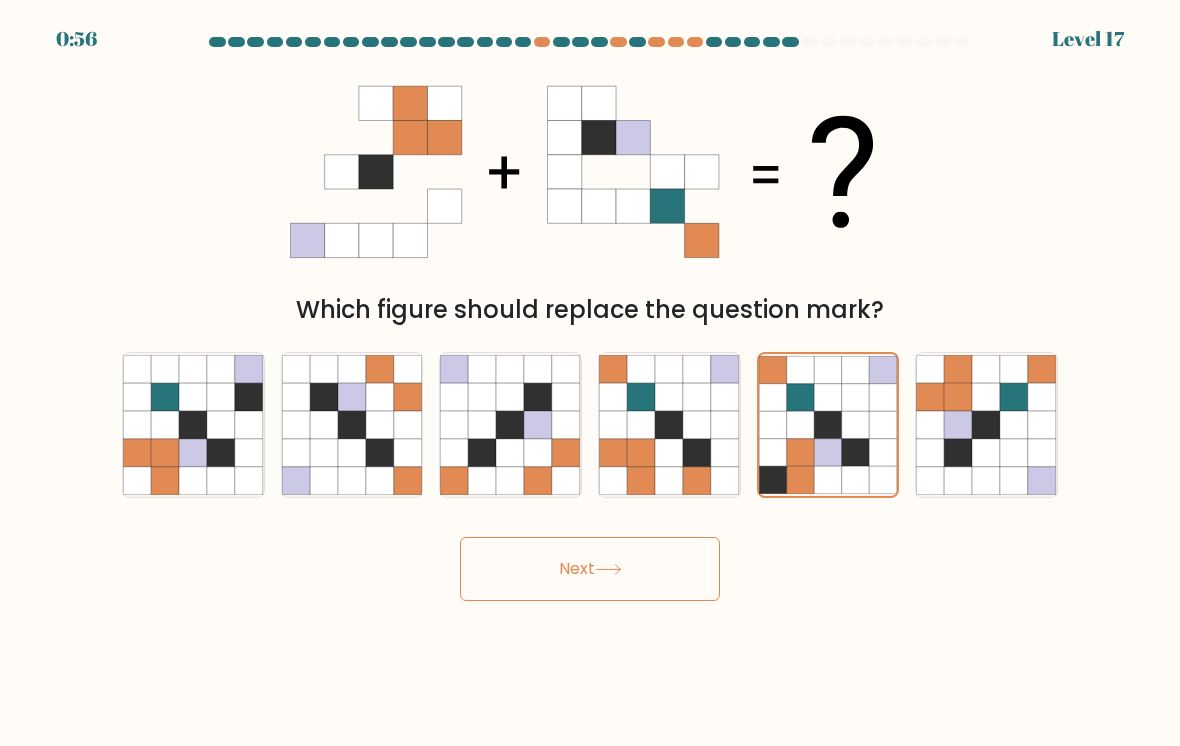 click on "Next" at bounding box center (590, 569) 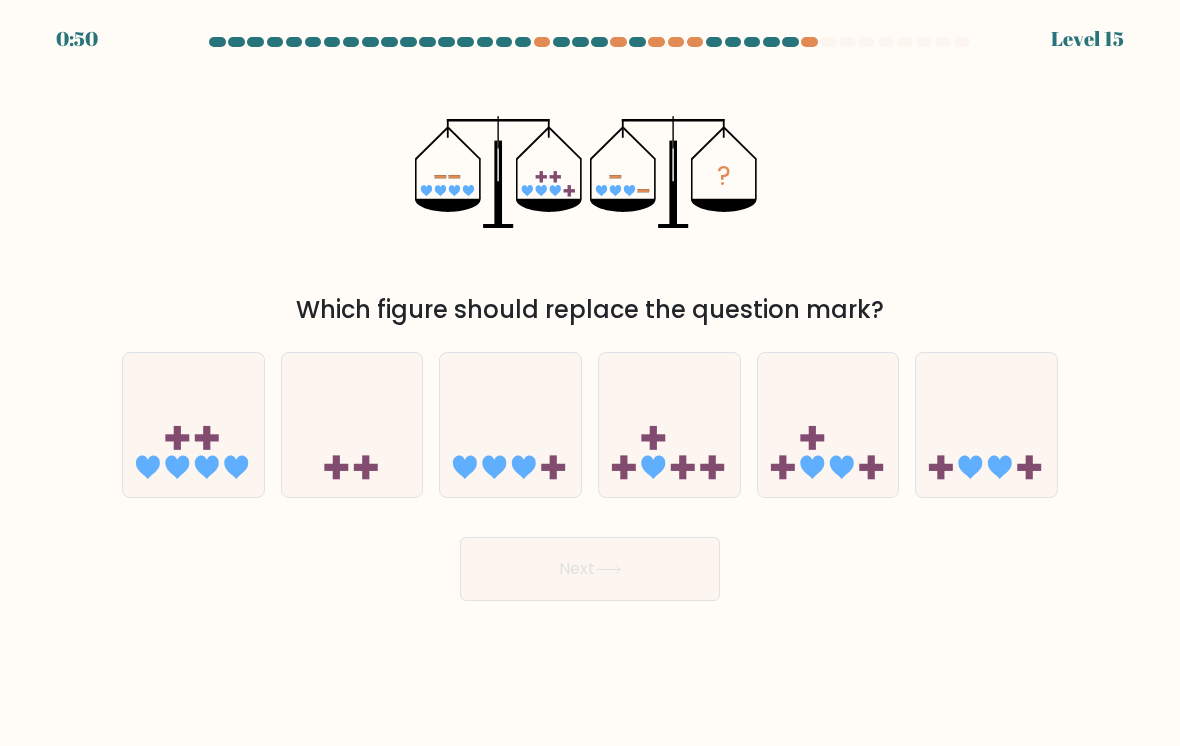click 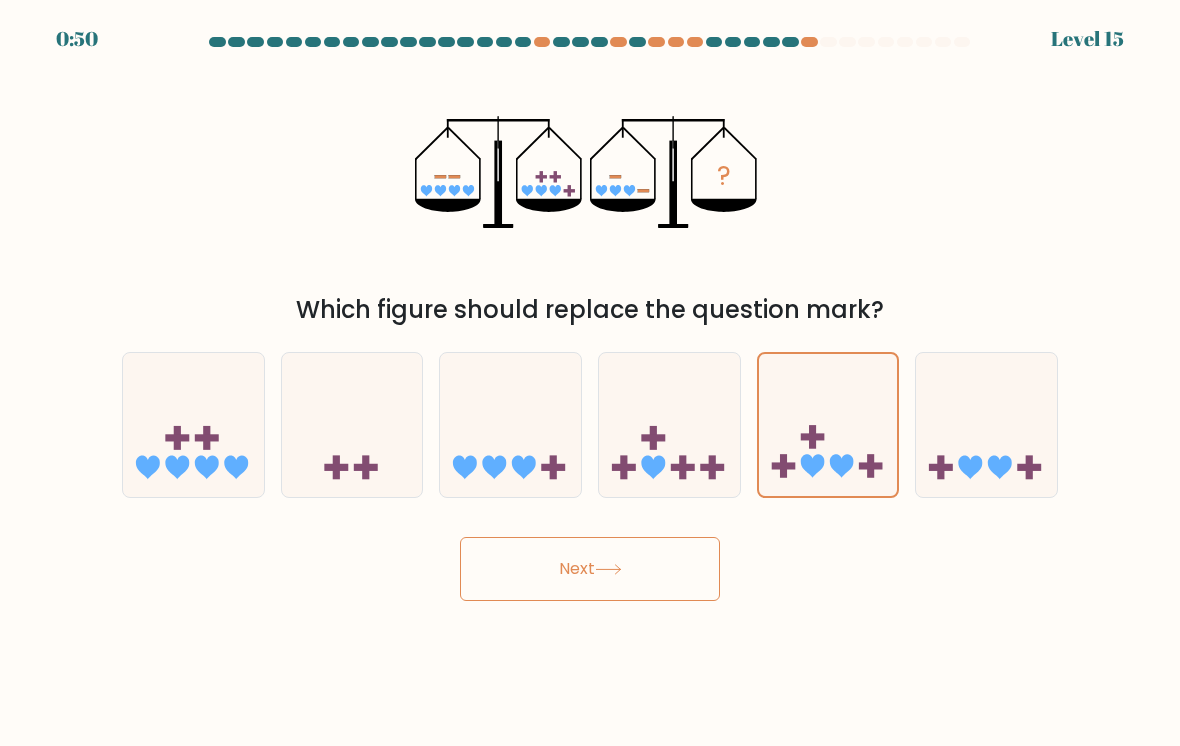 click on "0:50
Level 15" at bounding box center [590, 373] 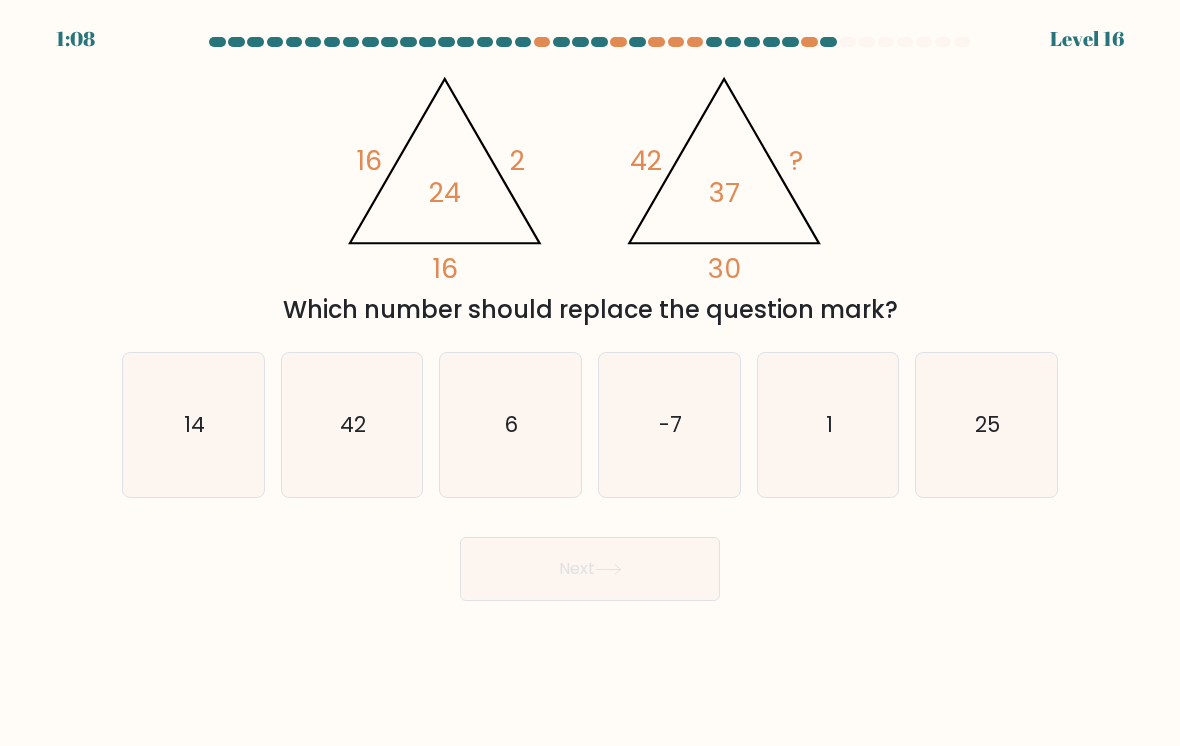 click on "6" 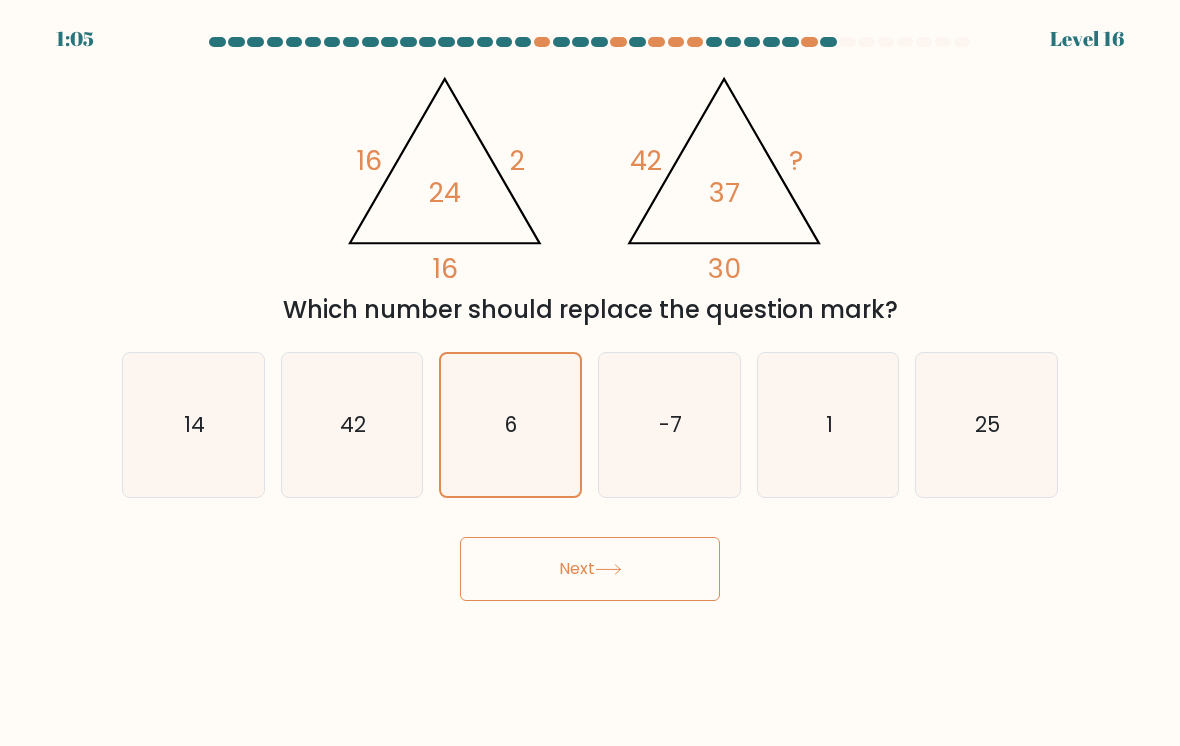 click on "Next" at bounding box center [590, 569] 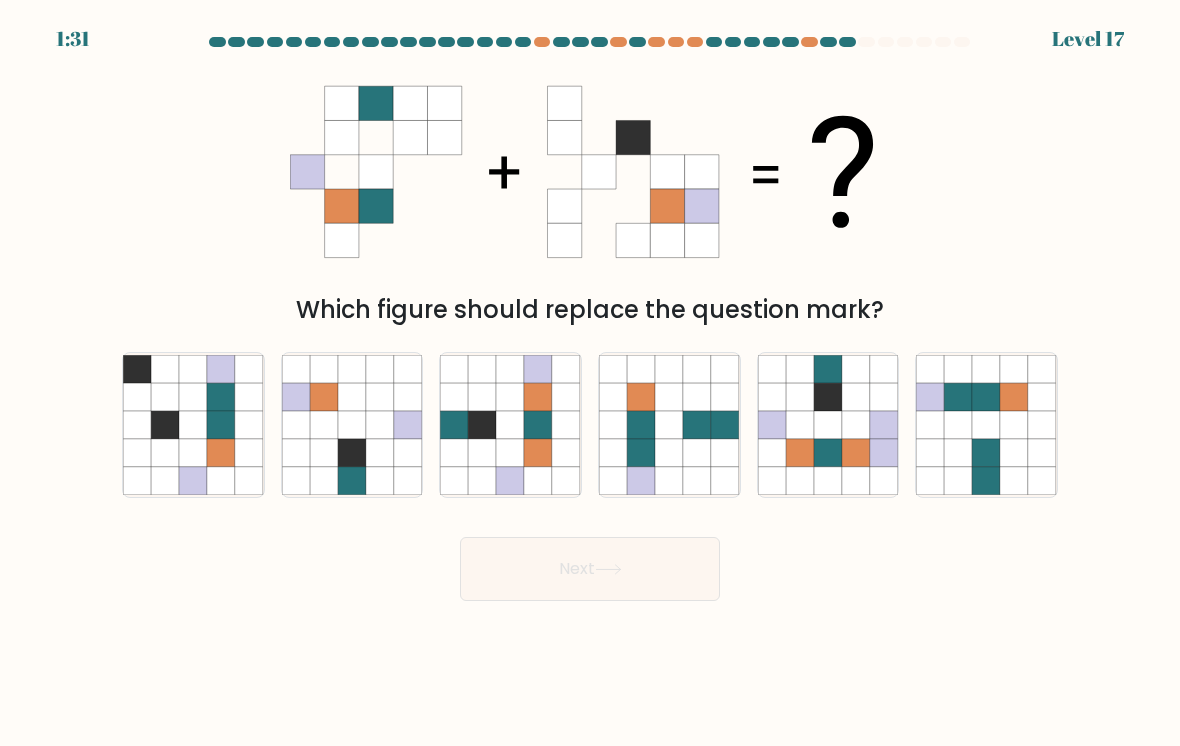 click 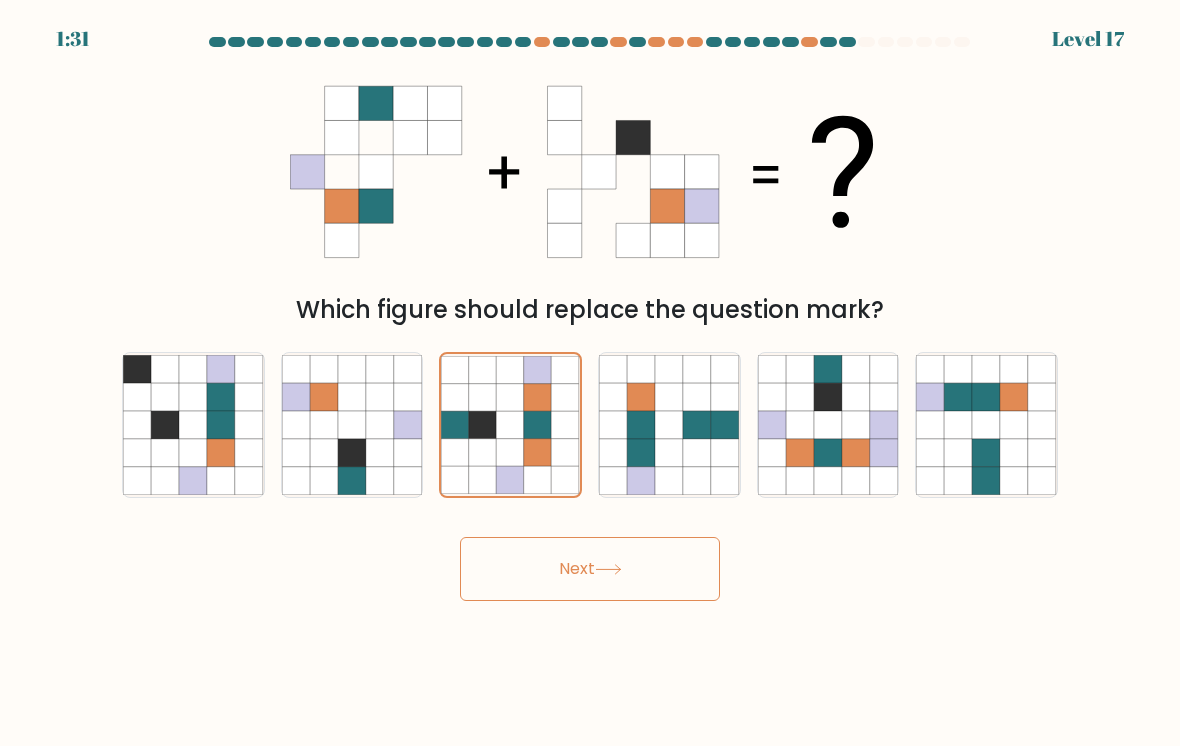 click on "Next" at bounding box center (590, 569) 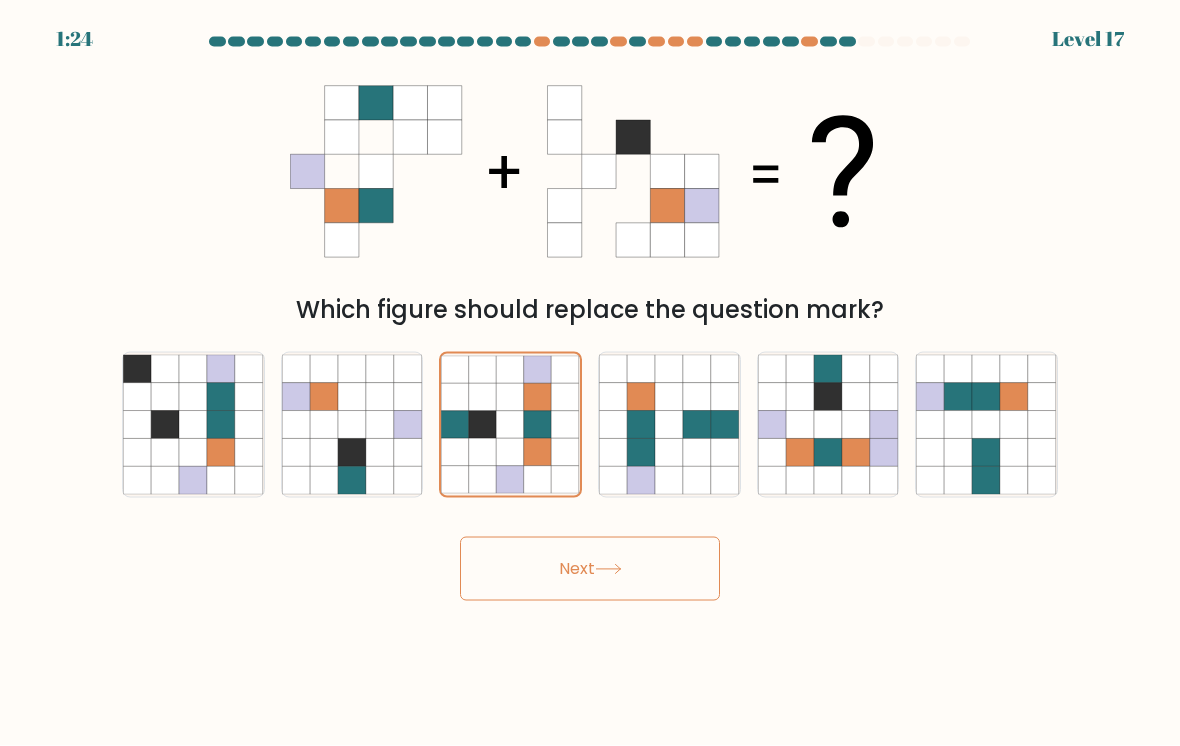 scroll, scrollTop: 27, scrollLeft: 0, axis: vertical 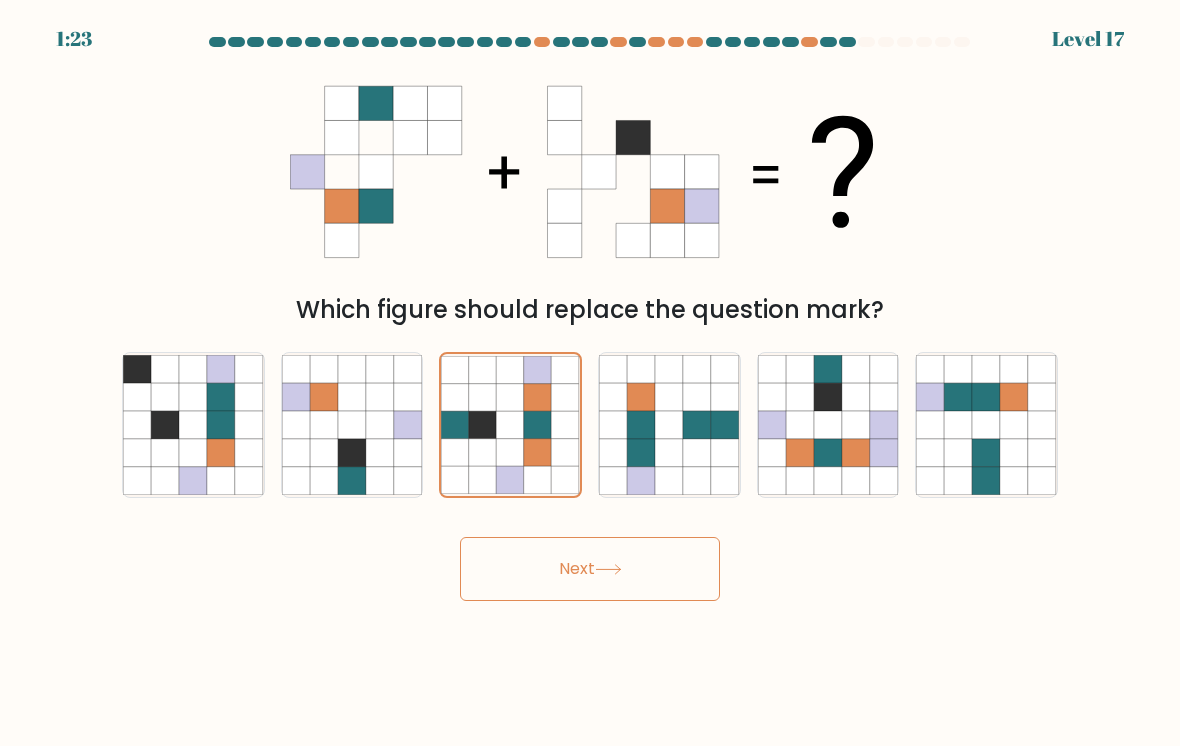 click on "Next" at bounding box center (590, 569) 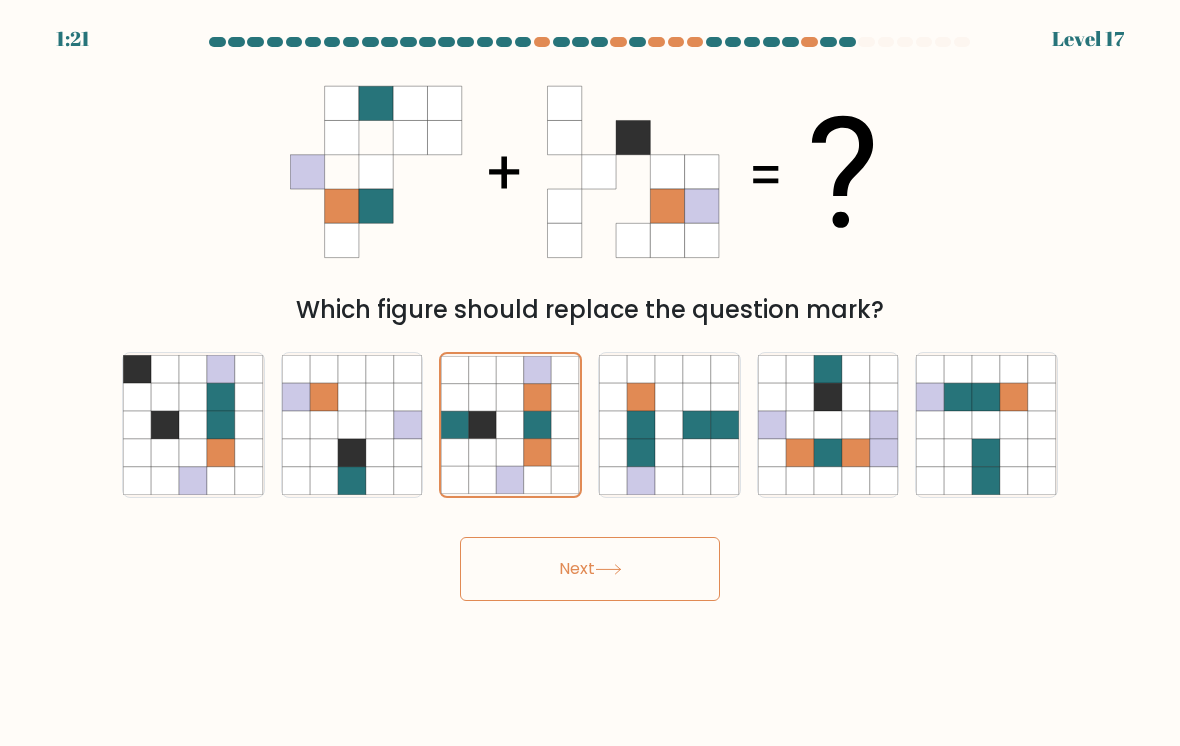 scroll, scrollTop: 0, scrollLeft: 0, axis: both 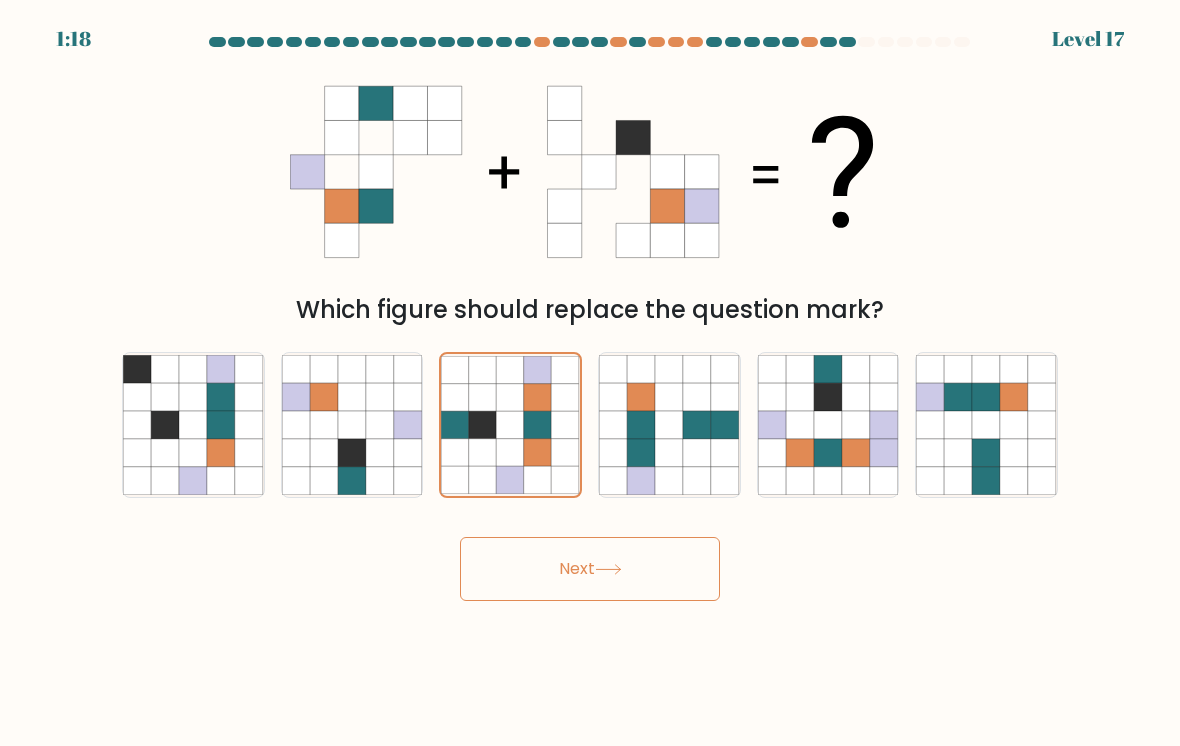 click 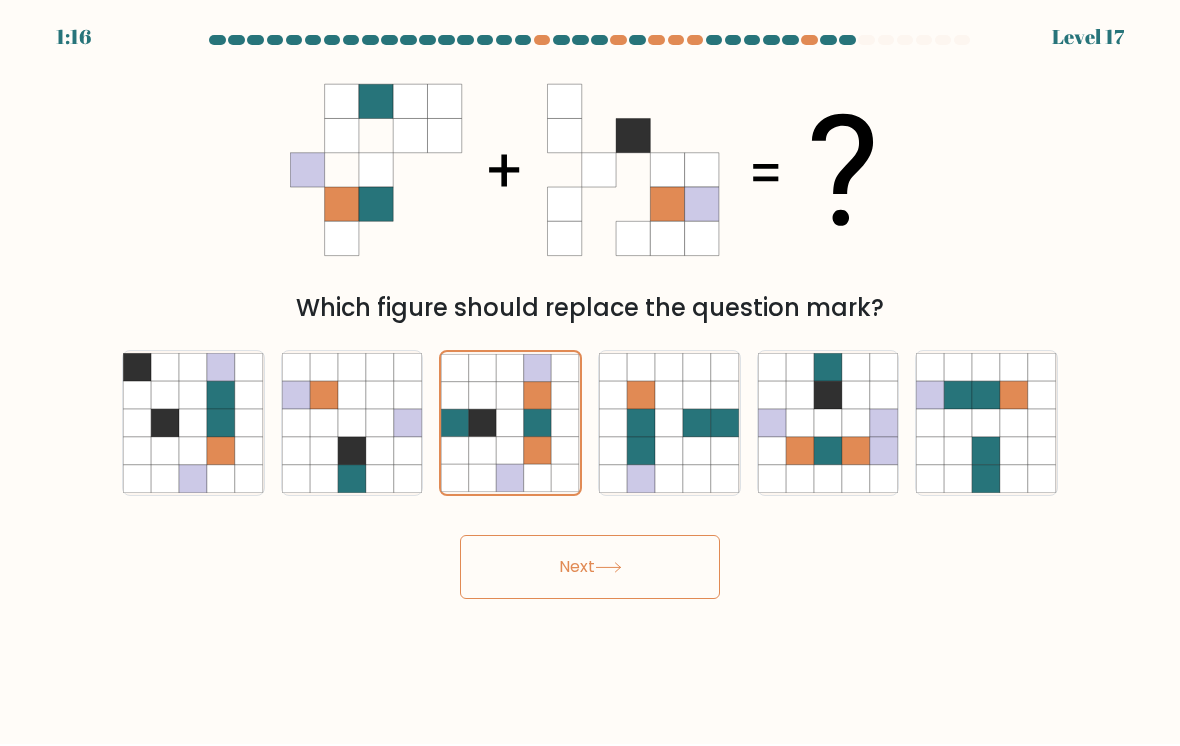 scroll, scrollTop: 0, scrollLeft: 0, axis: both 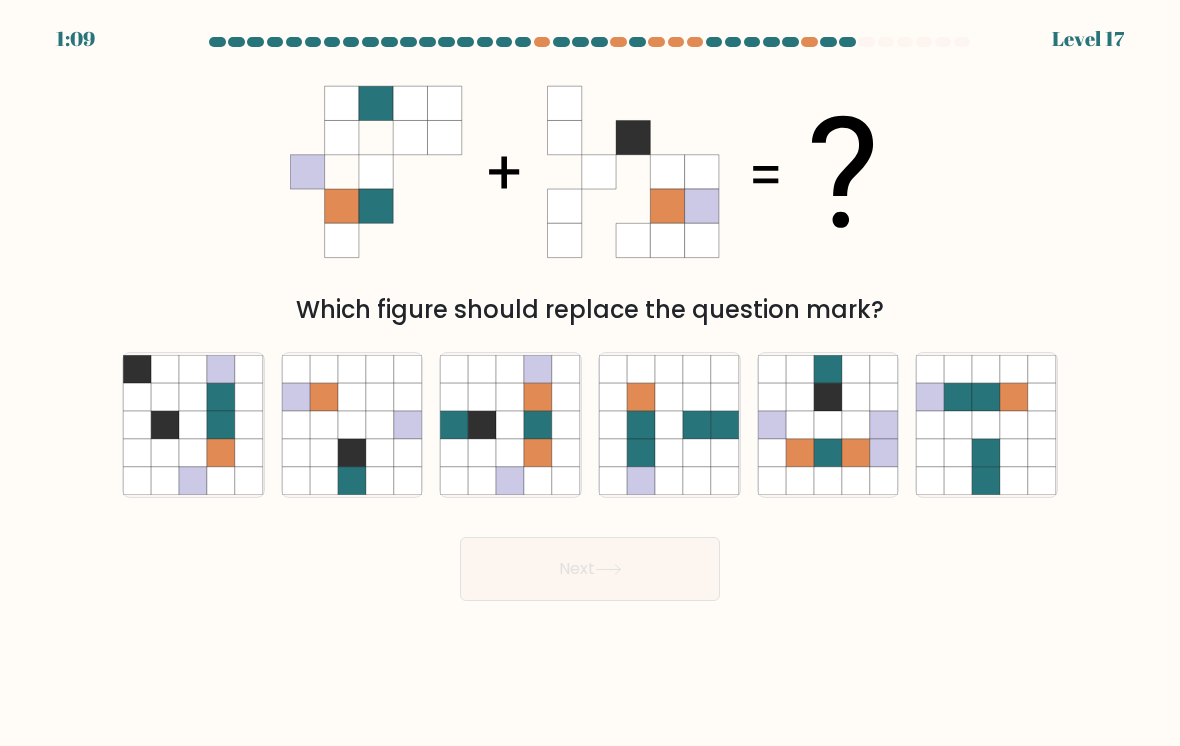click 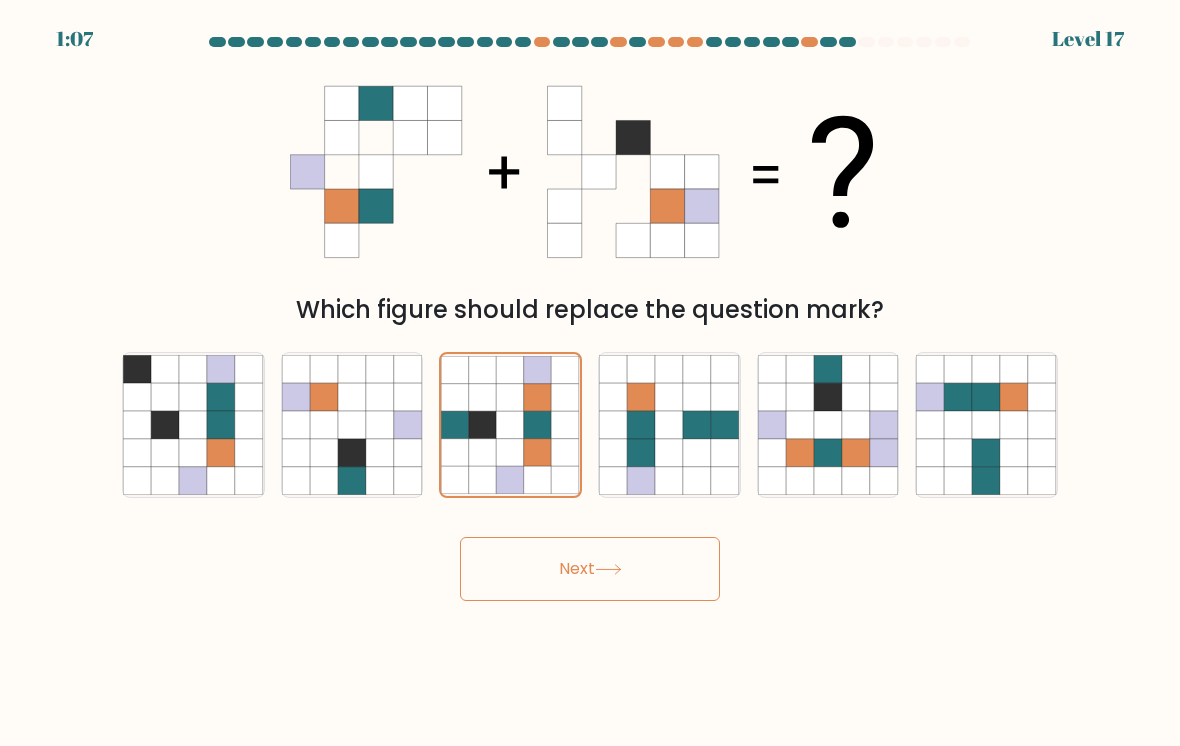click on "Next" at bounding box center (590, 569) 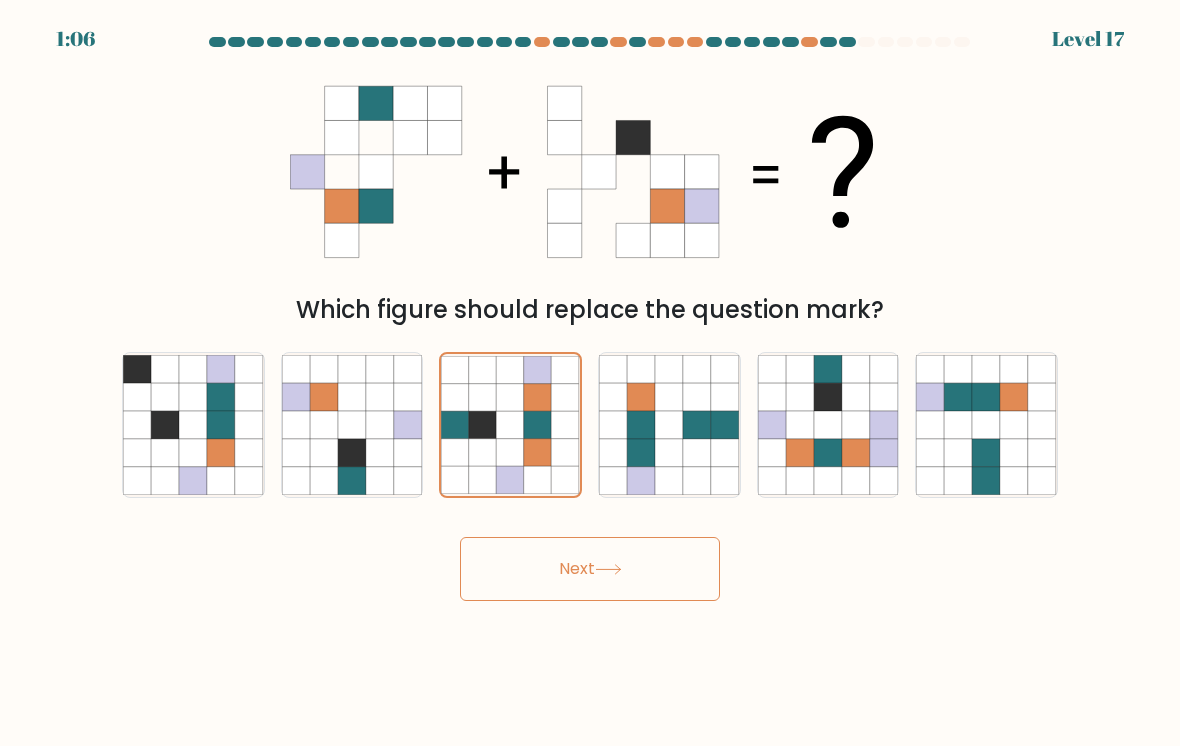 click on "Next" at bounding box center (590, 569) 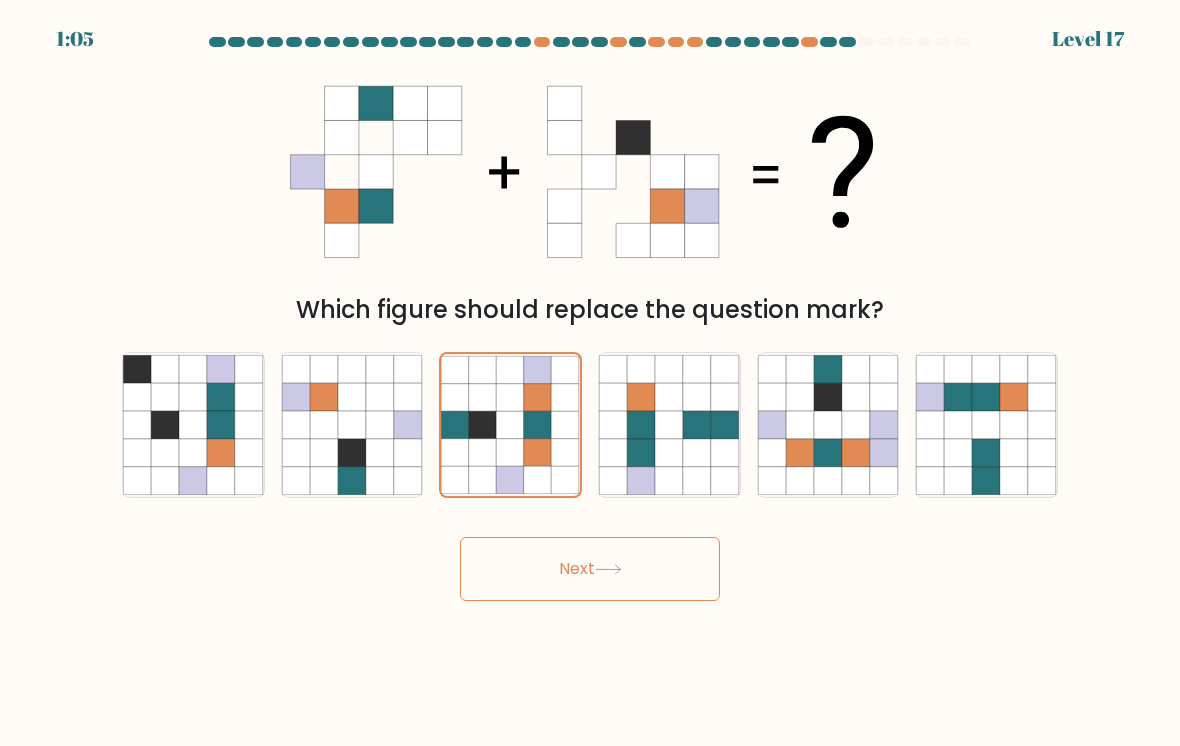 click on "Next" at bounding box center [590, 569] 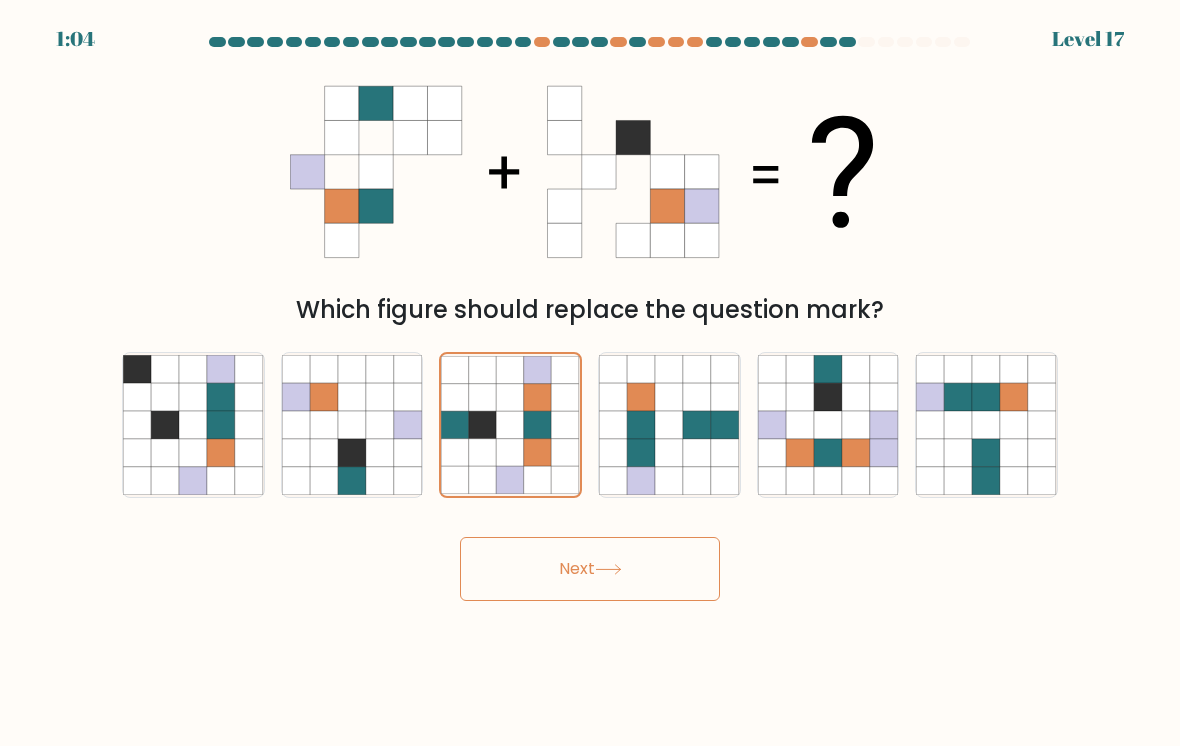 click on "Next" at bounding box center [590, 569] 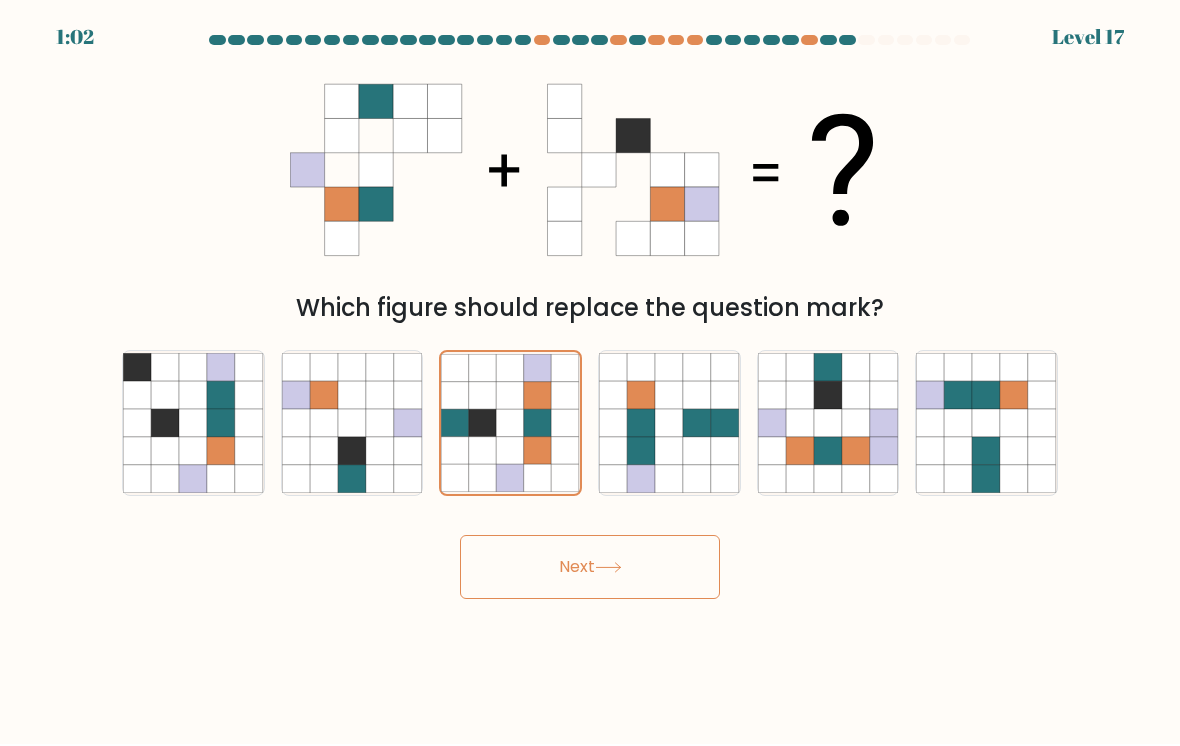 scroll, scrollTop: 0, scrollLeft: 0, axis: both 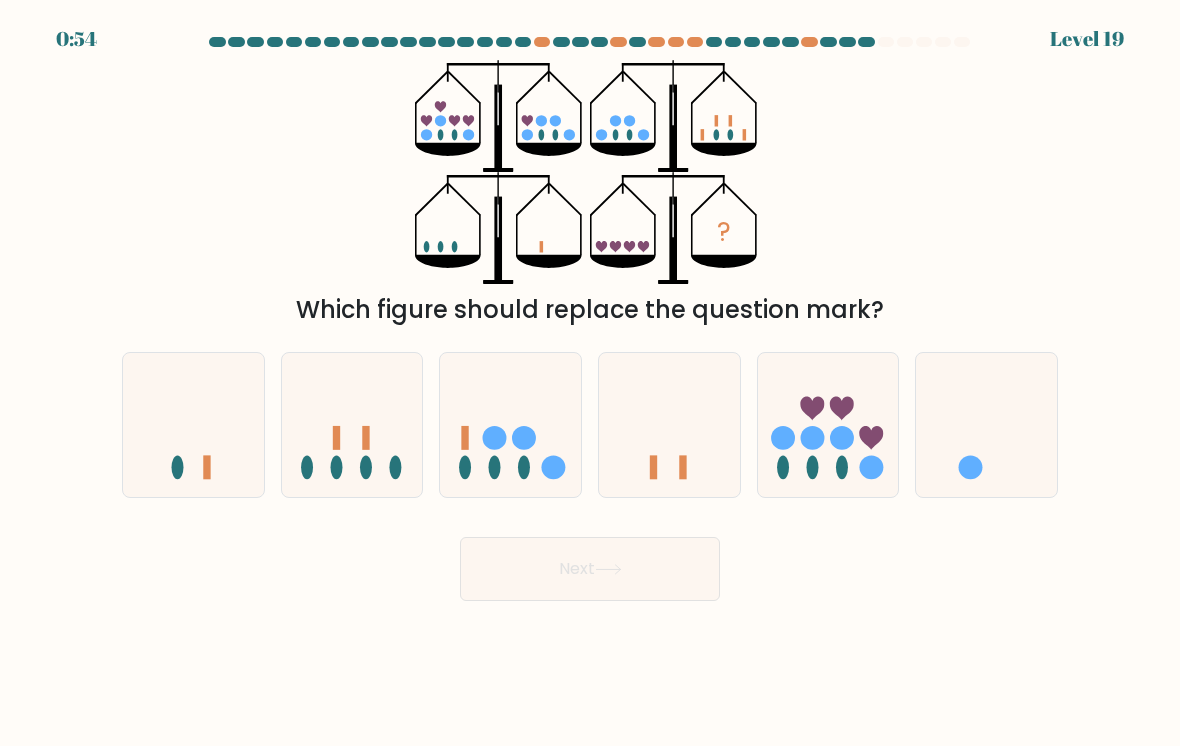 click 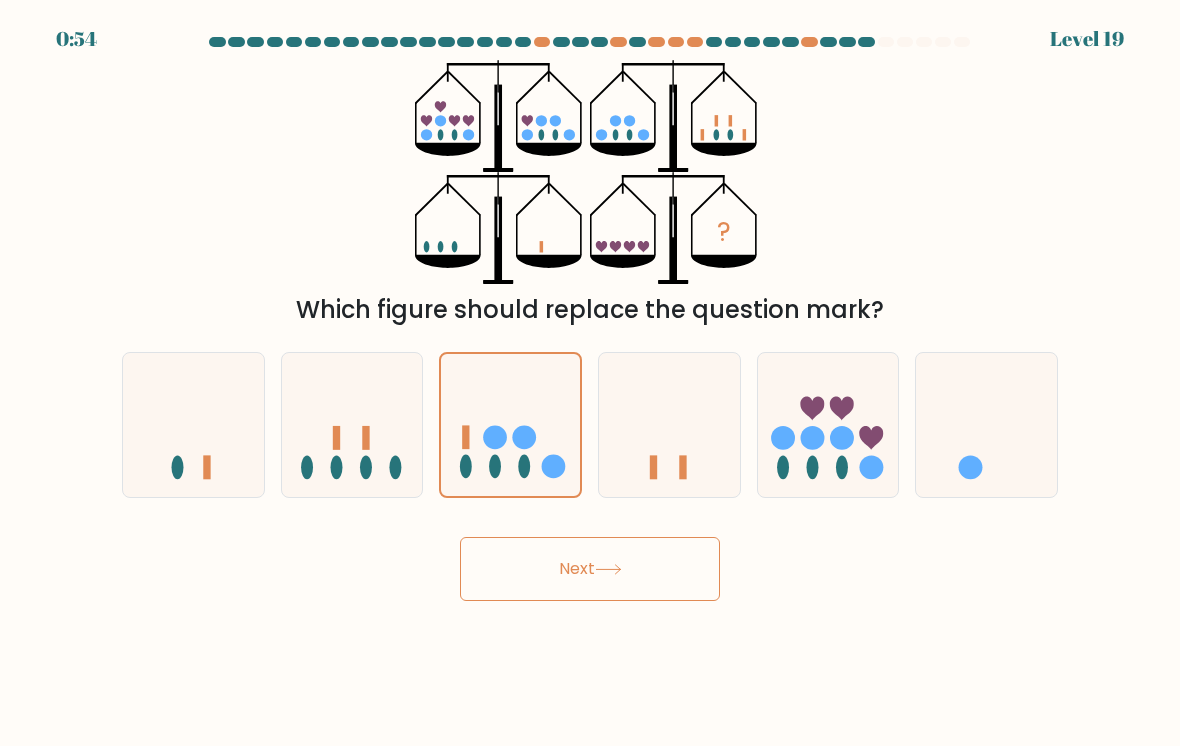 click on "Next" at bounding box center [590, 569] 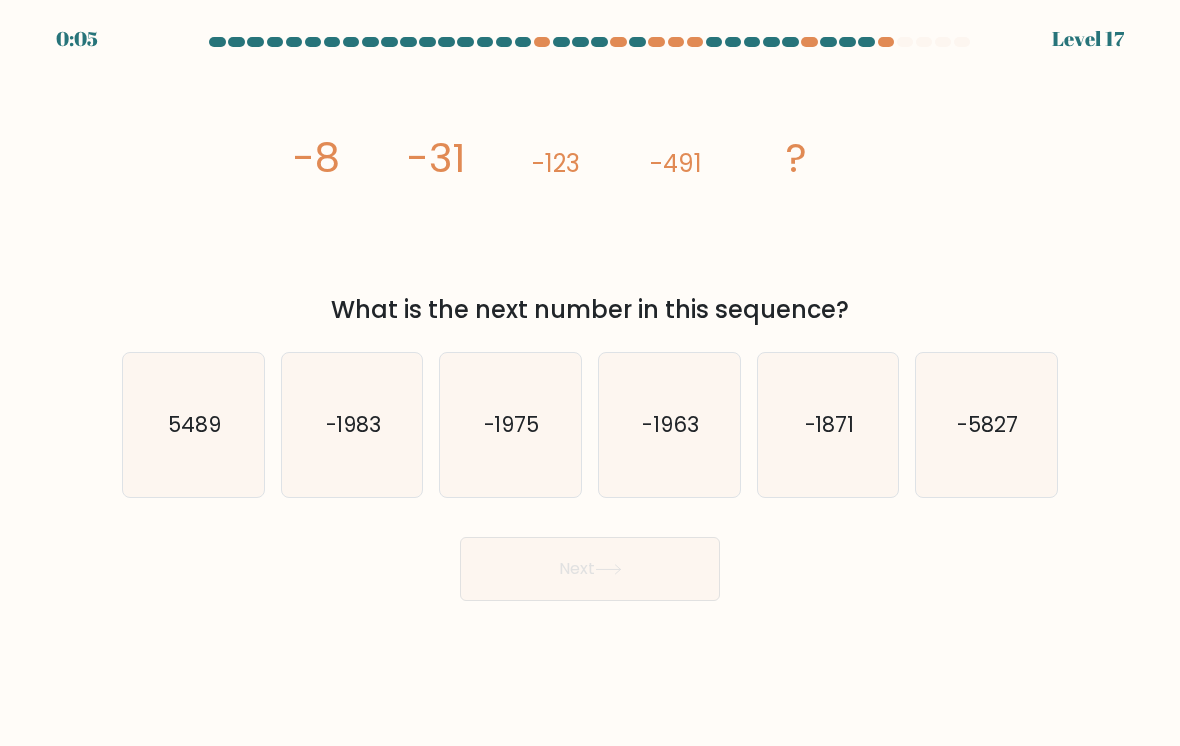 click on "-1871" 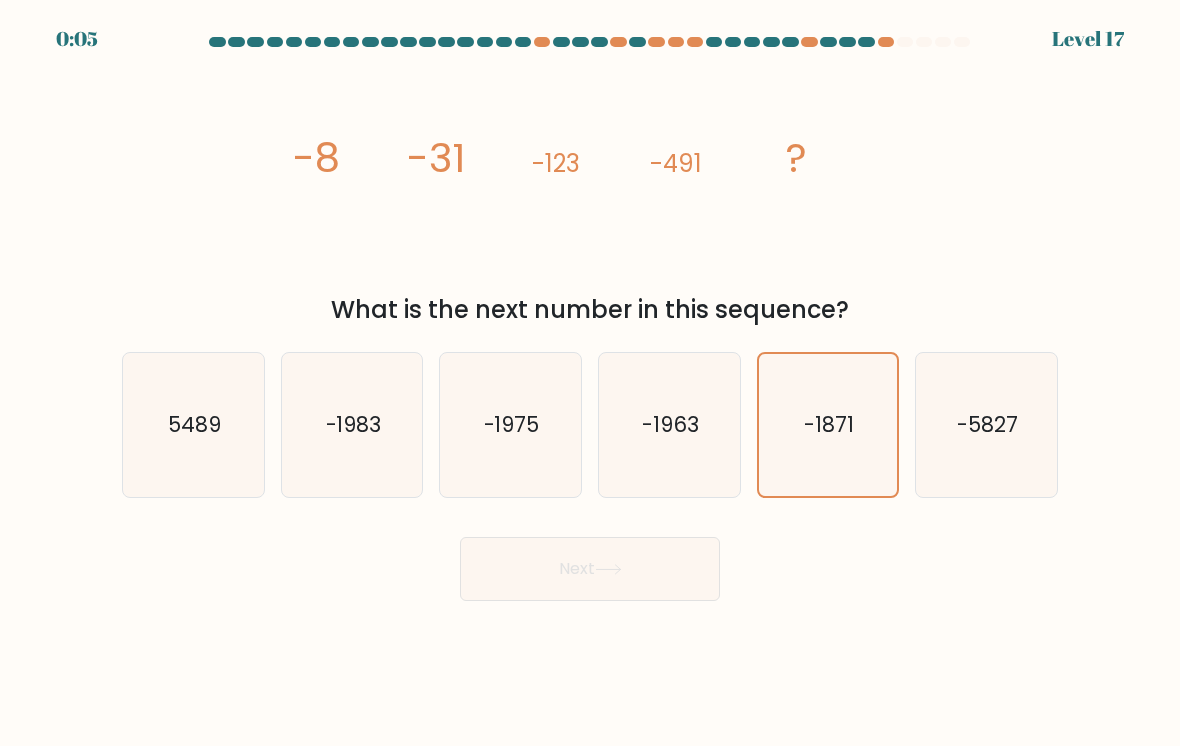 click on "Next" at bounding box center (590, 569) 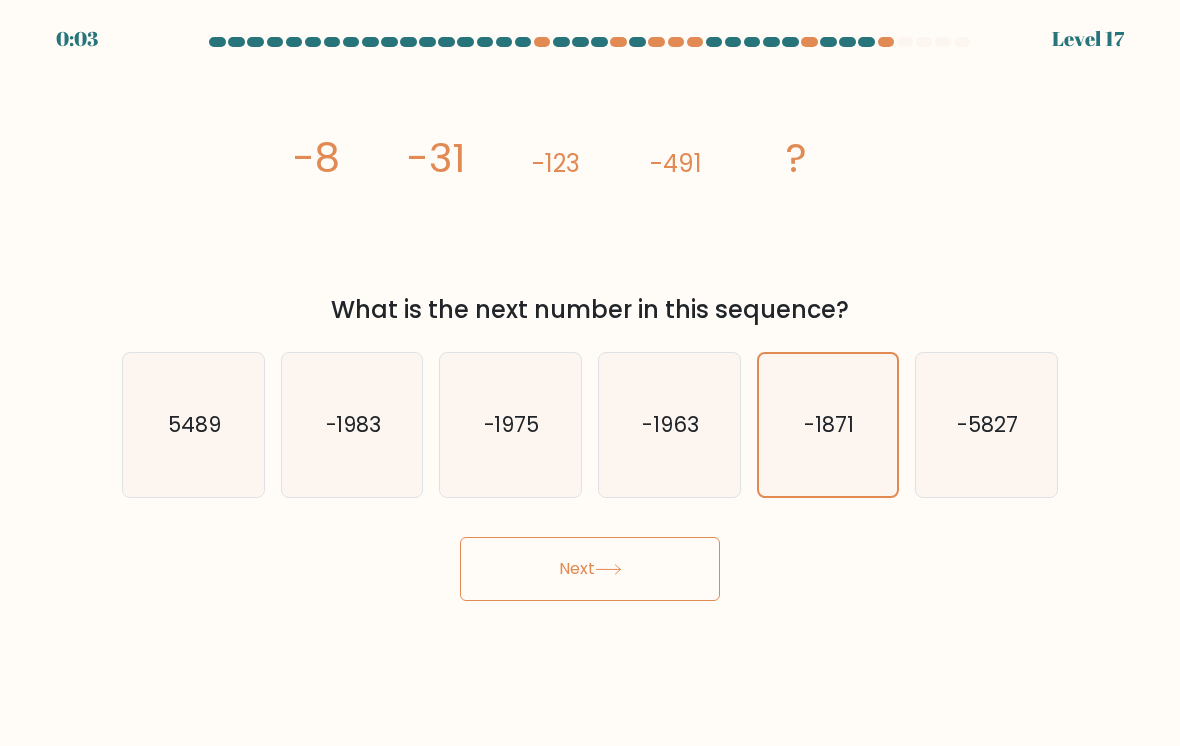 click on "Next" at bounding box center (590, 569) 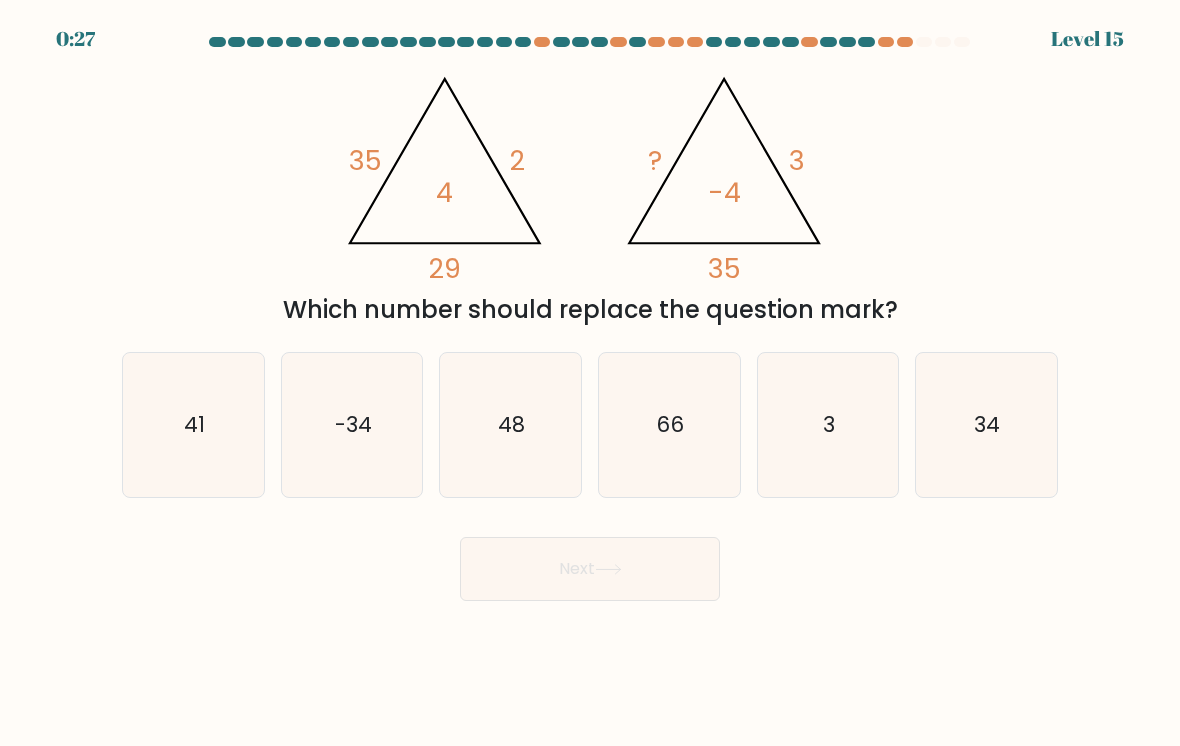 click on "Next" at bounding box center (590, 569) 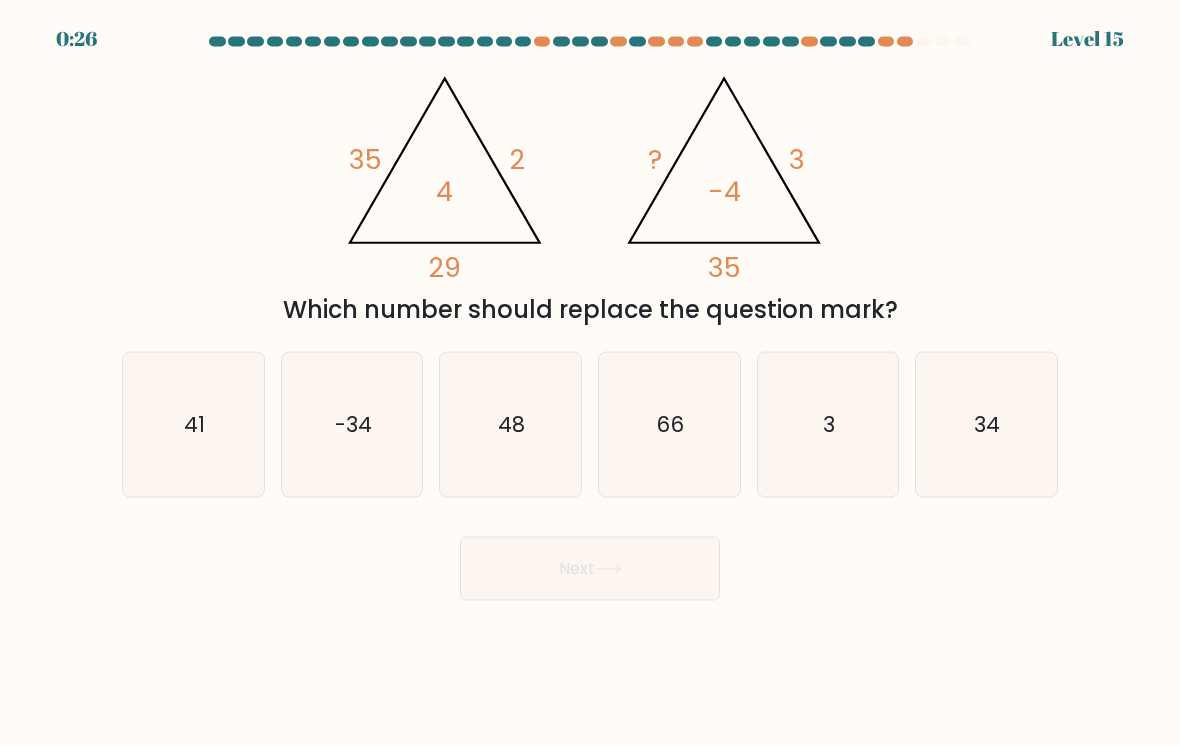 scroll, scrollTop: 16, scrollLeft: 0, axis: vertical 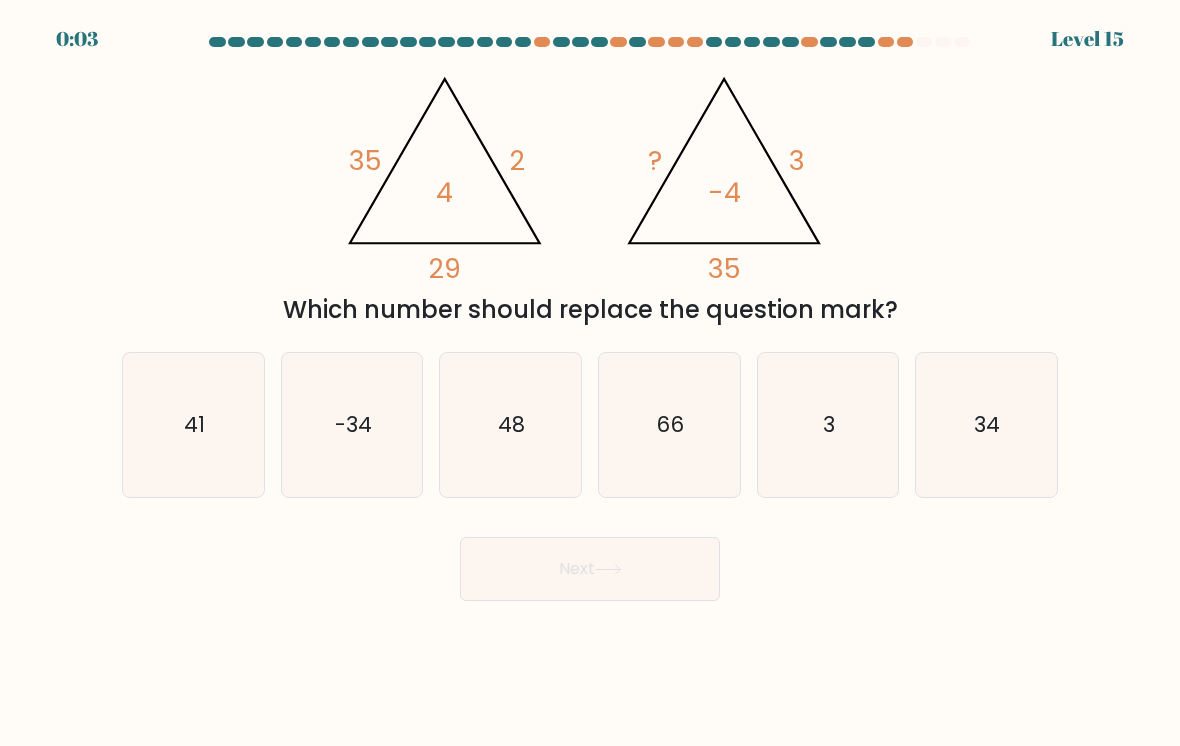 click on "48" 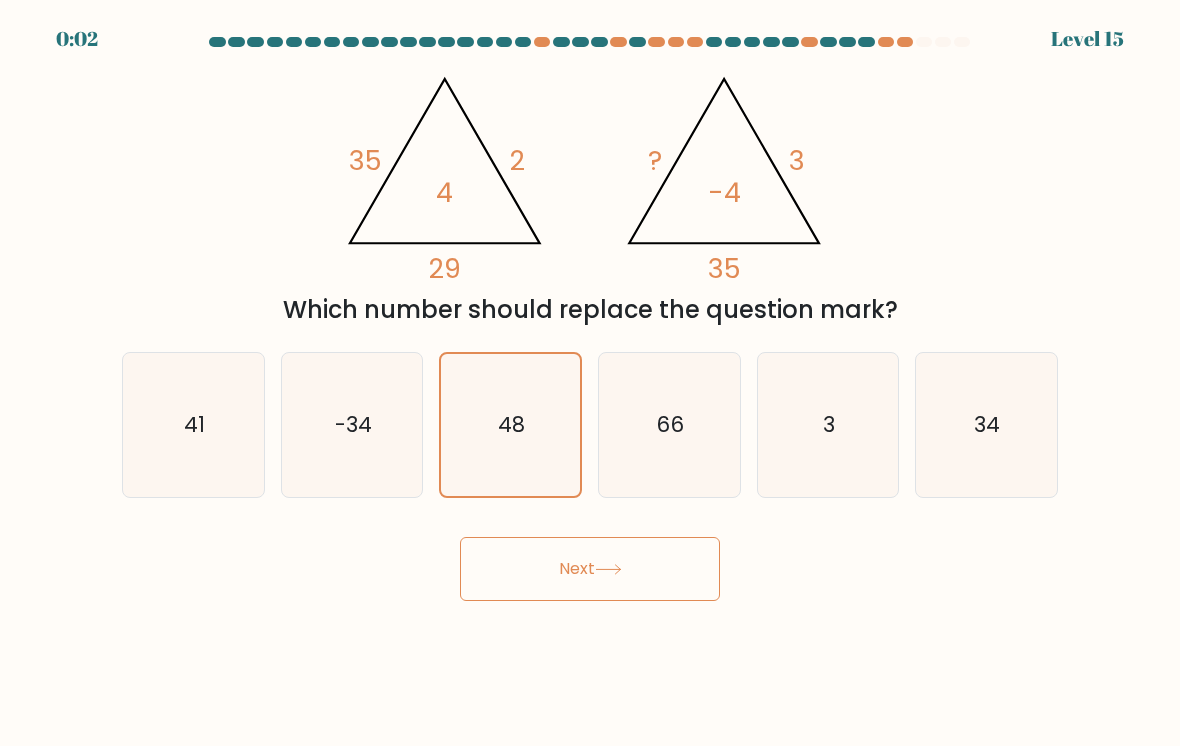 click on "Next" at bounding box center (590, 569) 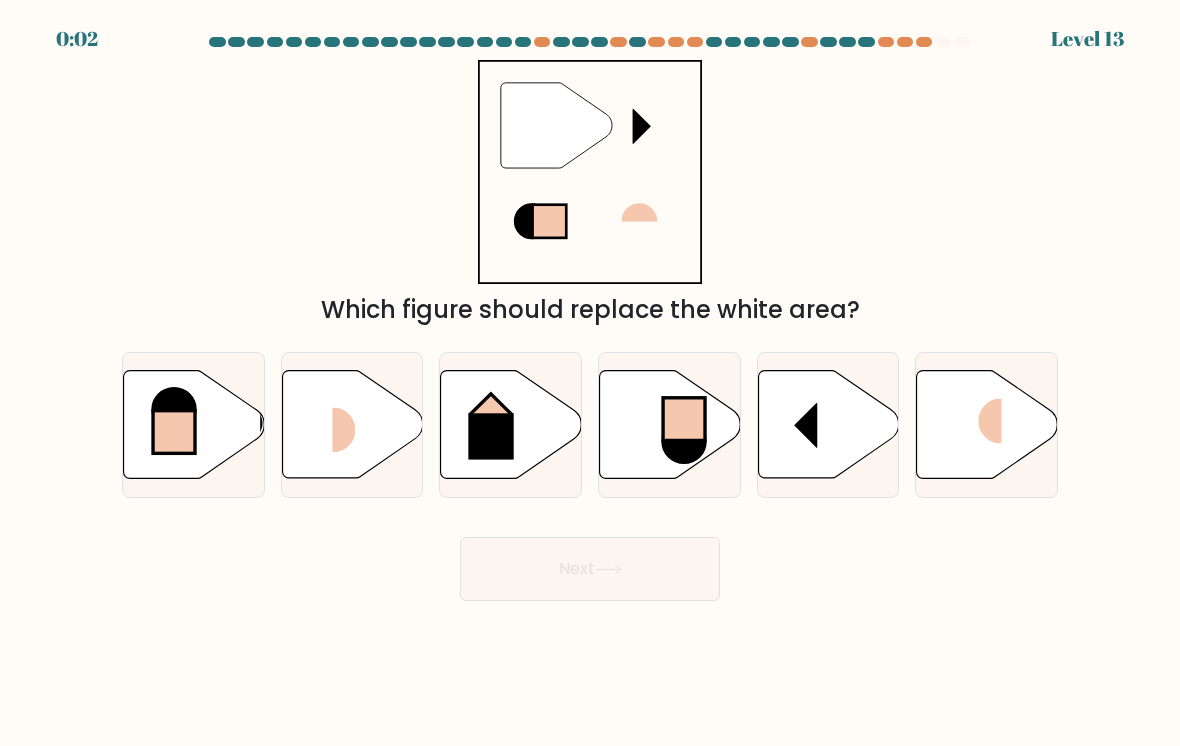 click on "Next" at bounding box center (590, 569) 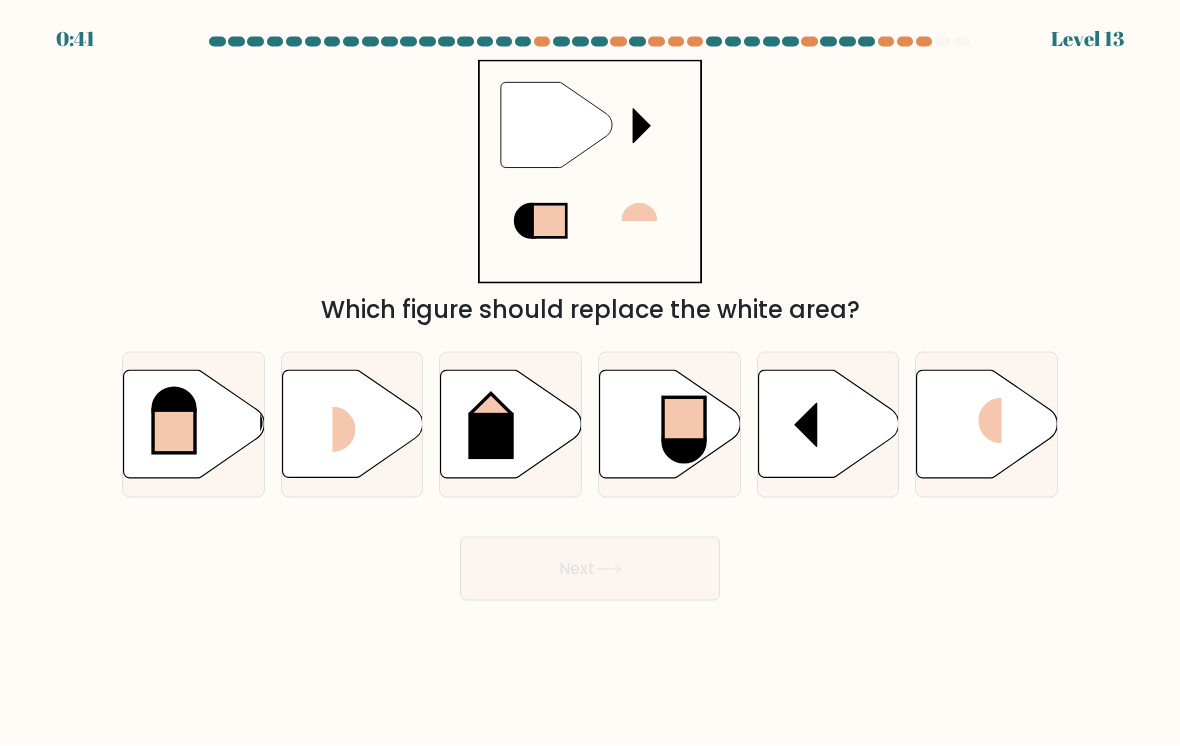 scroll, scrollTop: 16, scrollLeft: 0, axis: vertical 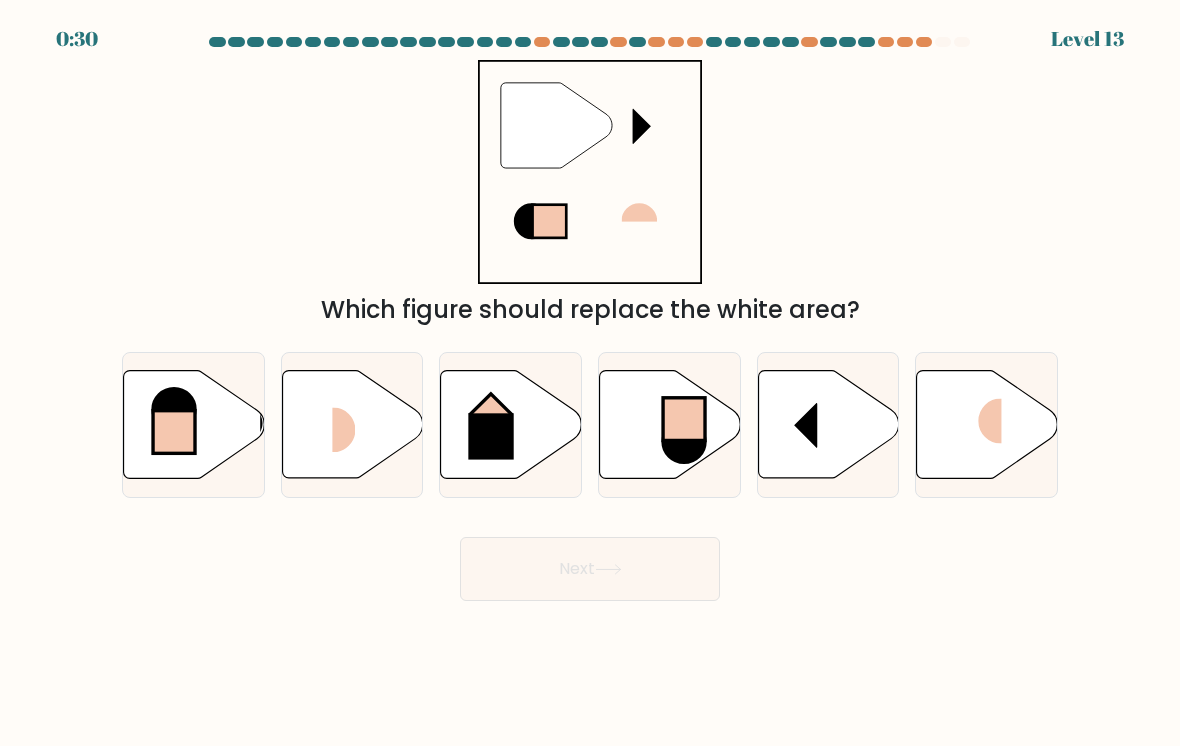 click 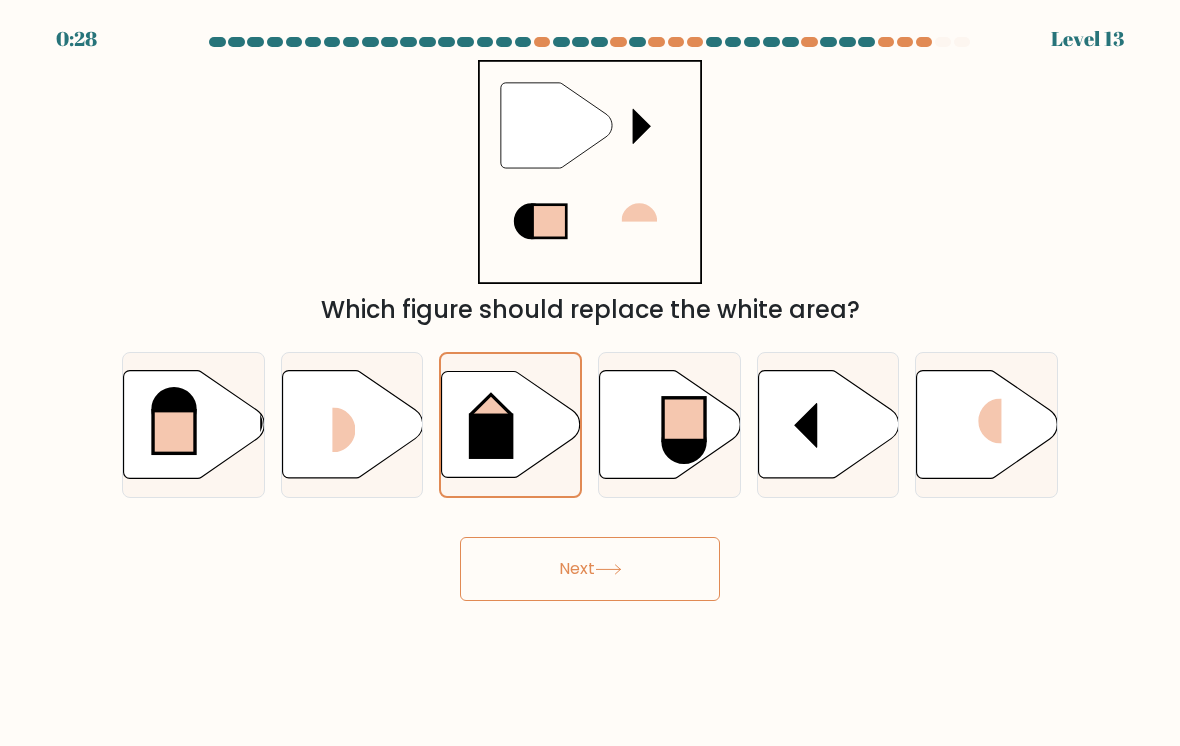 click on "Next" at bounding box center (590, 569) 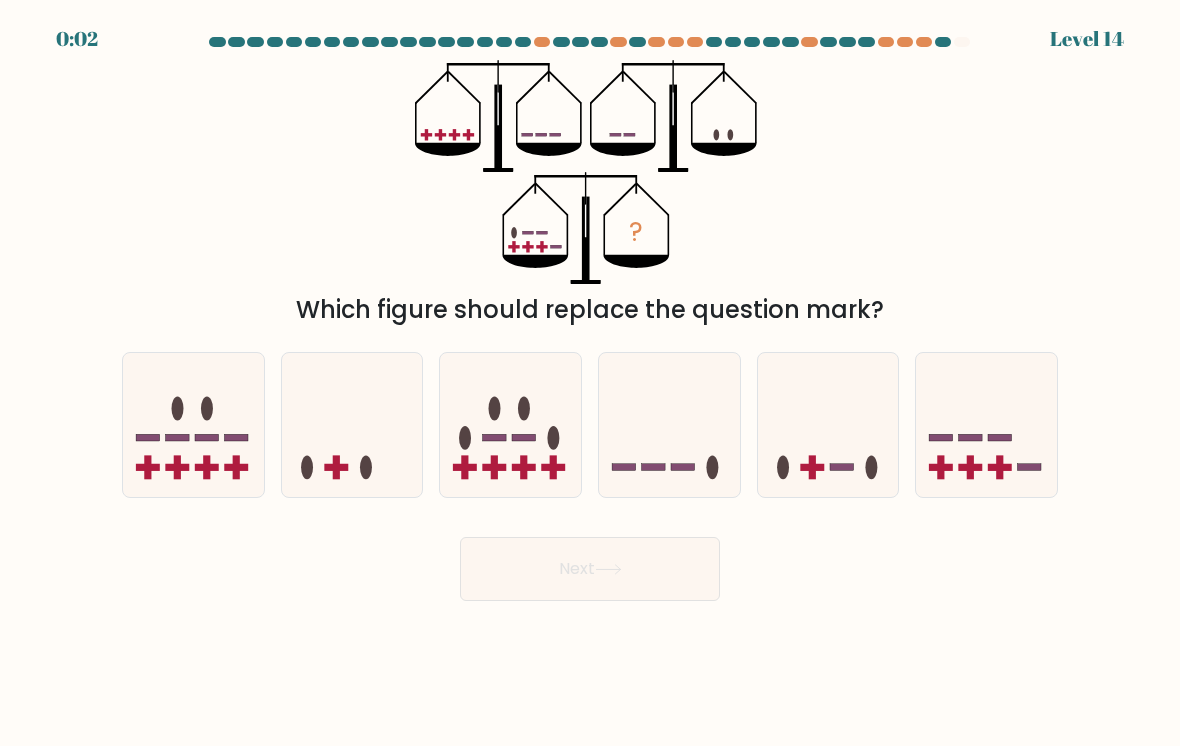 click 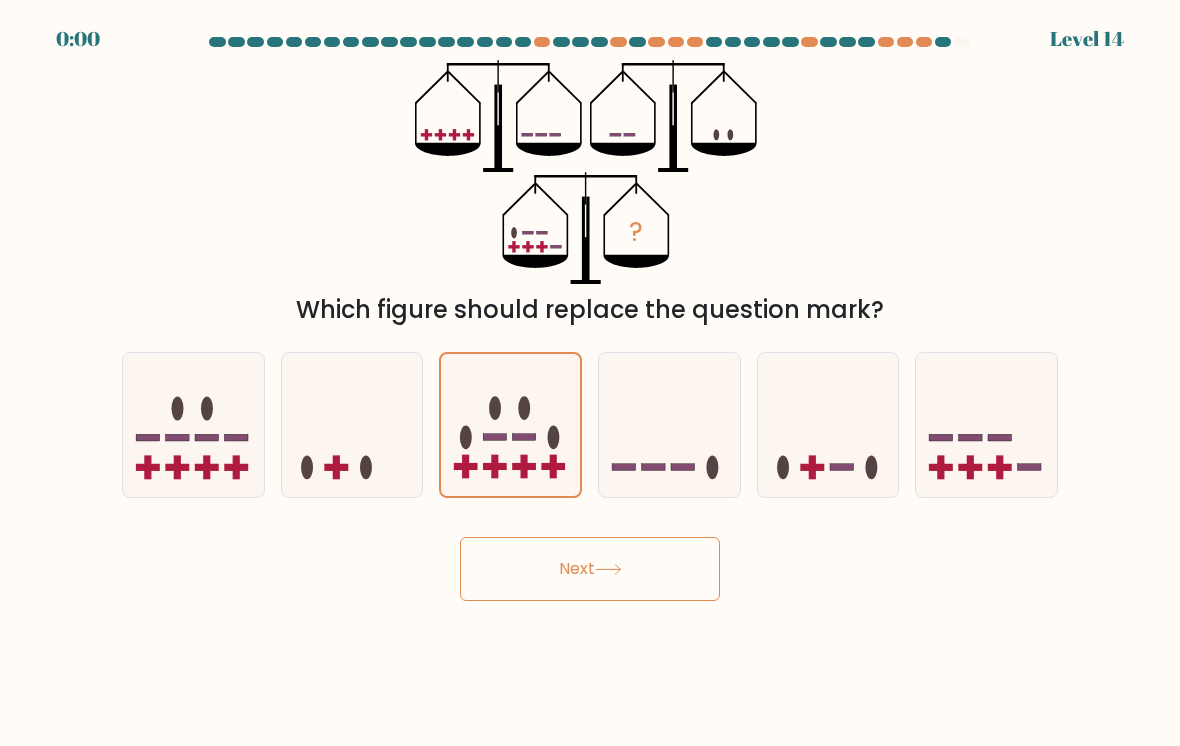 click 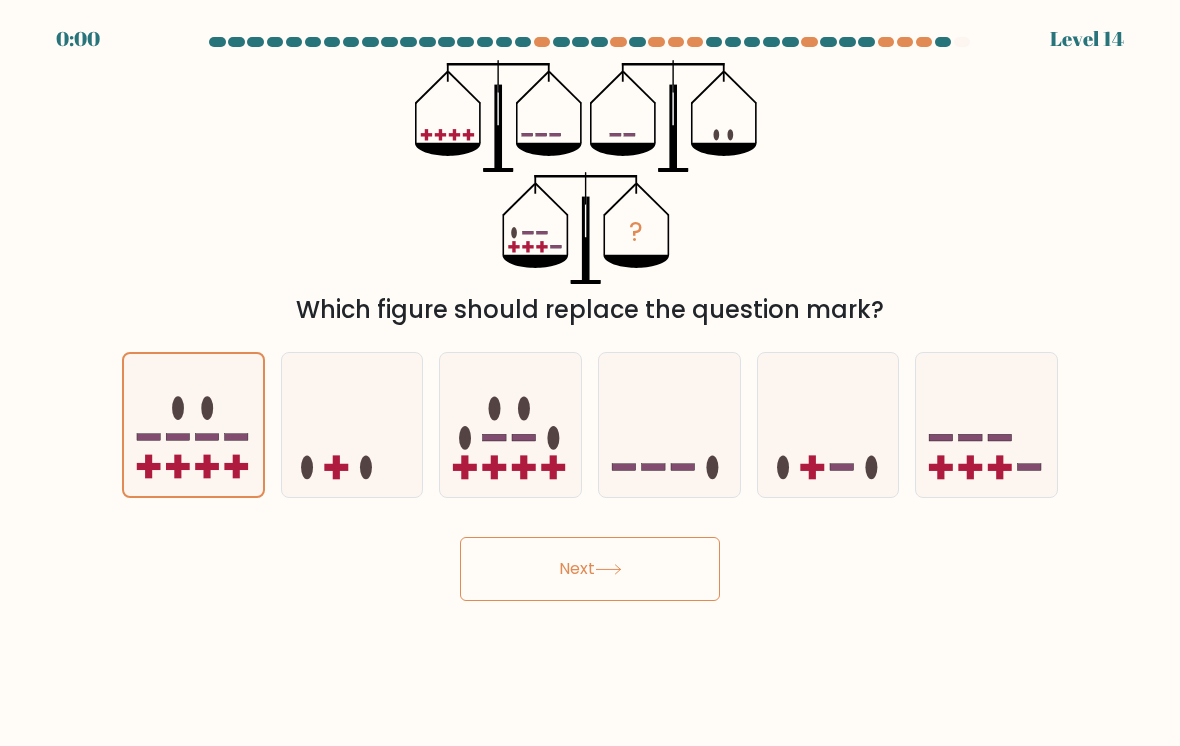click on "Next" at bounding box center (590, 569) 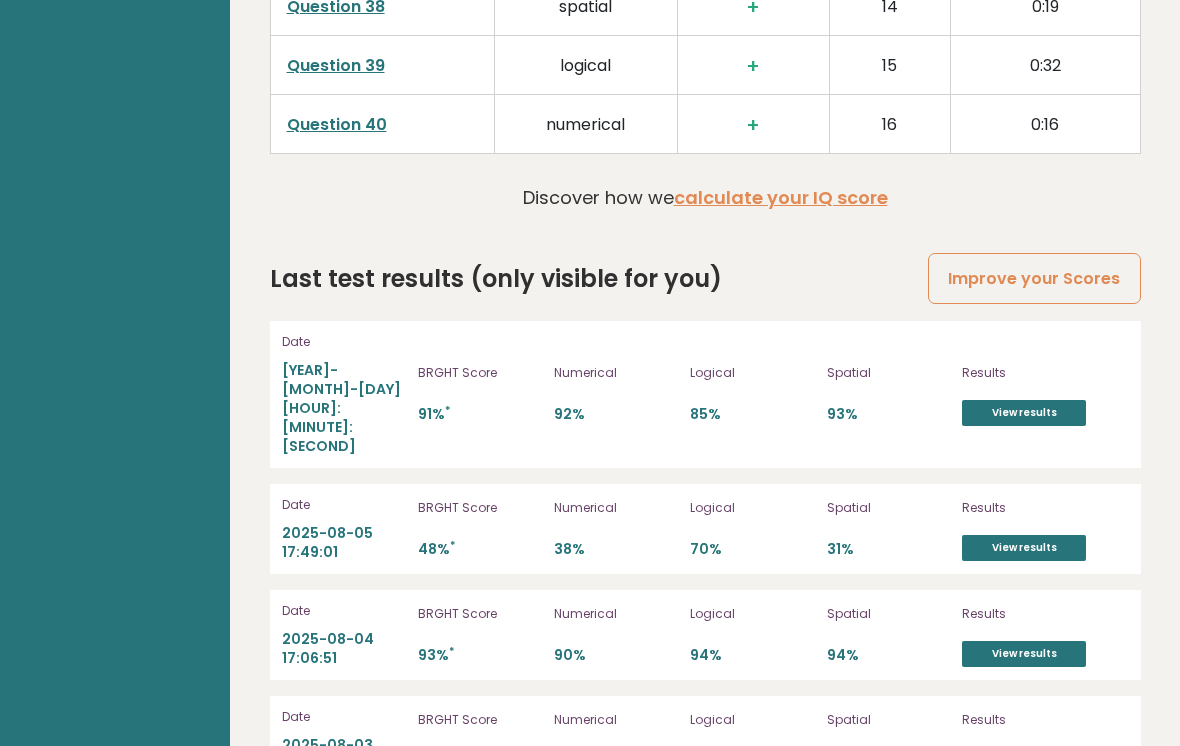scroll, scrollTop: 5430, scrollLeft: 0, axis: vertical 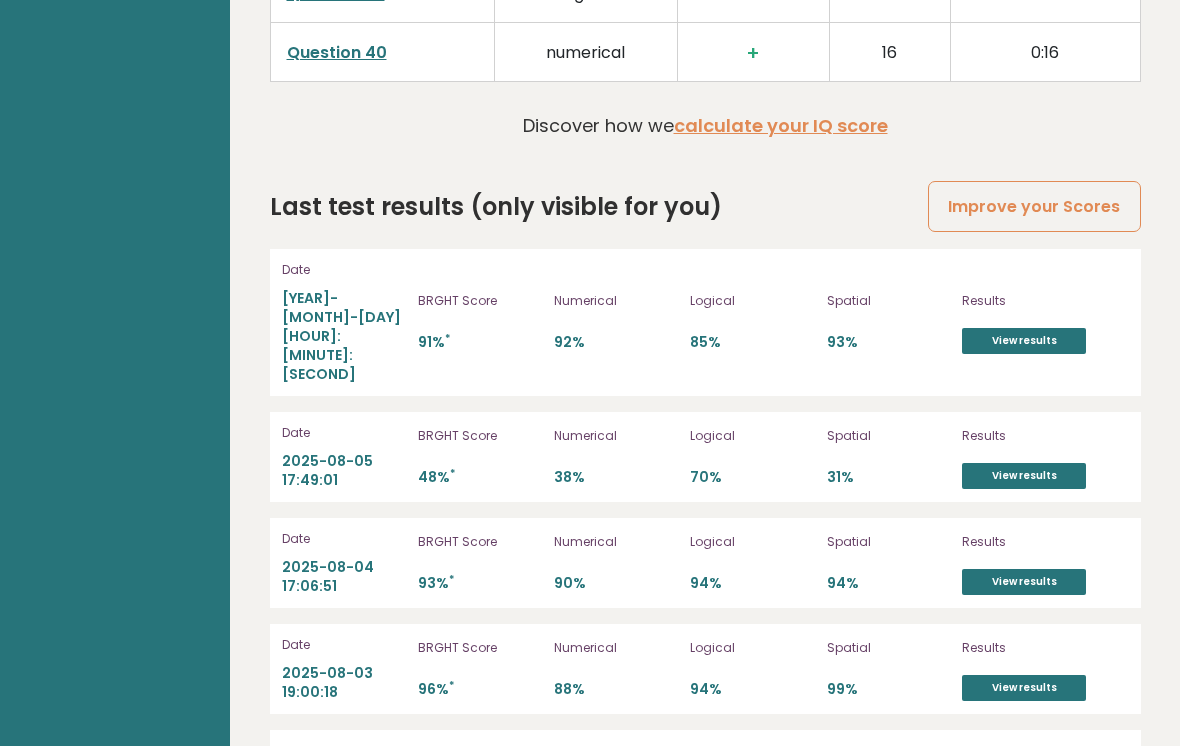 click on "View results" at bounding box center [1024, 341] 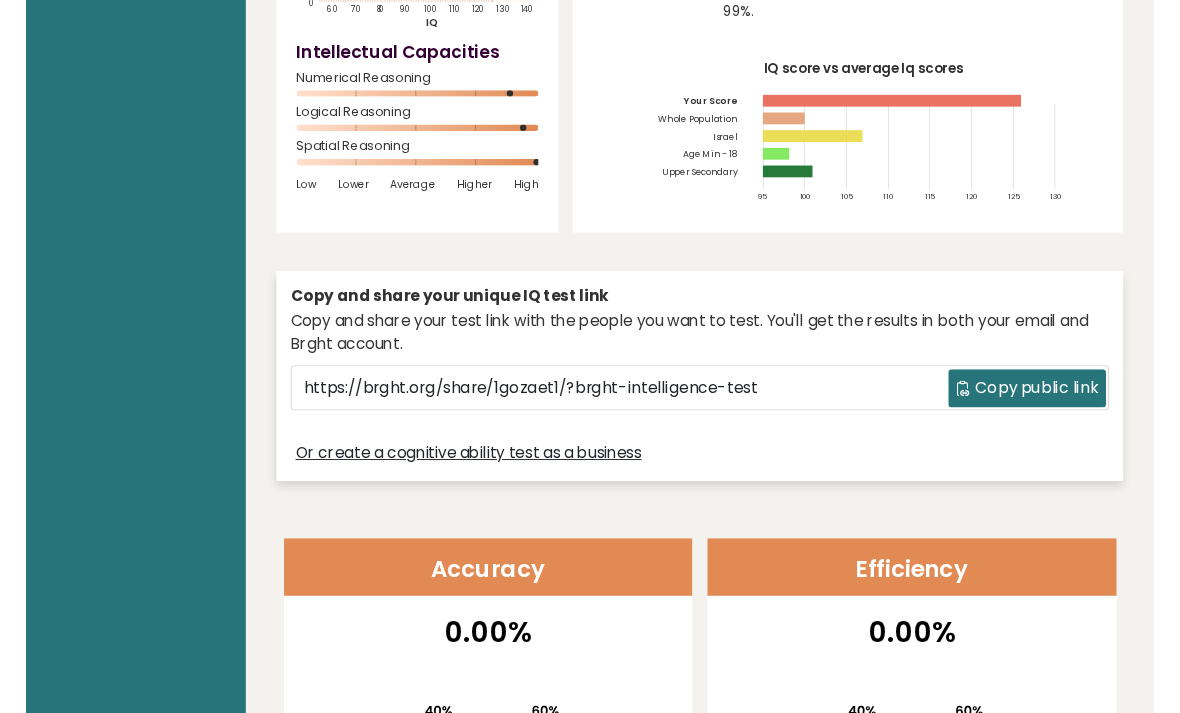 scroll, scrollTop: 0, scrollLeft: 0, axis: both 